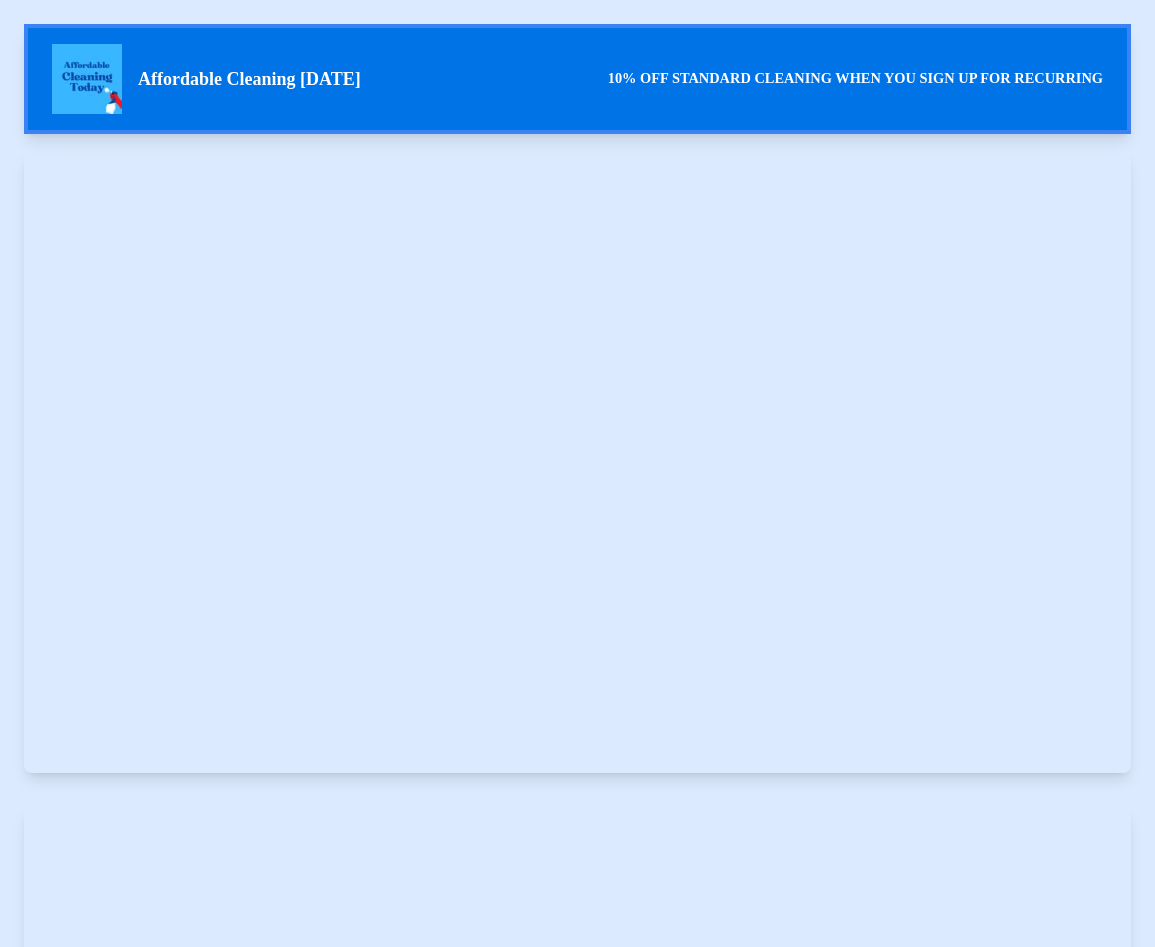 select on "**********" 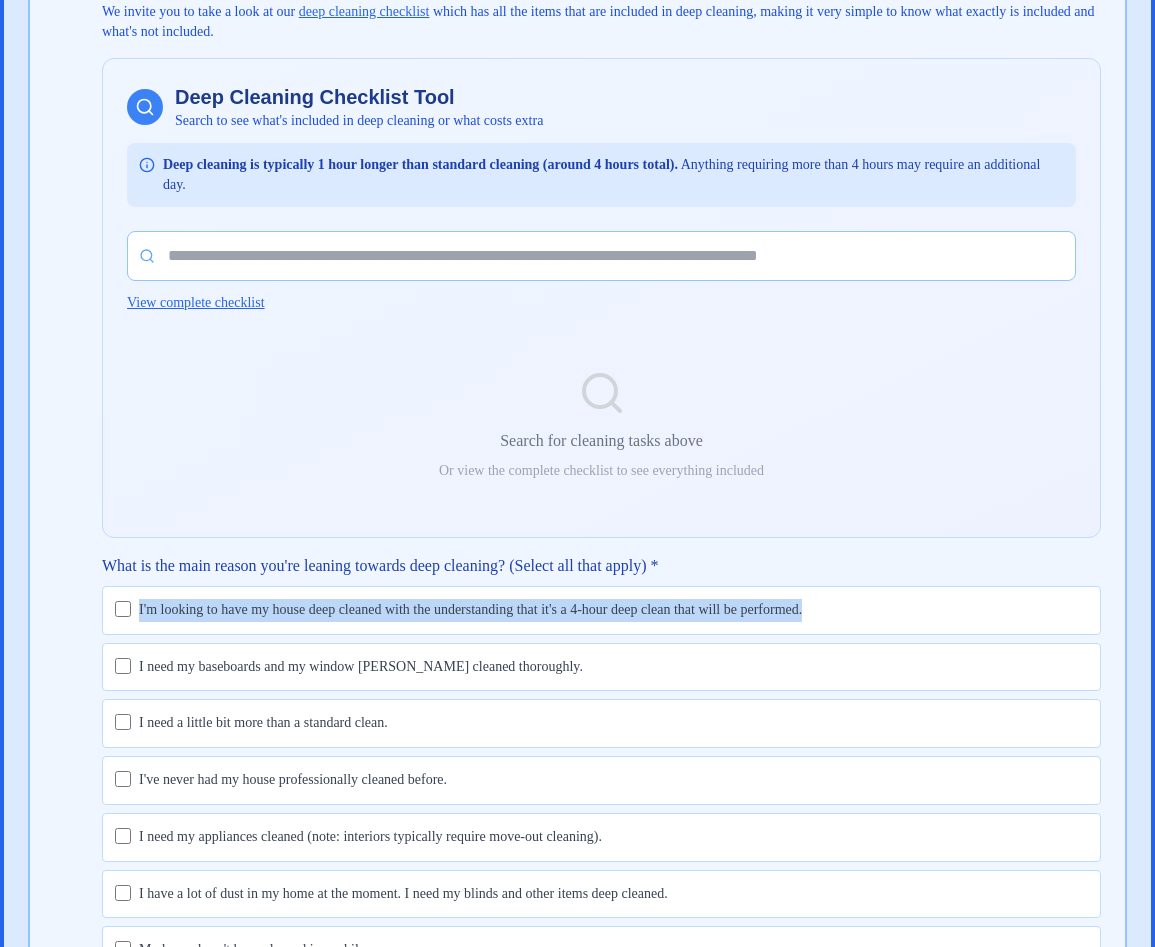 scroll, scrollTop: 0, scrollLeft: 0, axis: both 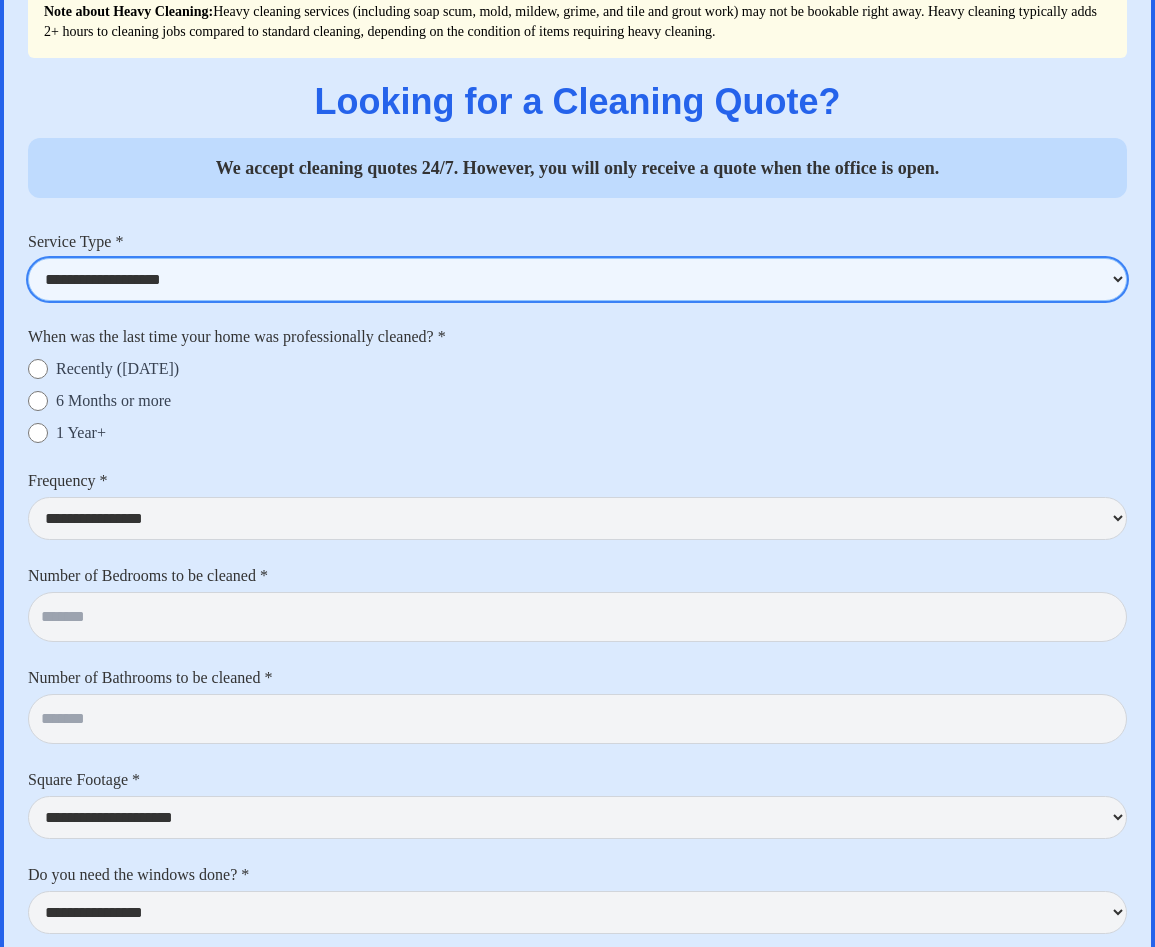 click on "**********" at bounding box center [577, 279] 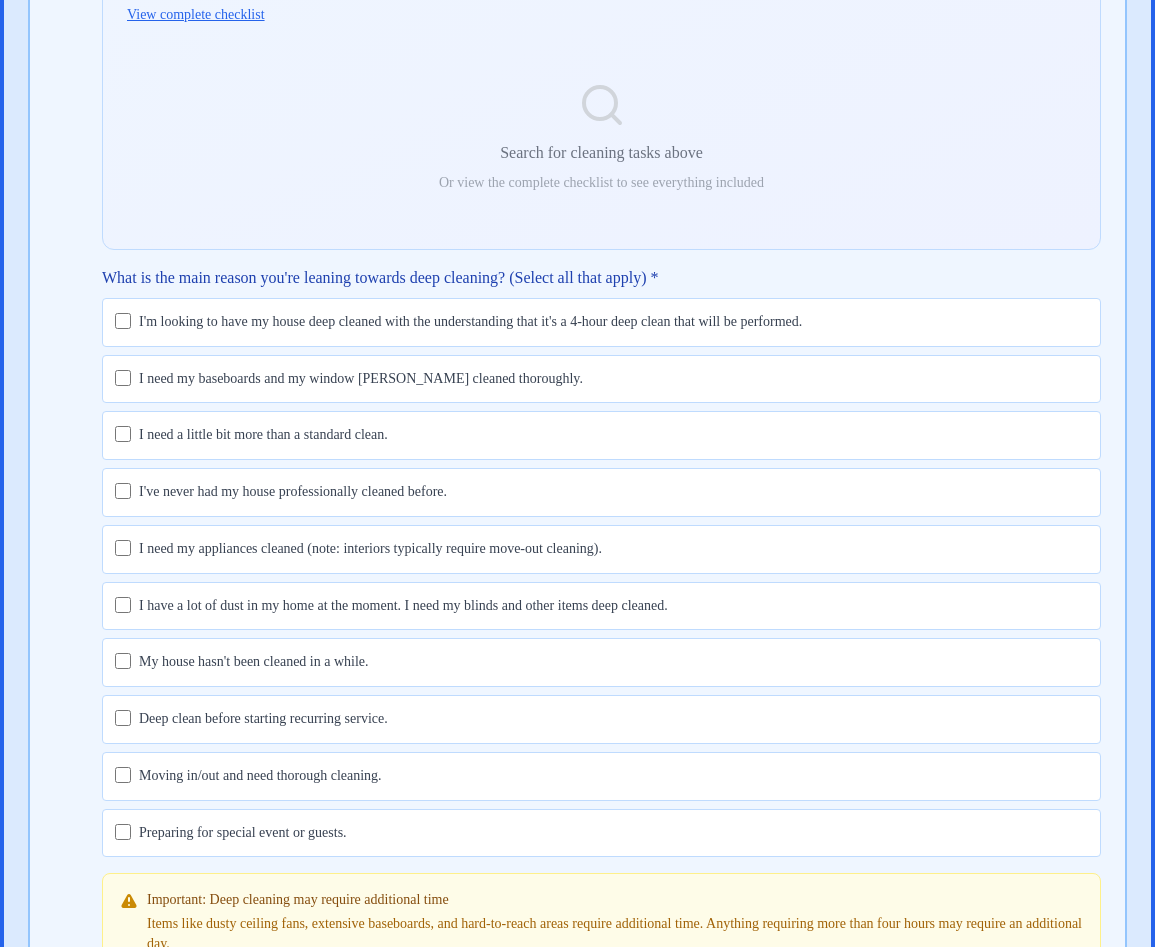 scroll, scrollTop: 4457, scrollLeft: 0, axis: vertical 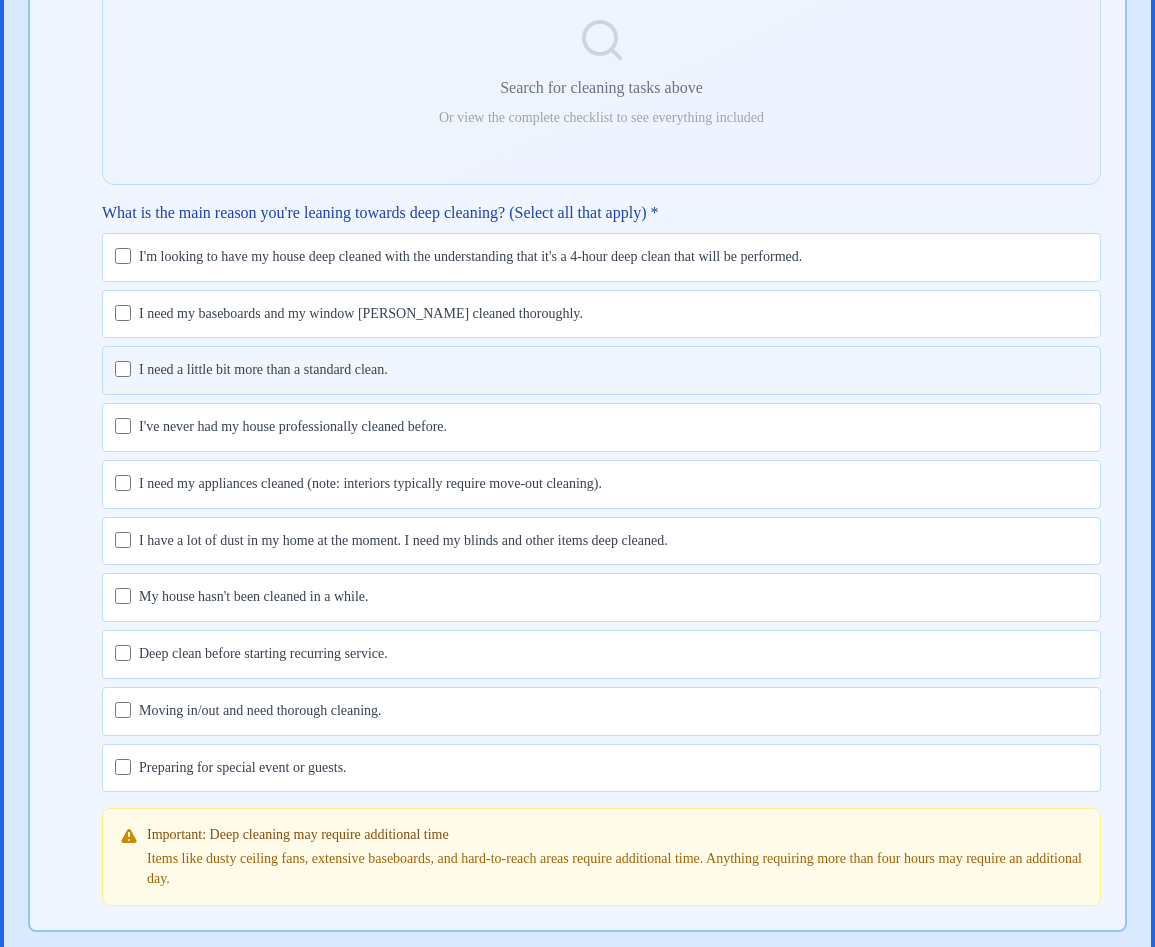 click on "I need a little bit more than a standard clean." at bounding box center (263, 370) 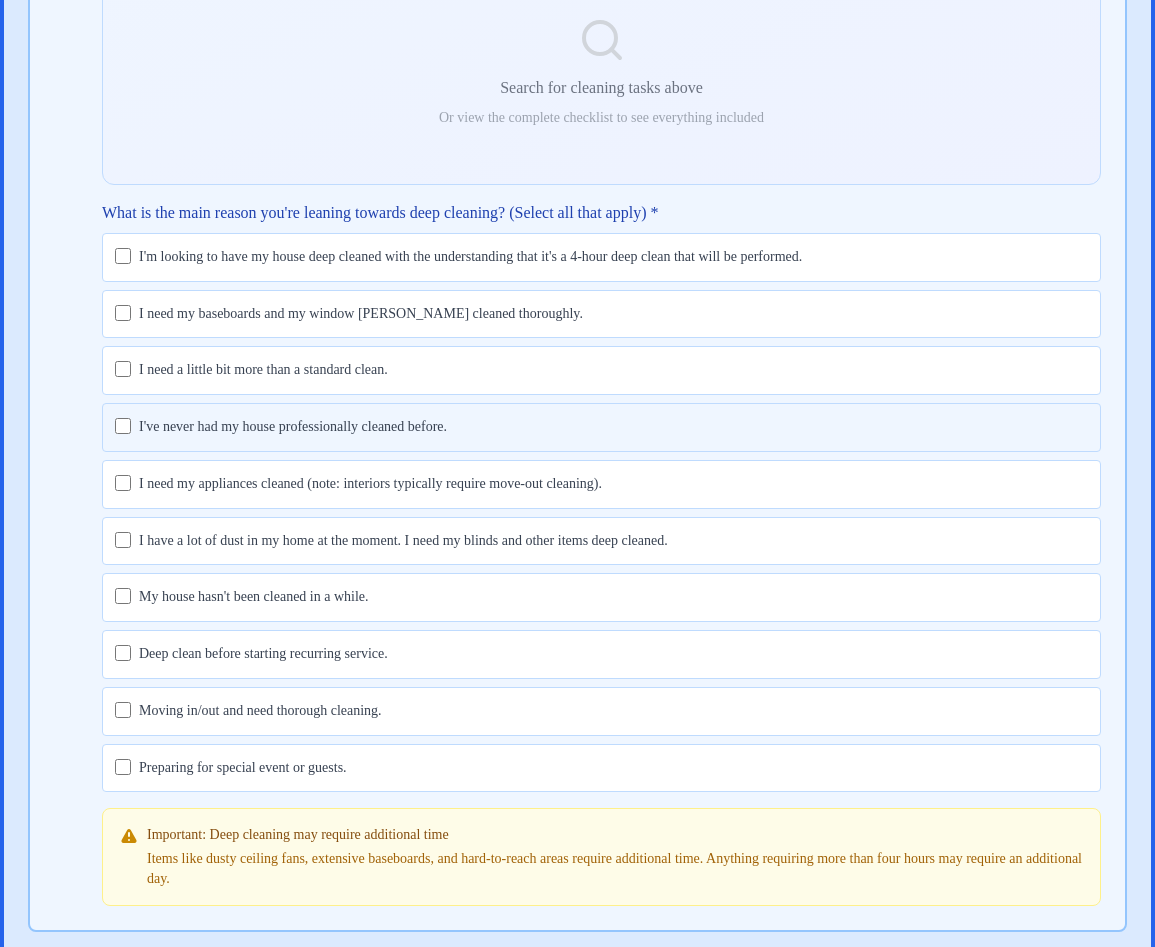 click on "I've never had my house professionally cleaned before." at bounding box center (293, 427) 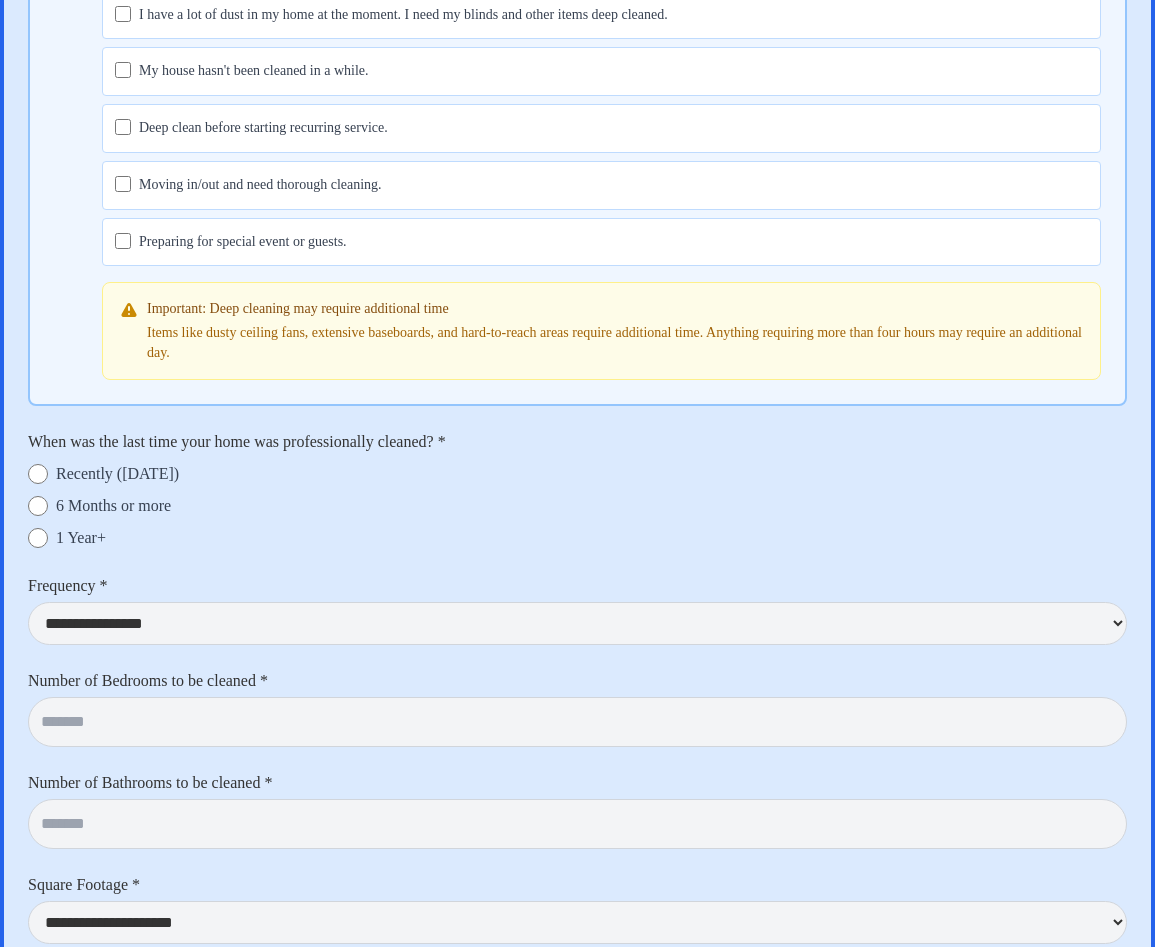 scroll, scrollTop: 4985, scrollLeft: 0, axis: vertical 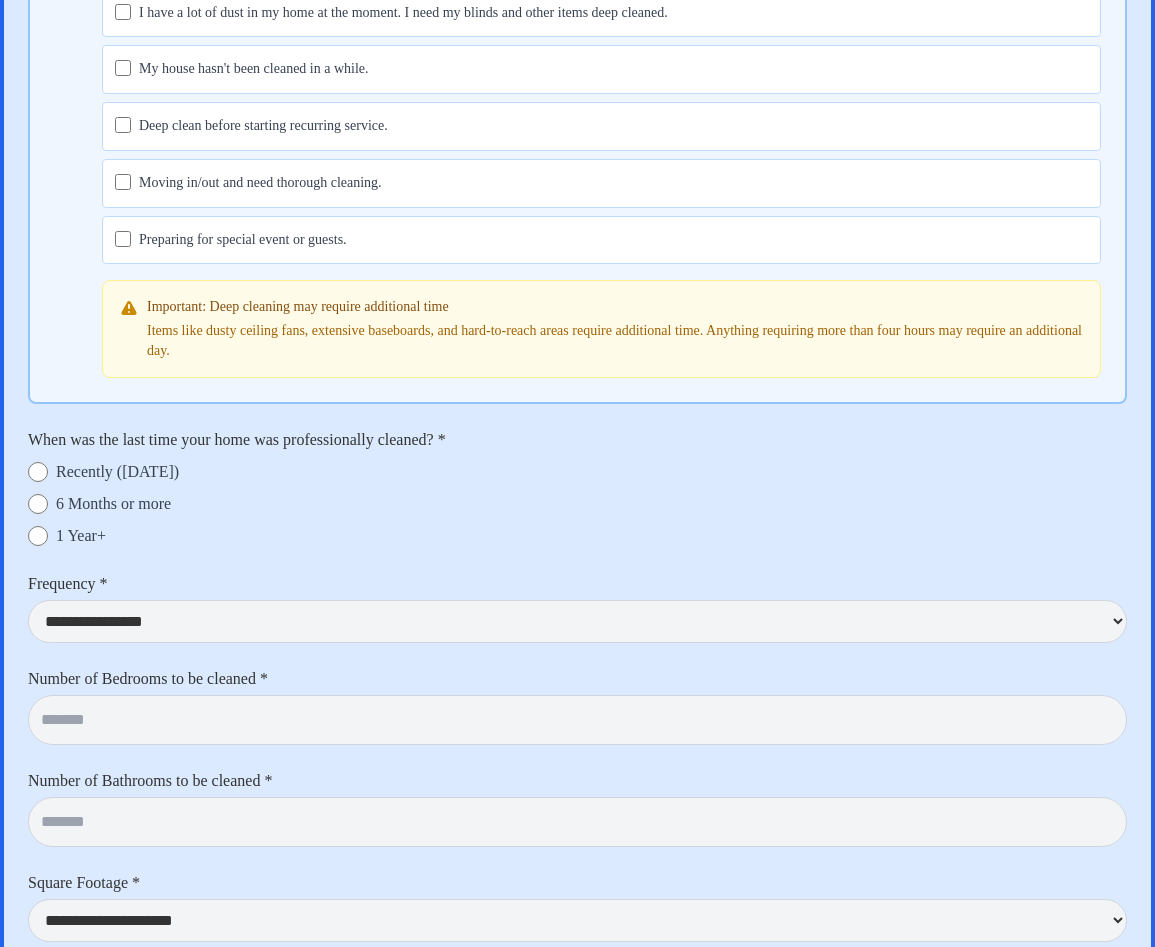 click on "Recently (1 Month ago)" at bounding box center [117, 472] 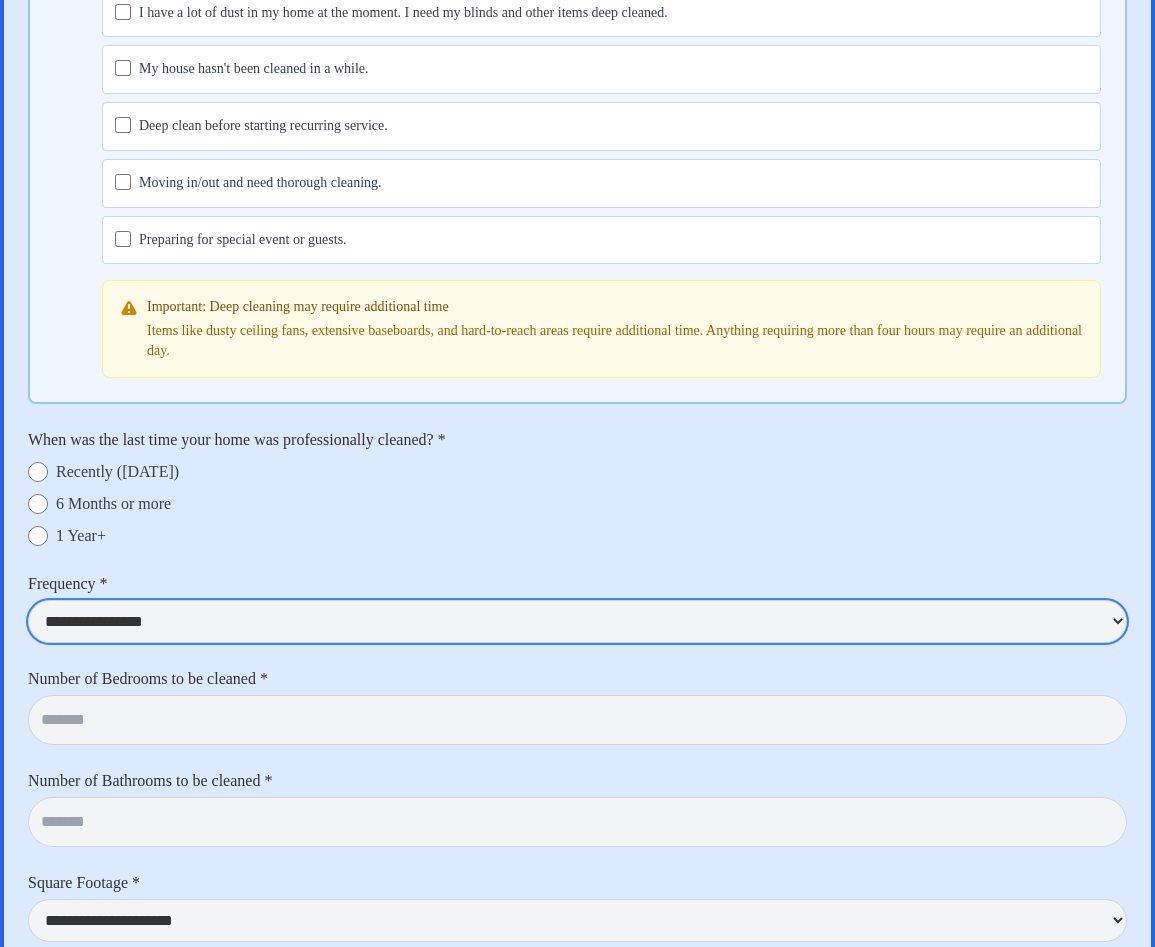 click on "**********" at bounding box center (577, 621) 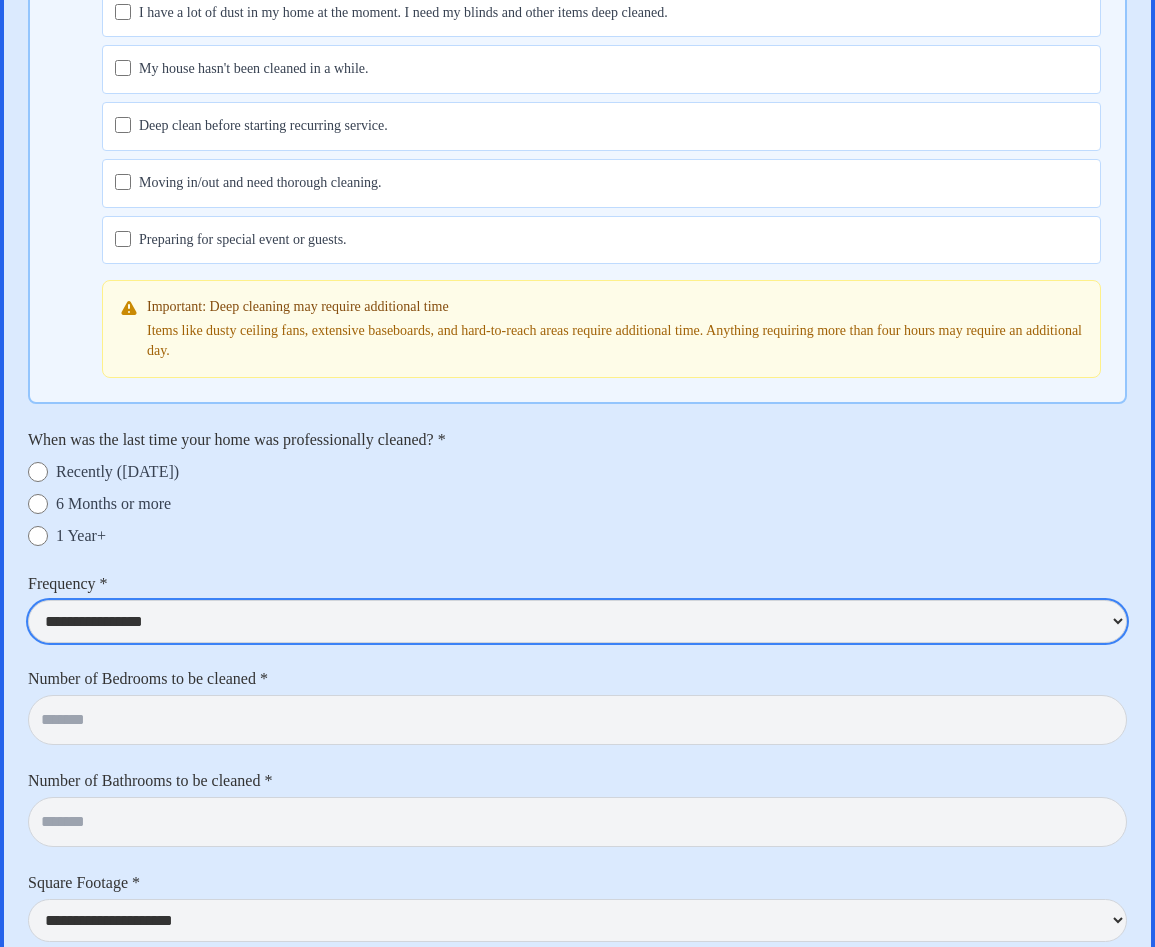 select on "********" 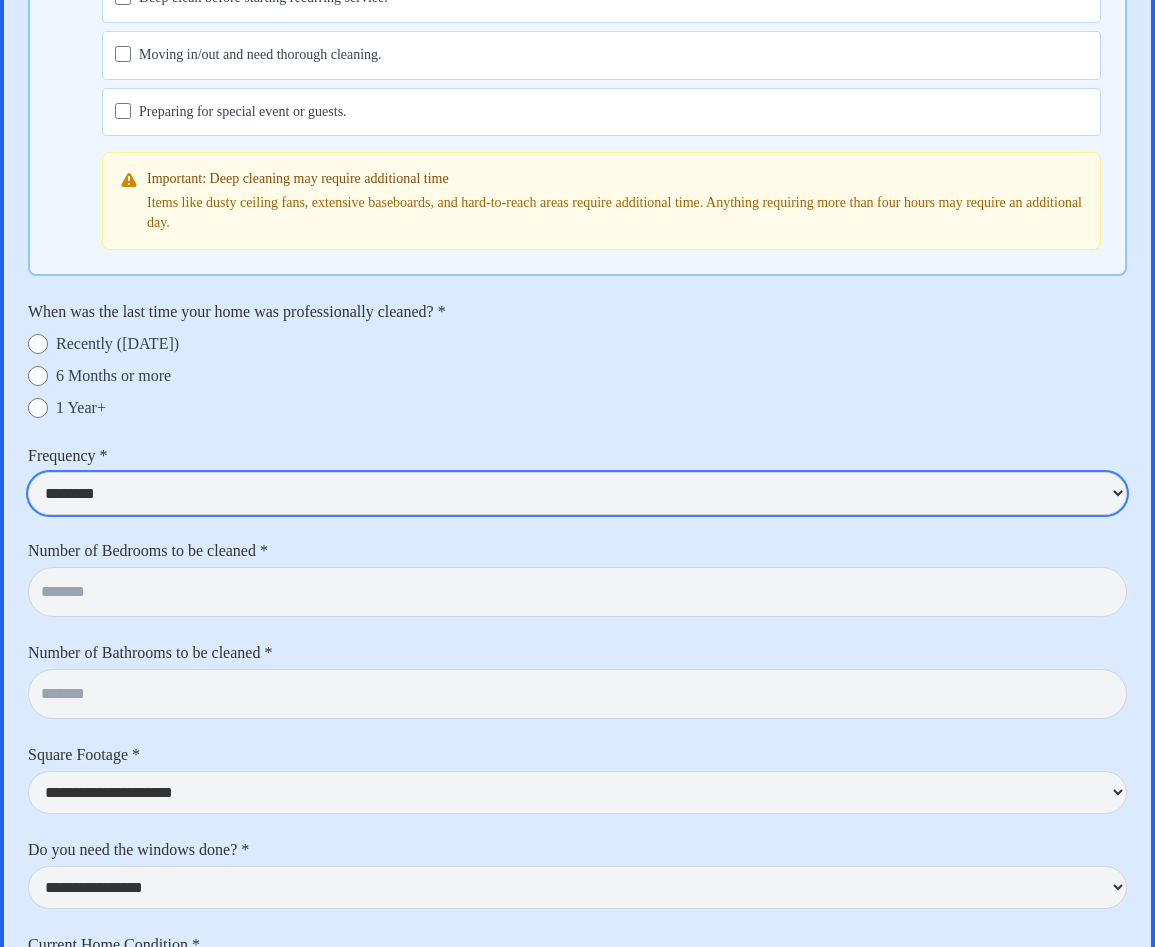 scroll, scrollTop: 5175, scrollLeft: 0, axis: vertical 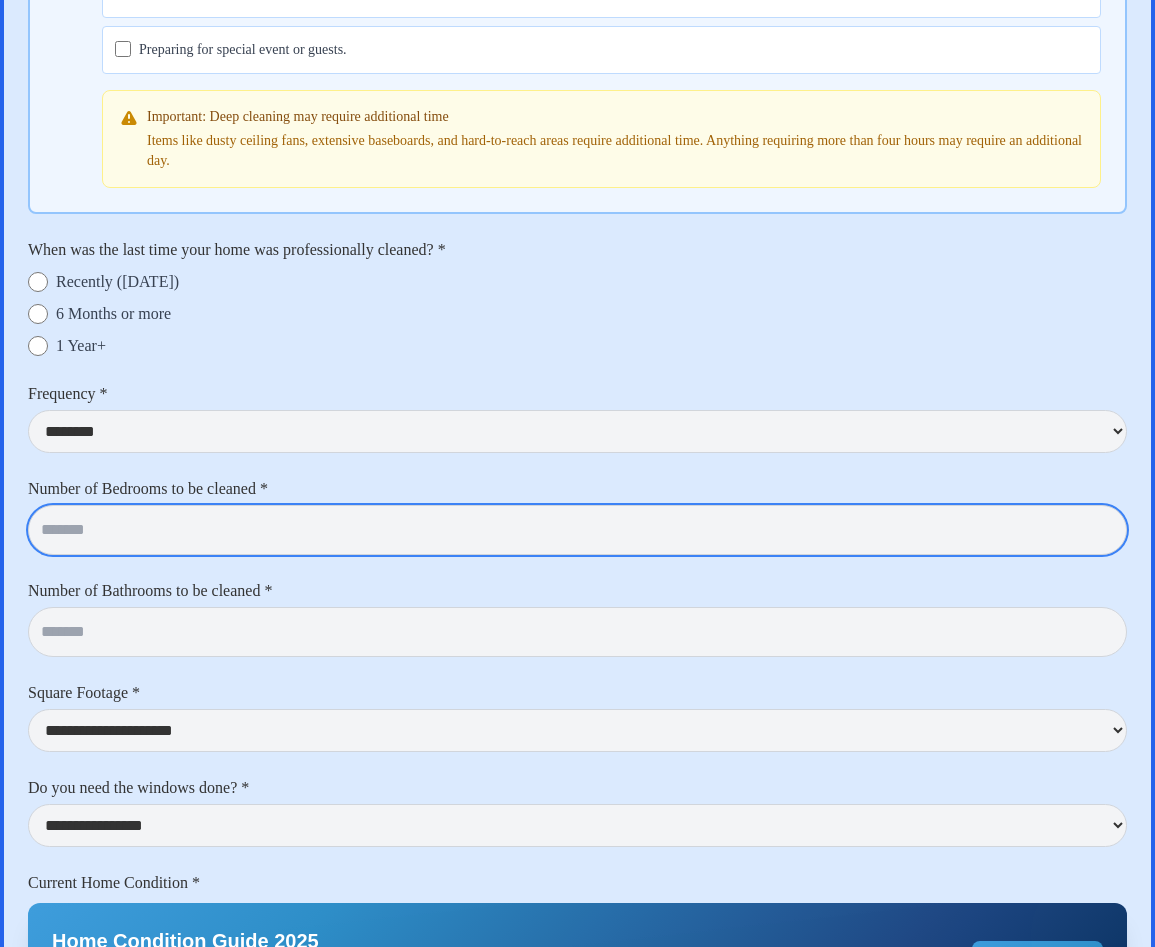 click at bounding box center [577, 530] 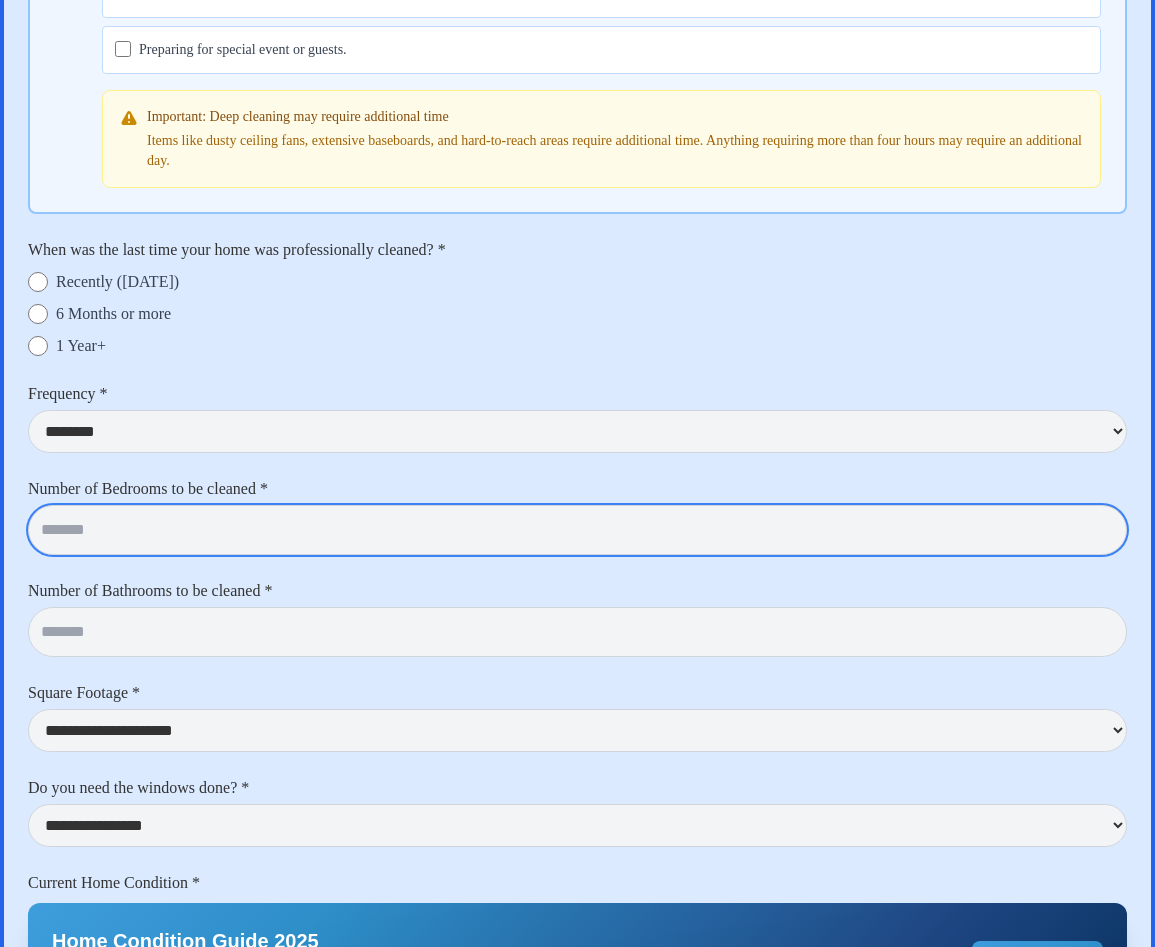 type on "*" 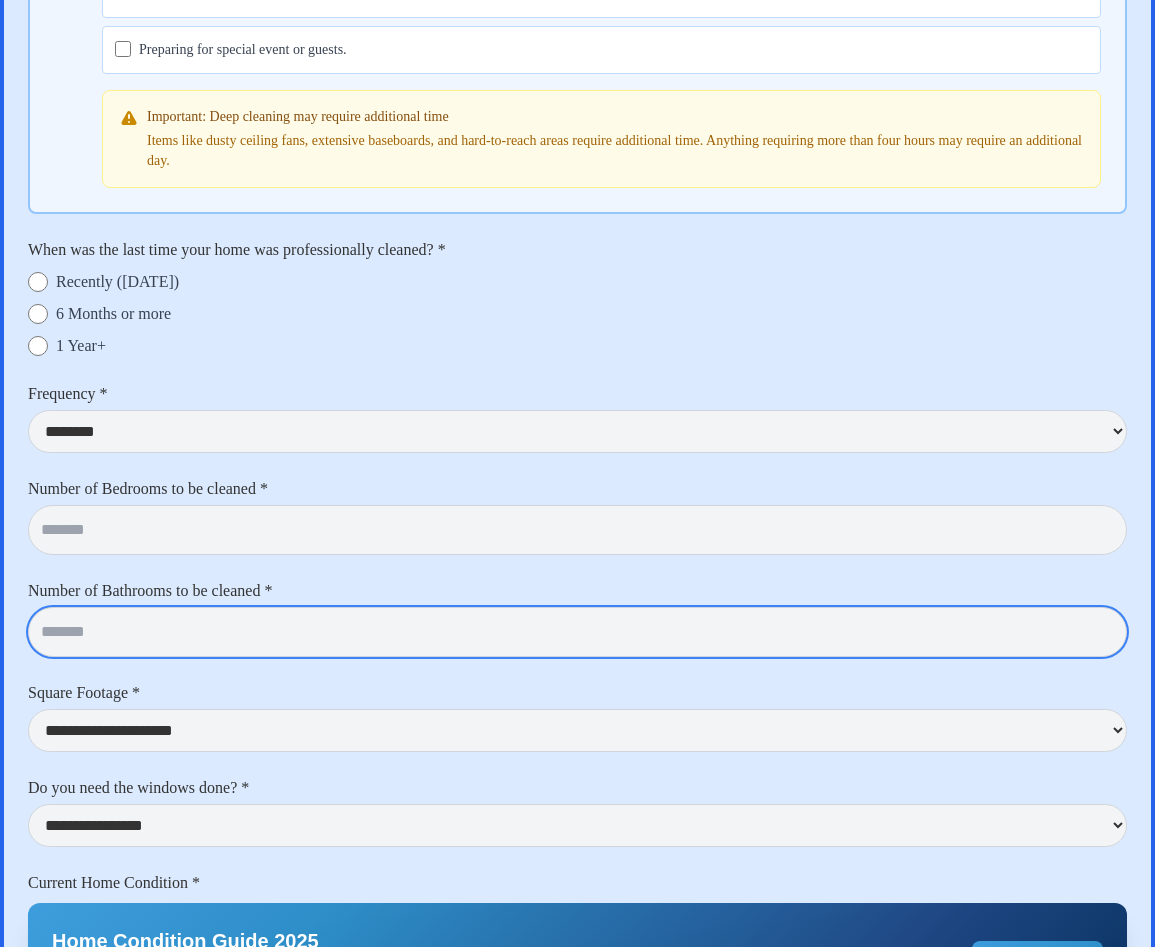 click at bounding box center (577, 632) 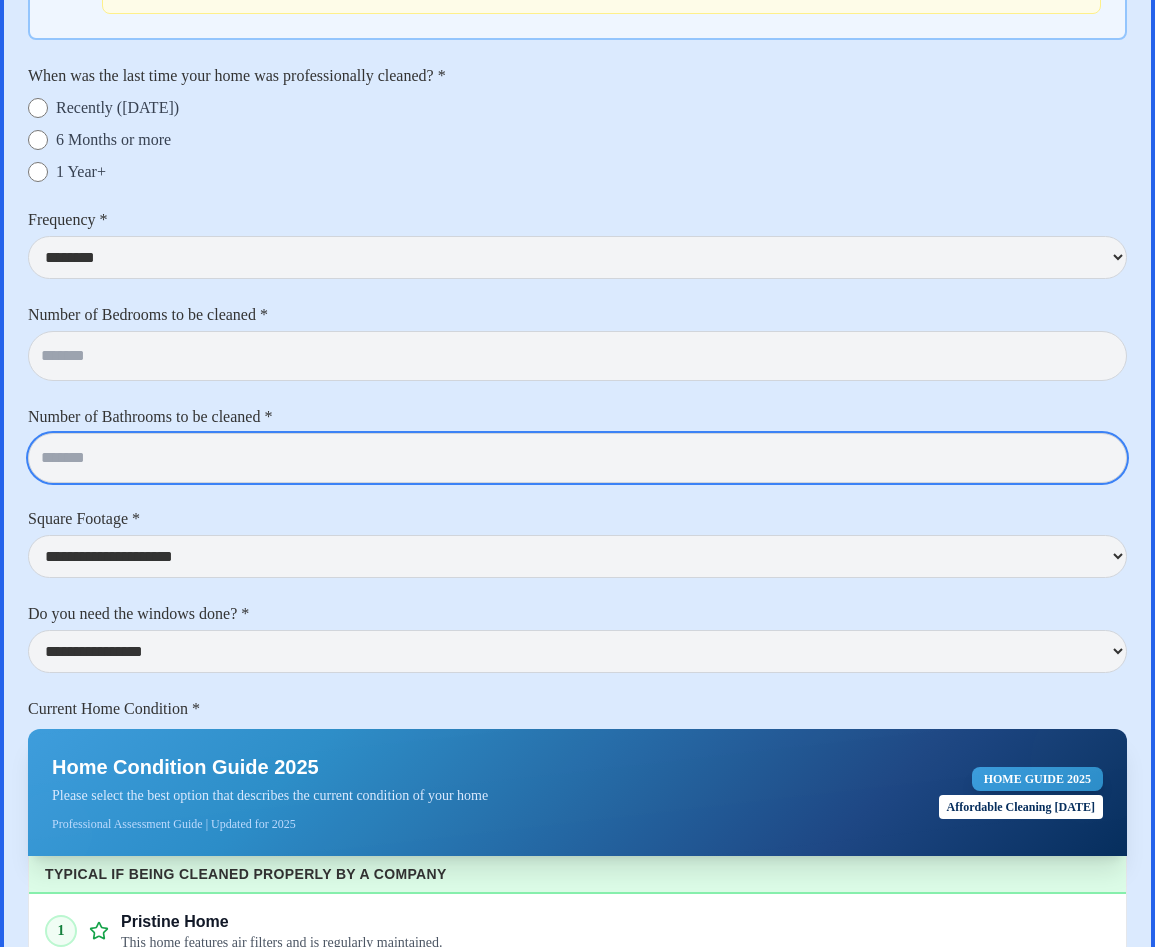 scroll, scrollTop: 5430, scrollLeft: 0, axis: vertical 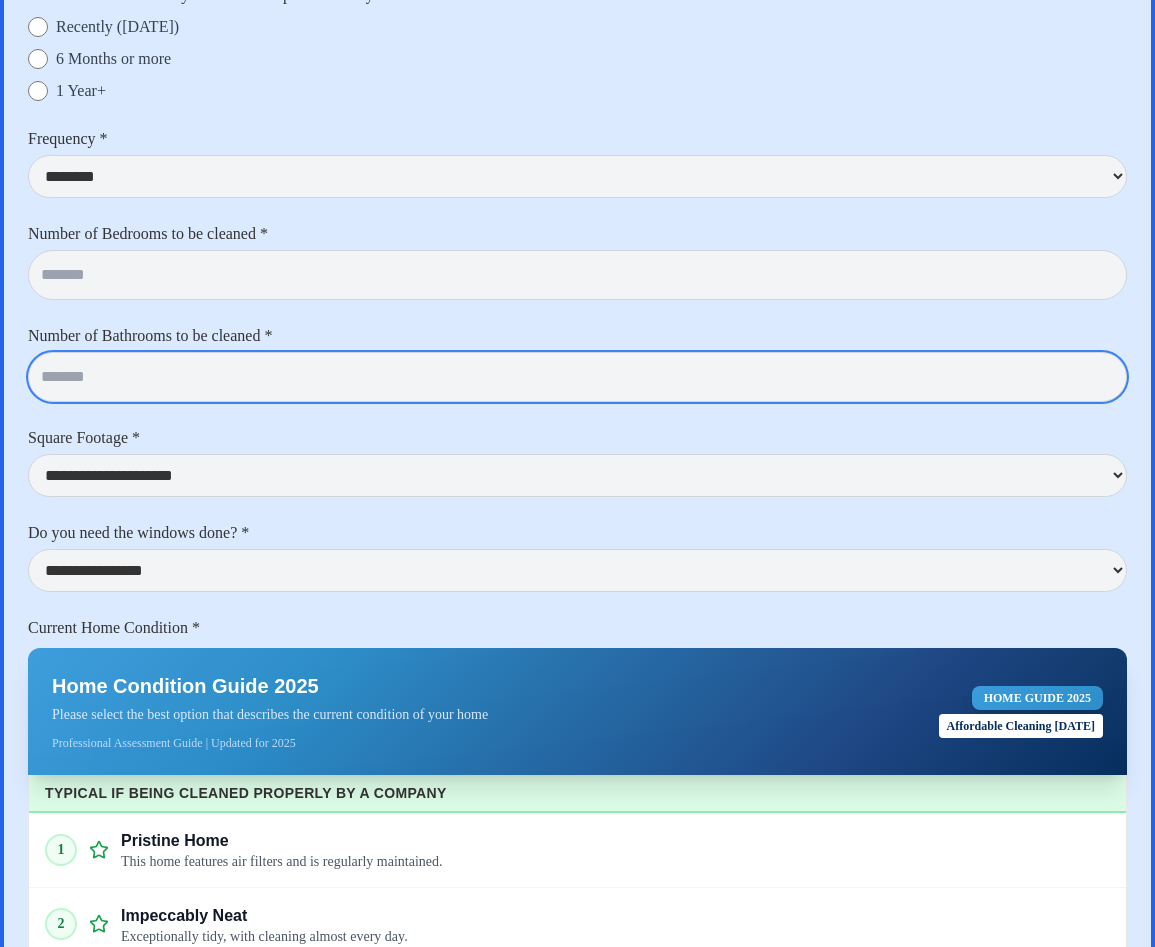 type on "*" 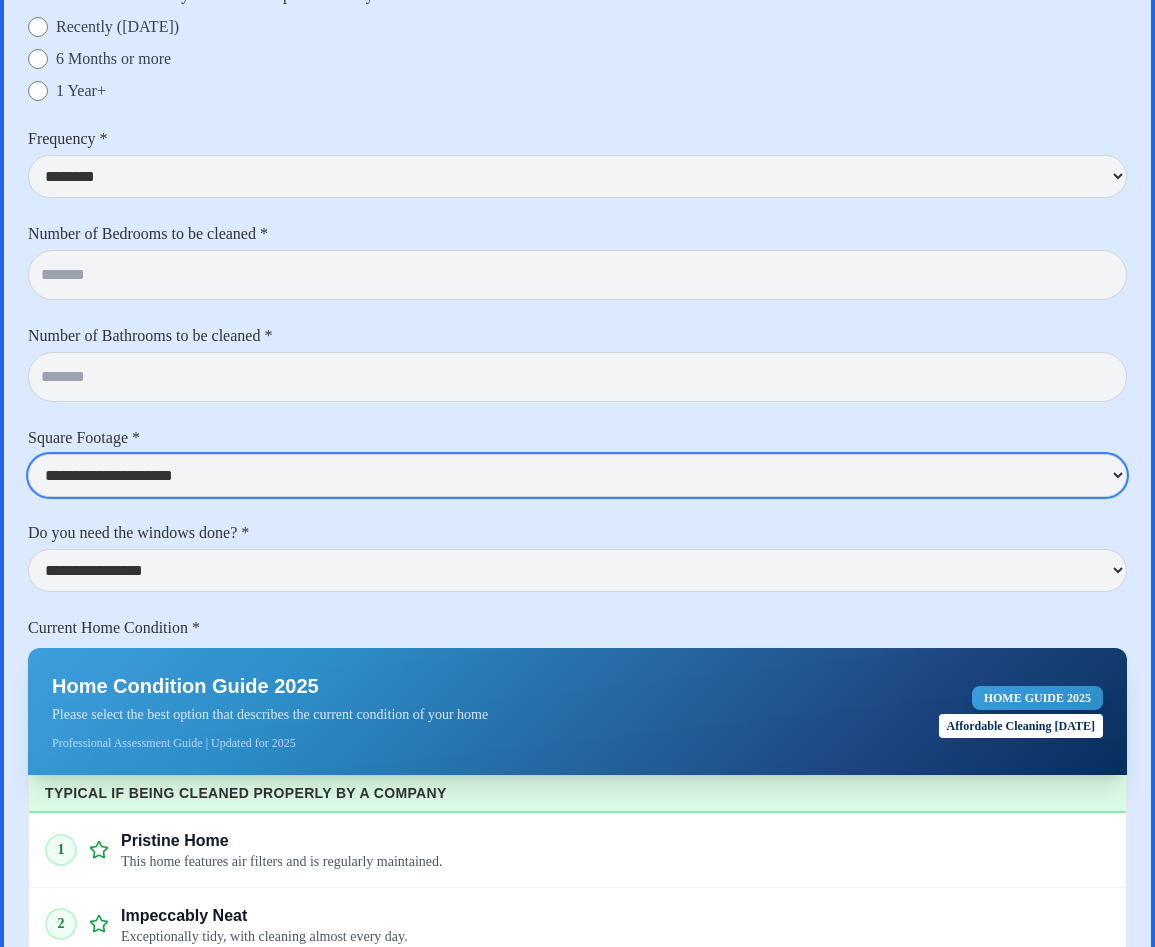 click on "**********" at bounding box center (577, 475) 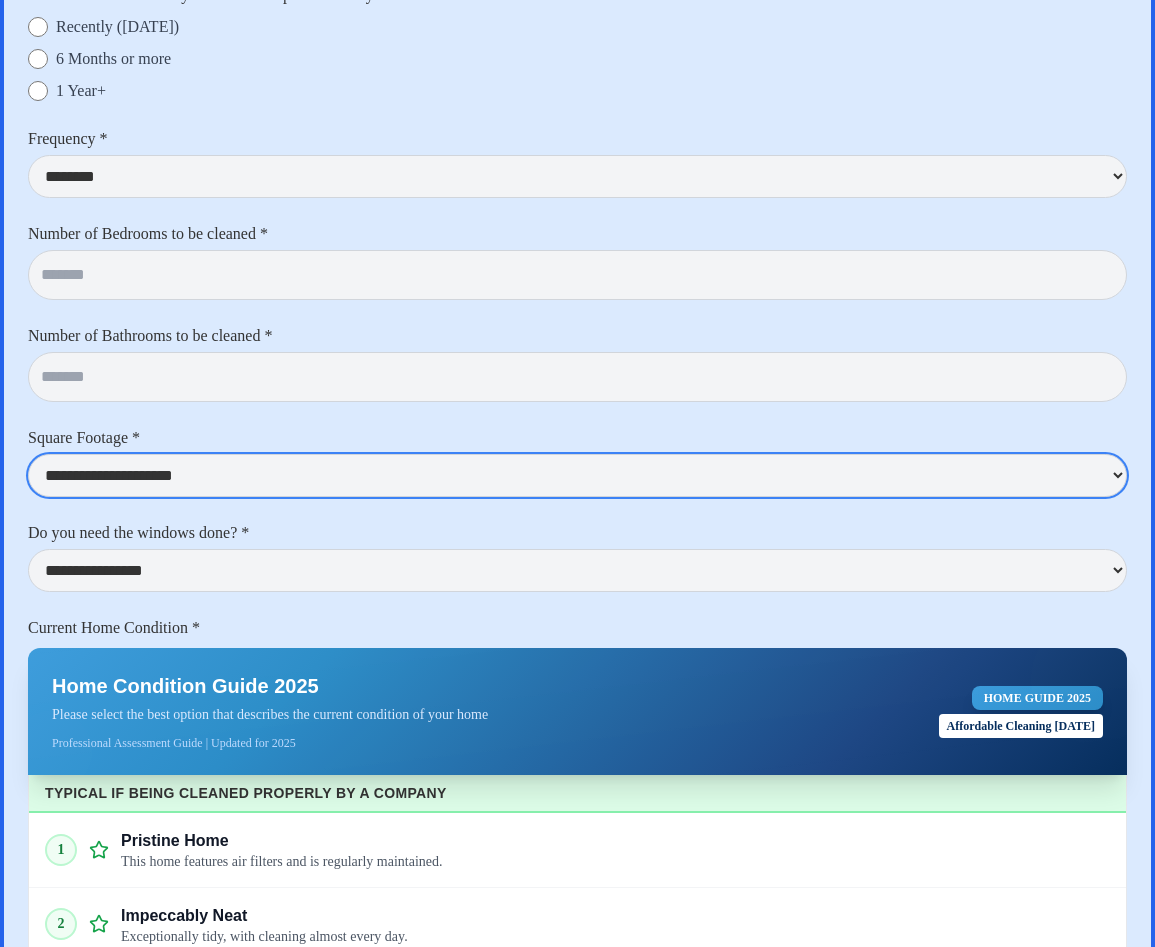 select on "**********" 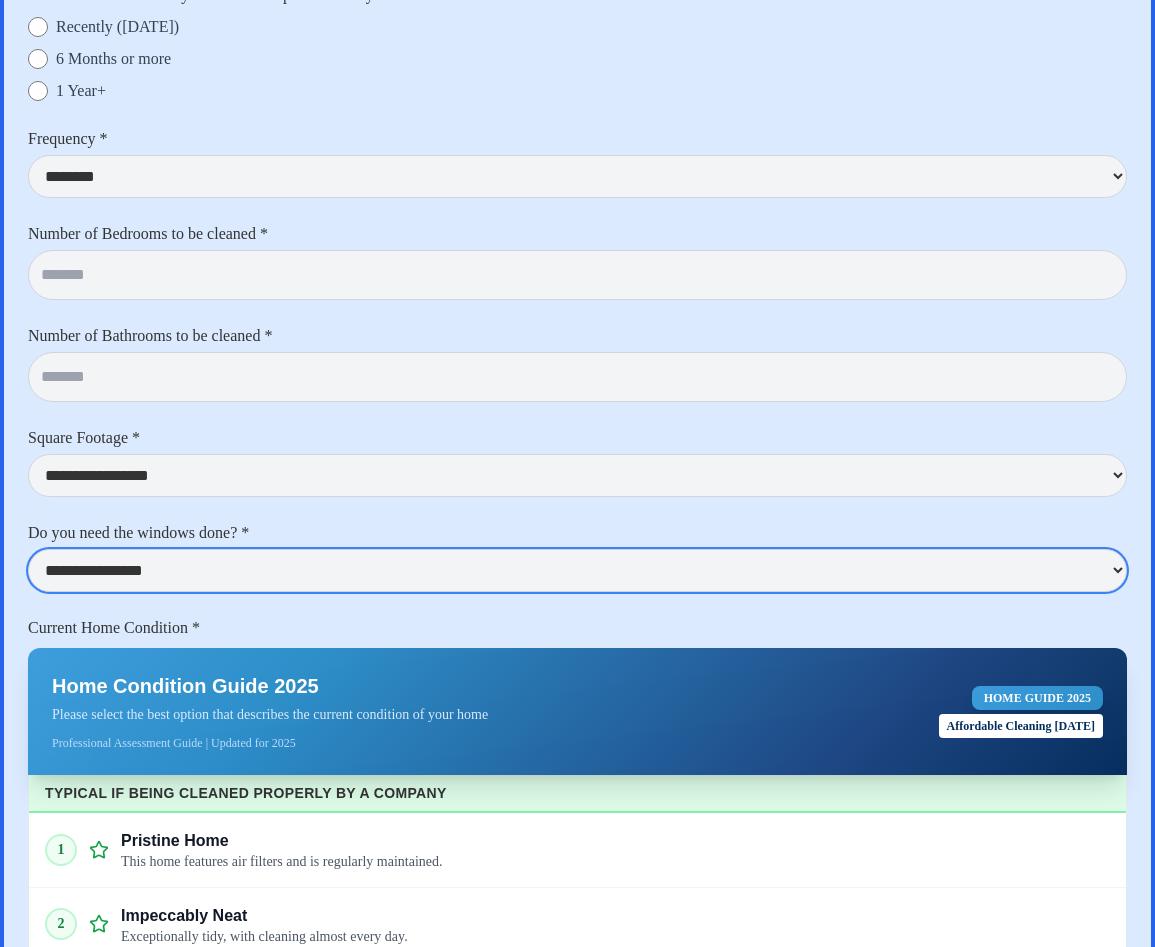 click on "**********" at bounding box center [577, 570] 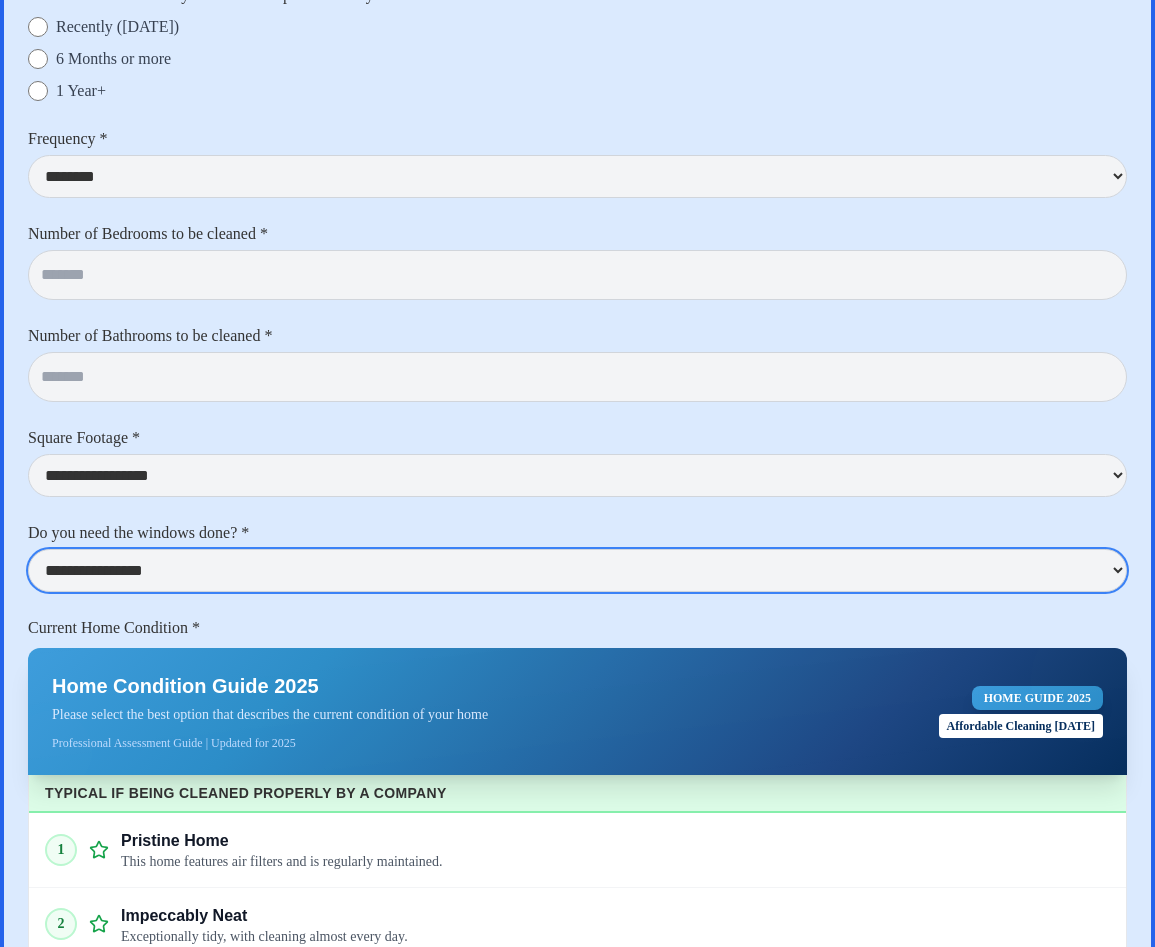 select on "***" 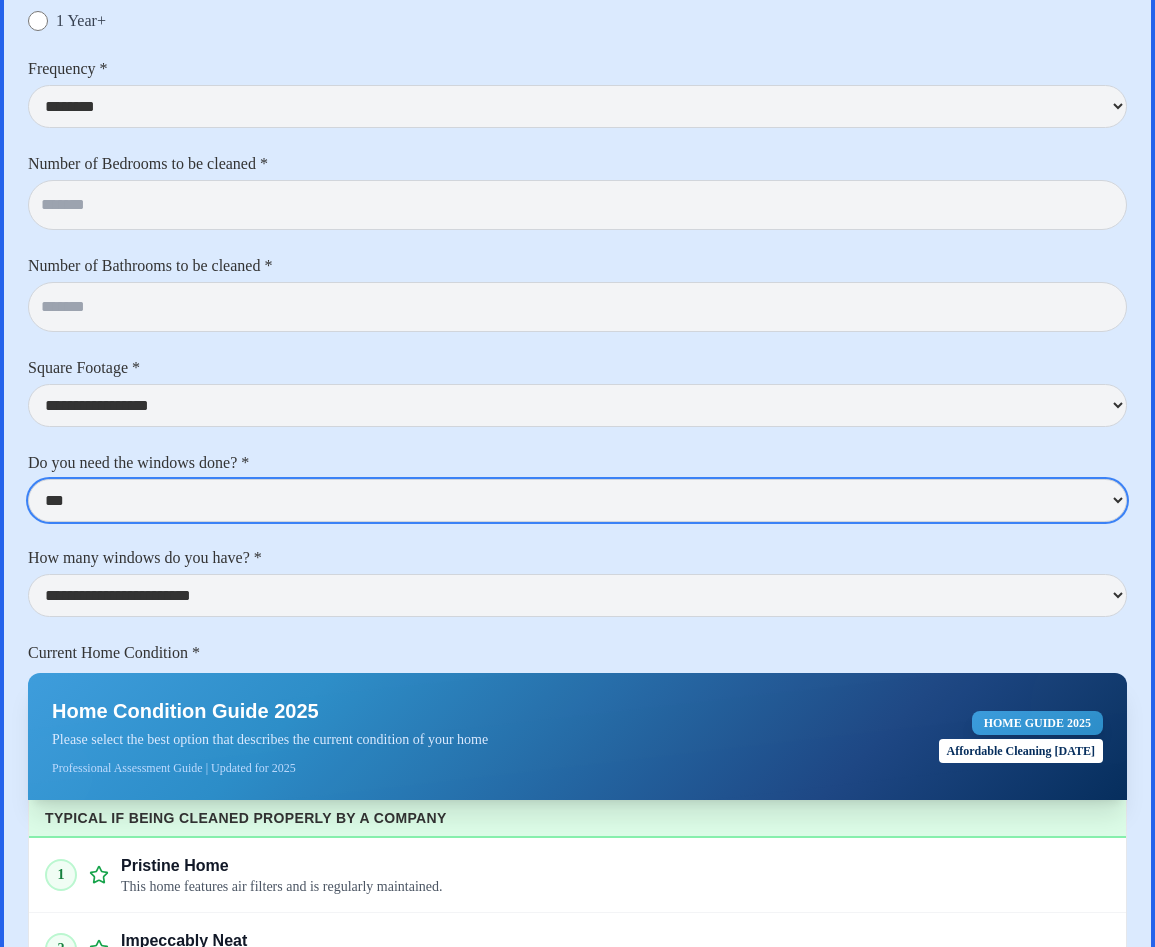 scroll, scrollTop: 5524, scrollLeft: 0, axis: vertical 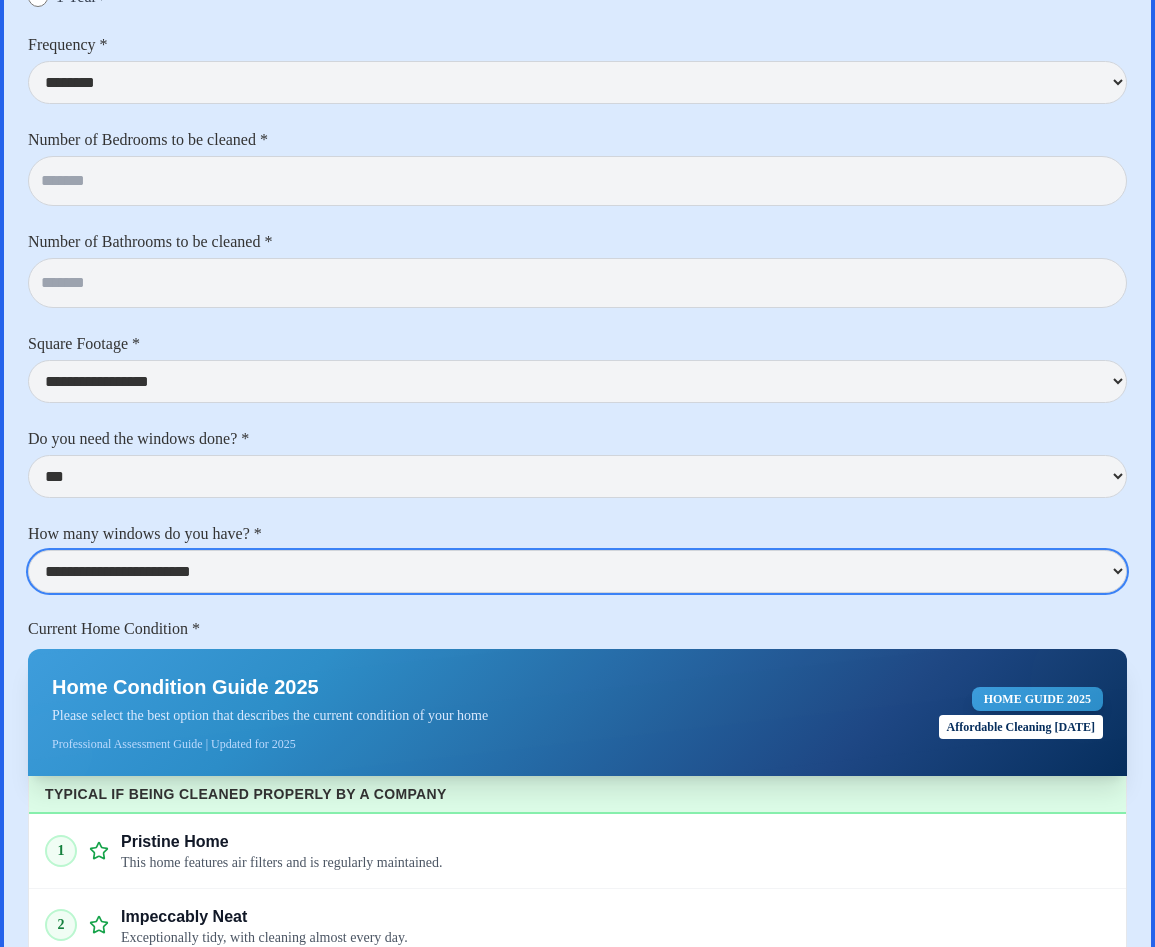 click on "**********" at bounding box center (577, 571) 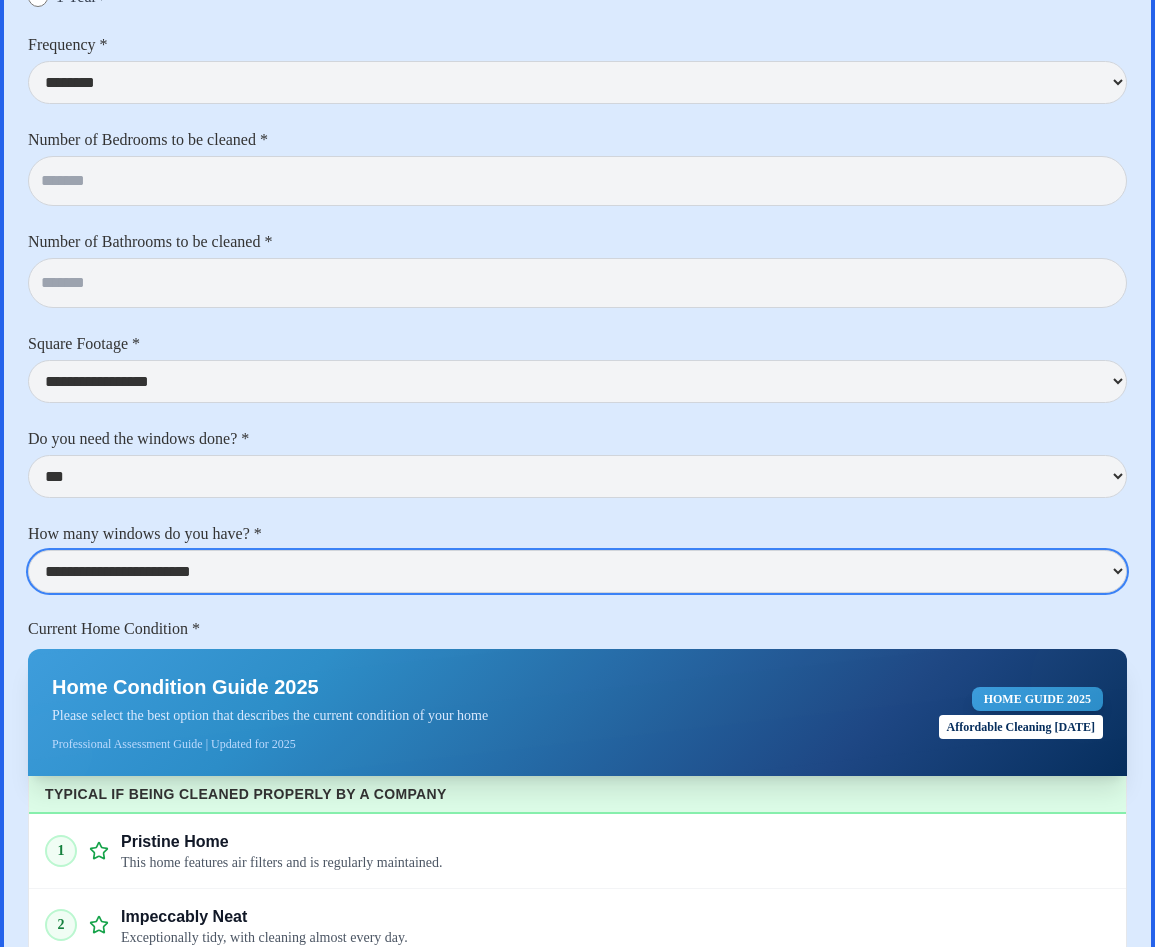 select on "**********" 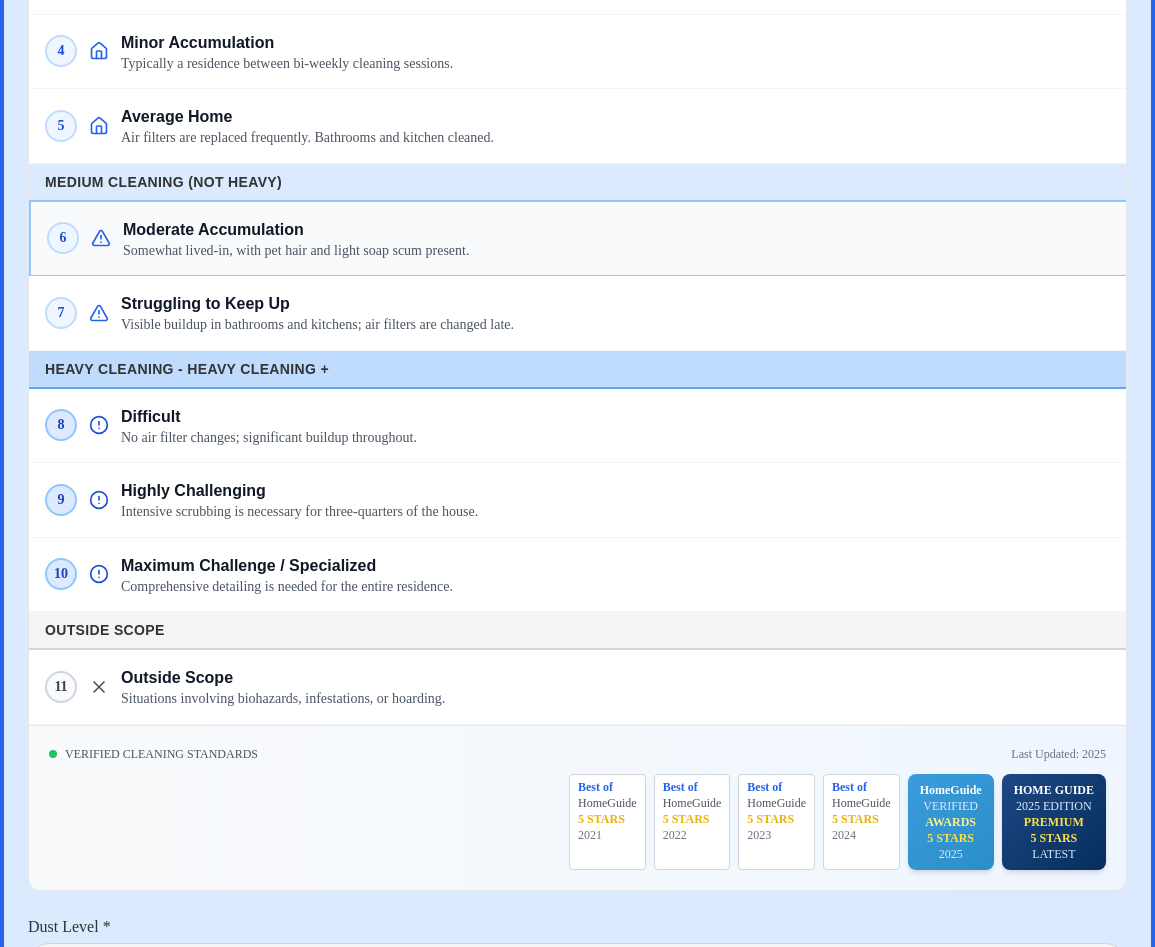 scroll, scrollTop: 6579, scrollLeft: 0, axis: vertical 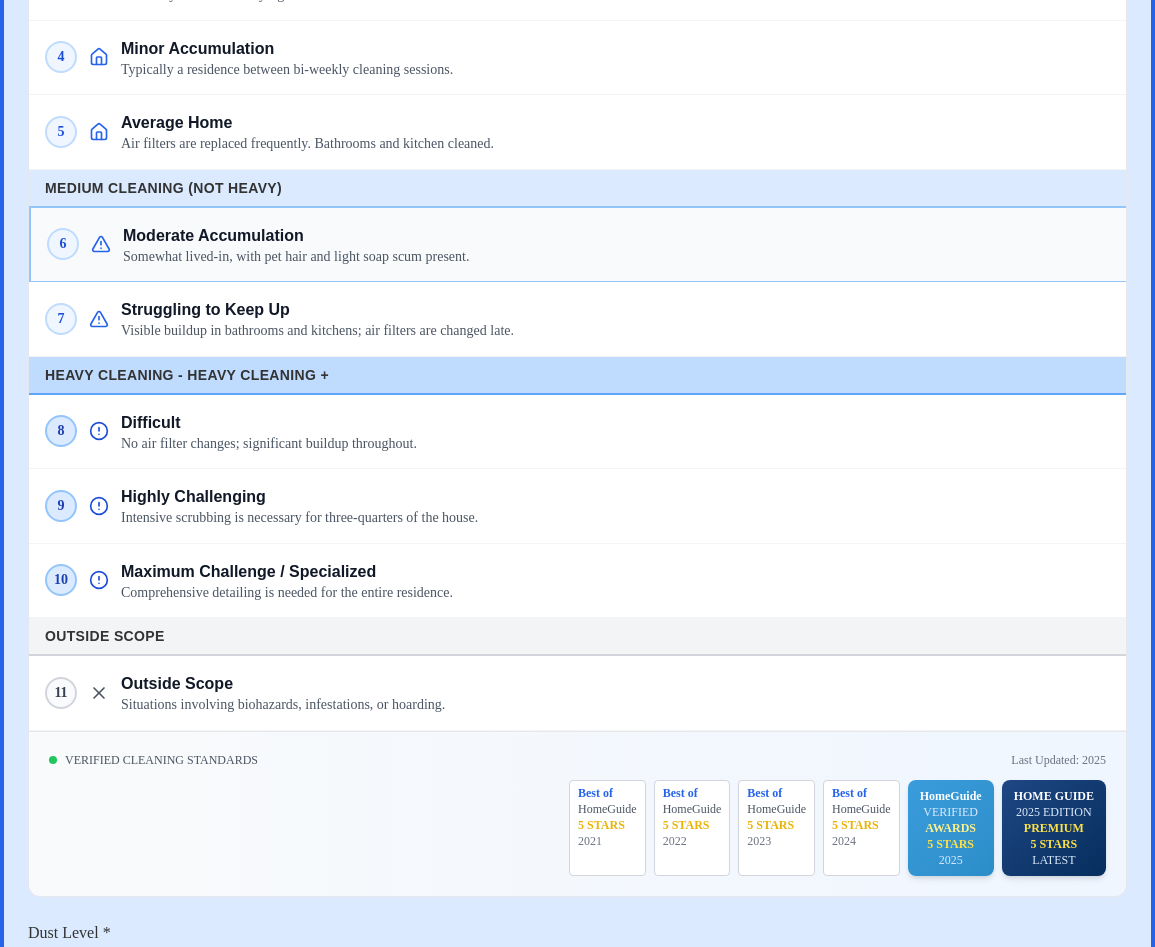 click on "Moderate Accumulation" at bounding box center [616, 236] 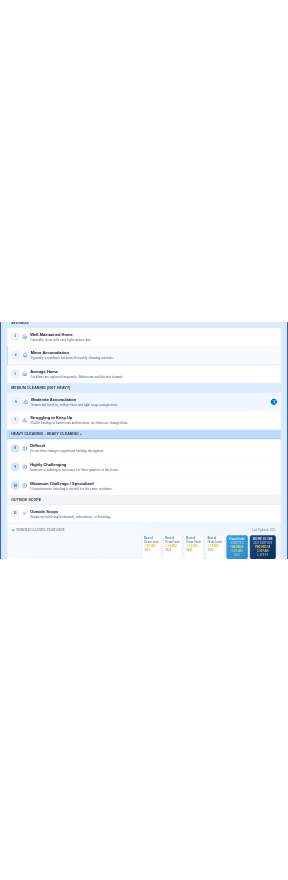scroll, scrollTop: 6613, scrollLeft: 0, axis: vertical 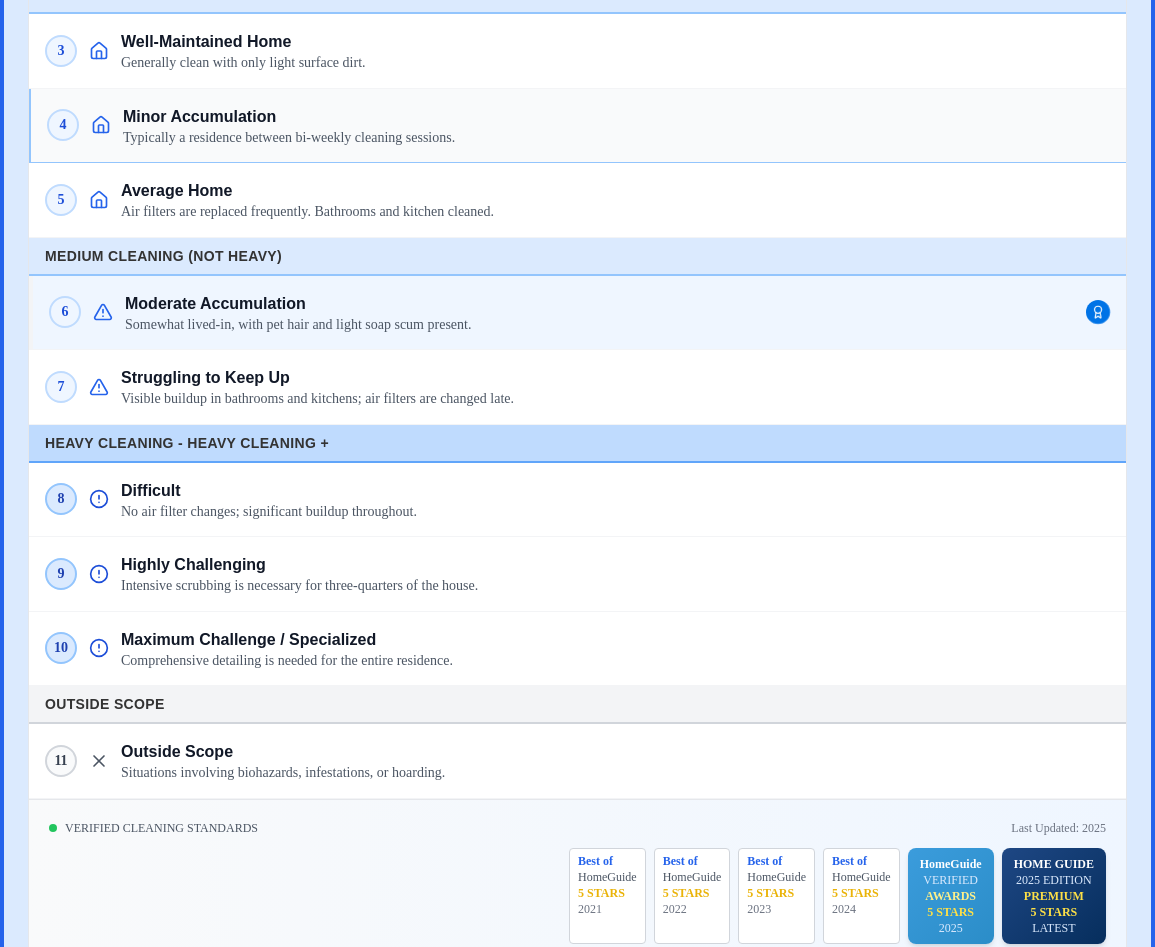 type 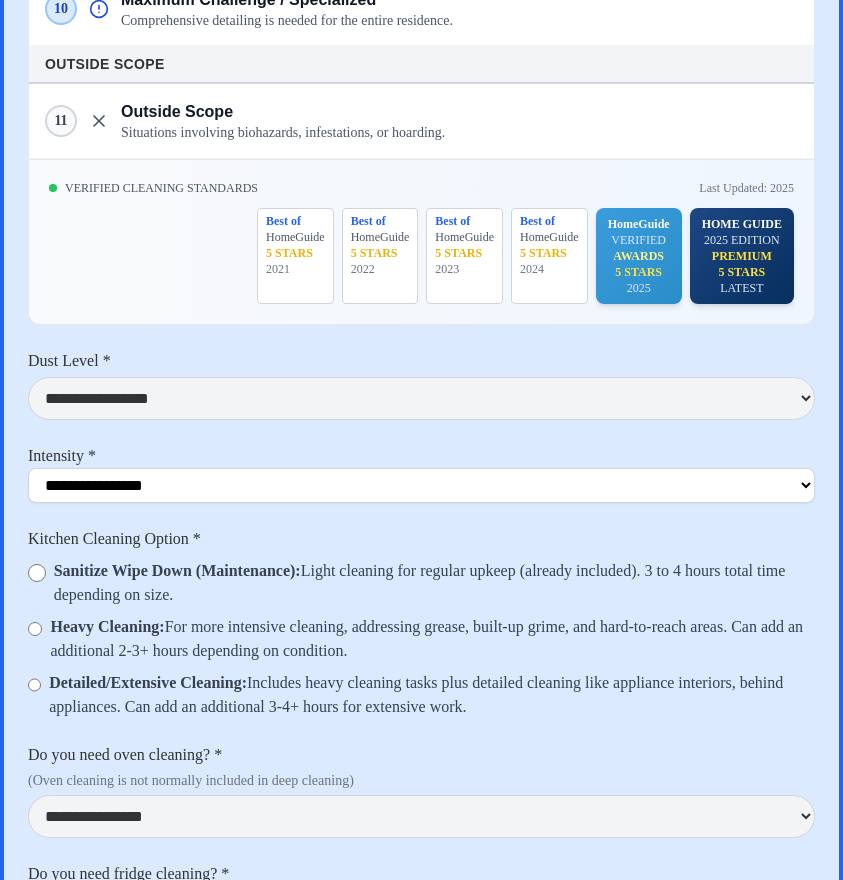 scroll, scrollTop: 6446, scrollLeft: 0, axis: vertical 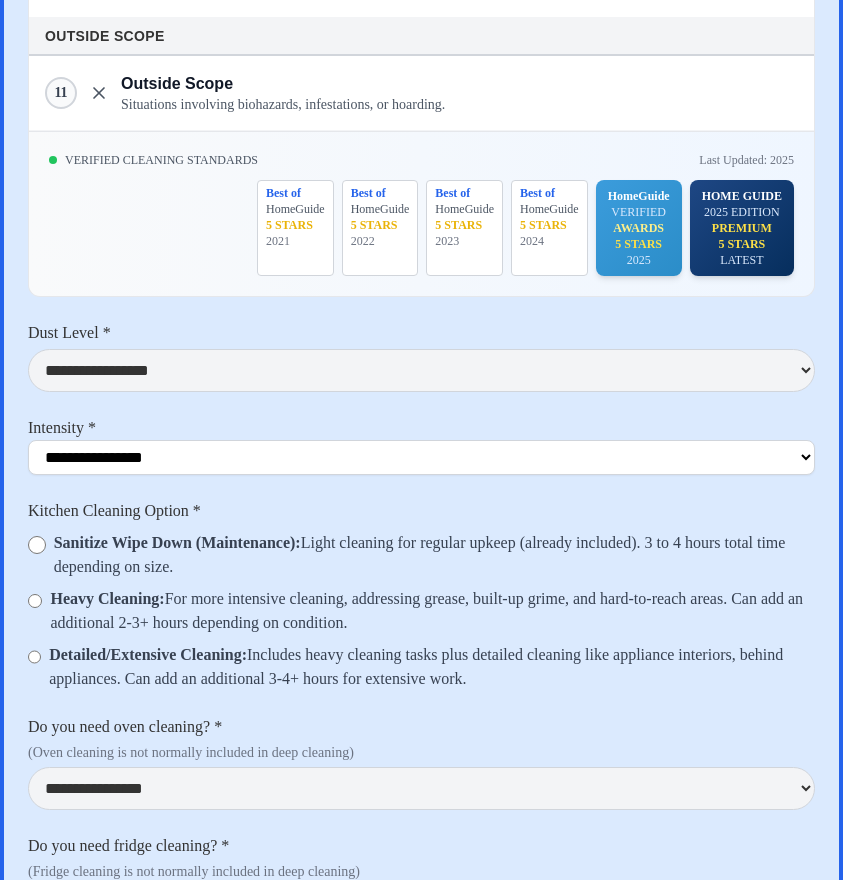 click on "**********" at bounding box center (421, 121) 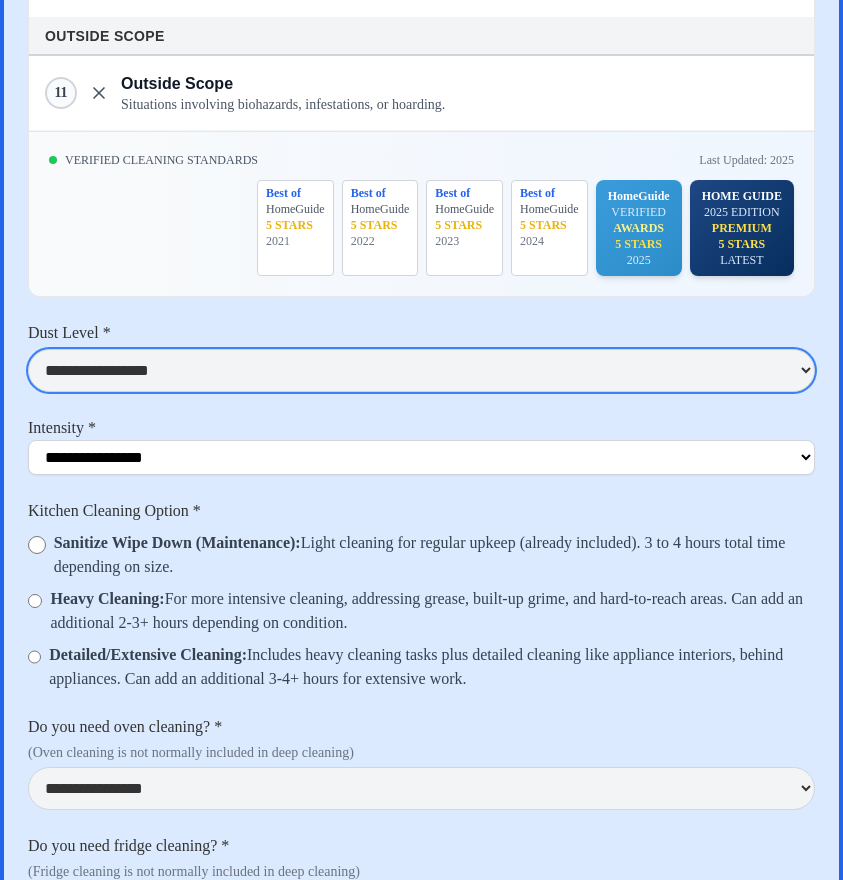 click on "**********" at bounding box center [421, 370] 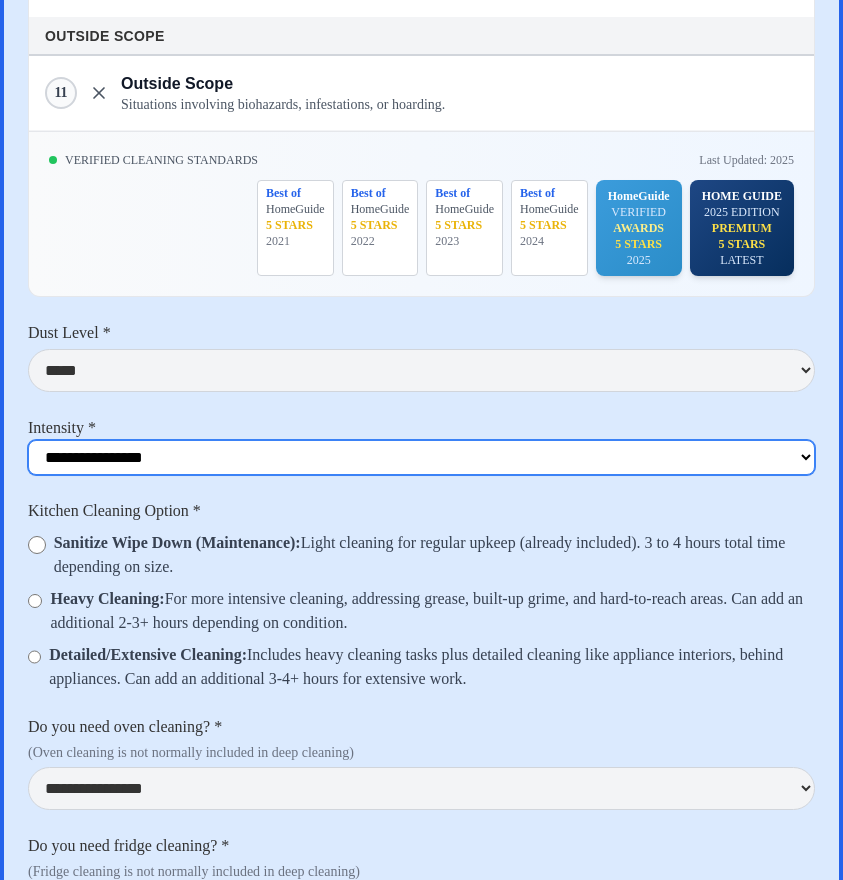 click on "**********" at bounding box center (421, 457) 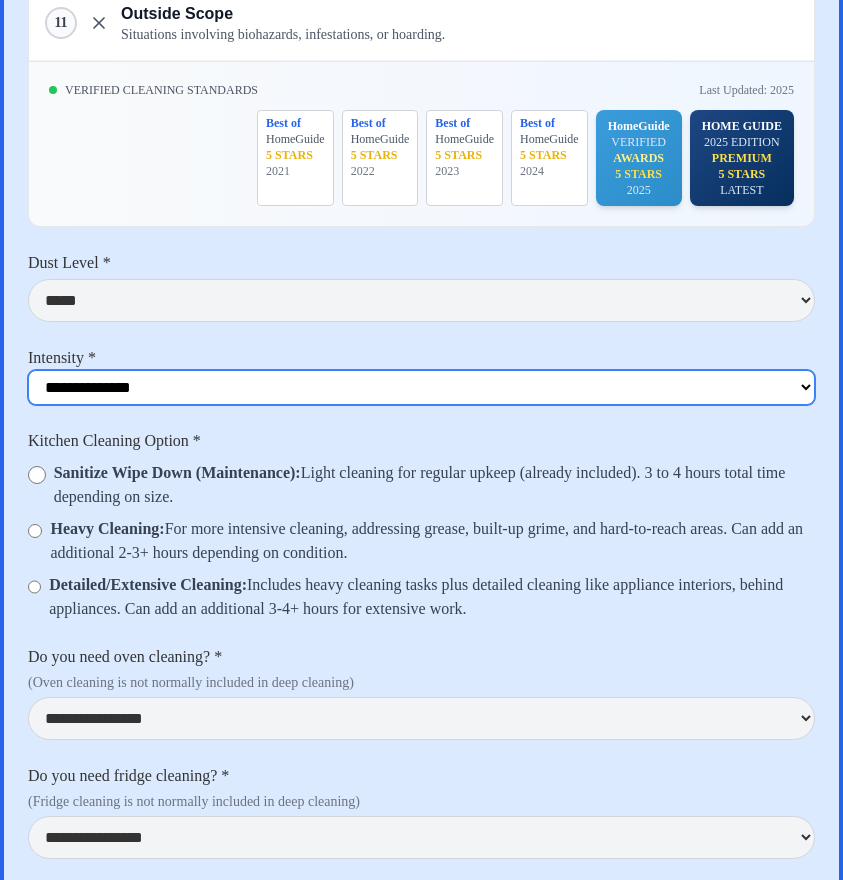scroll, scrollTop: 6586, scrollLeft: 0, axis: vertical 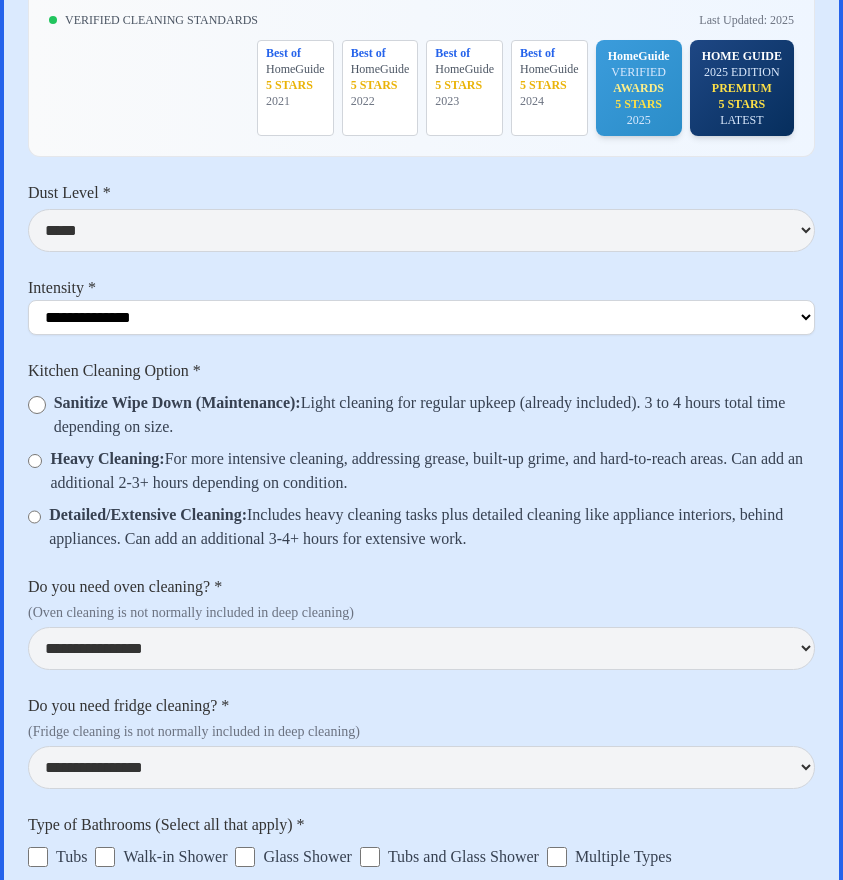 click on "Sanitize Wipe Down (Maintenance):  Light cleaning for regular upkeep (already included). 3 to 4 hours total time depending on size." at bounding box center (434, 415) 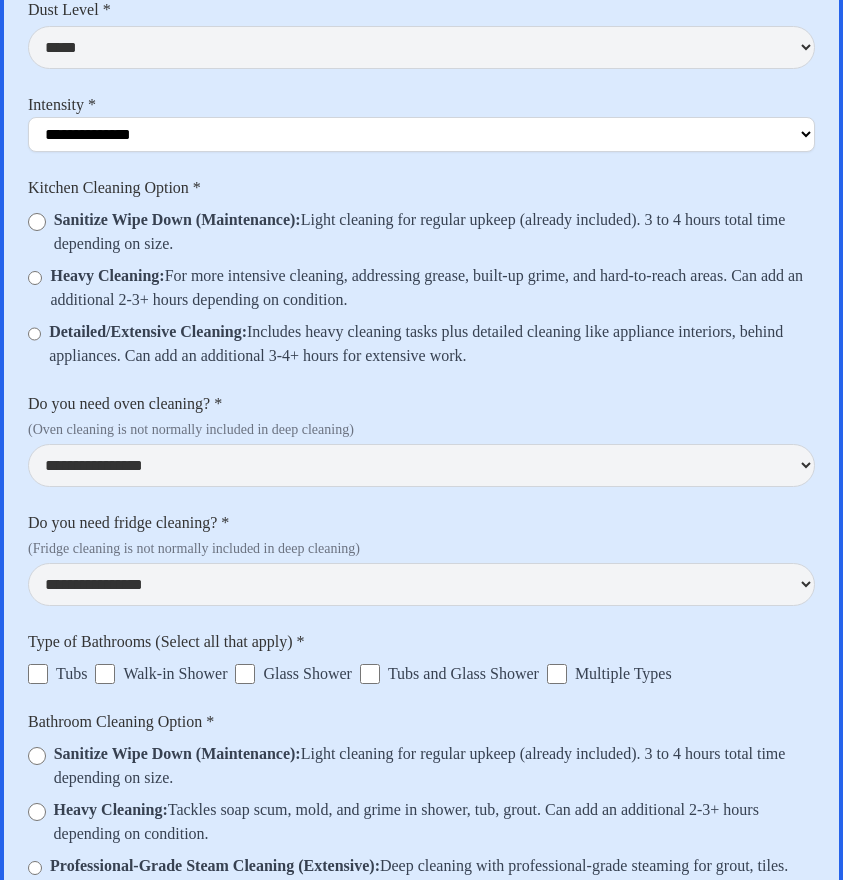 scroll, scrollTop: 6818, scrollLeft: 0, axis: vertical 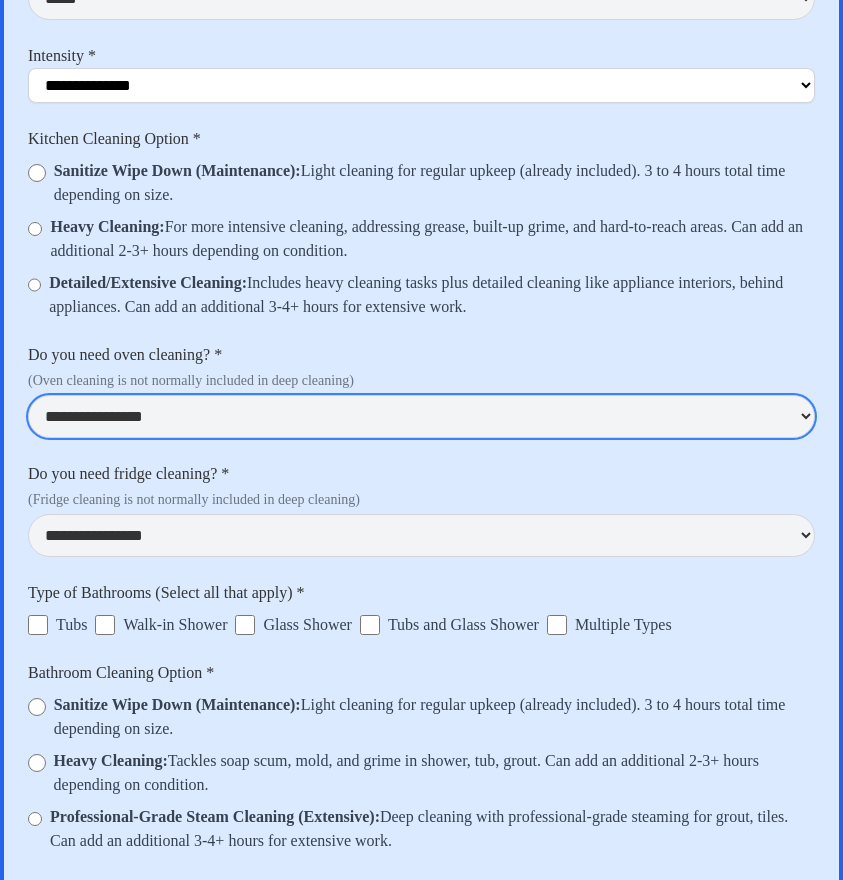 click on "**********" at bounding box center [421, 416] 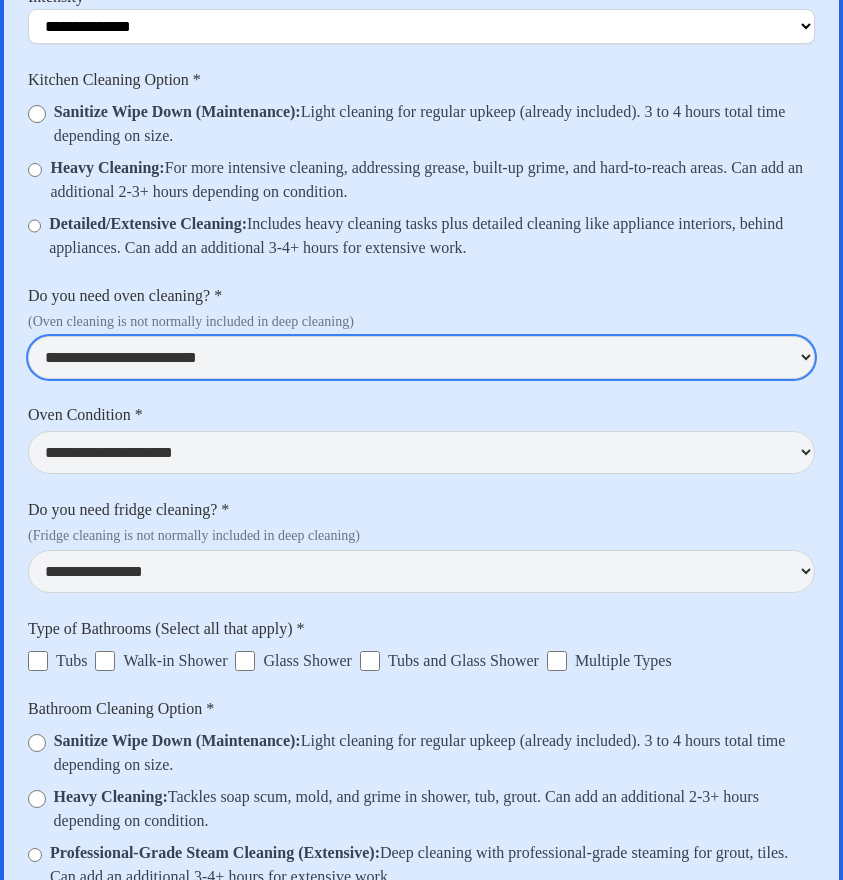 scroll, scrollTop: 6904, scrollLeft: 0, axis: vertical 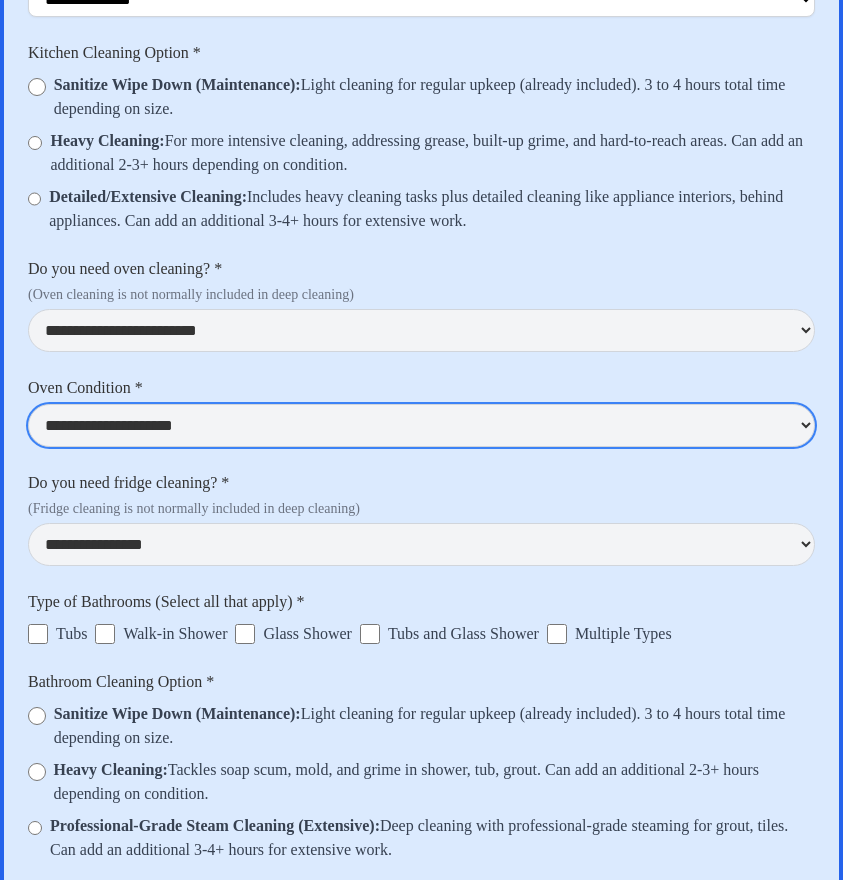 click on "**********" at bounding box center [421, 425] 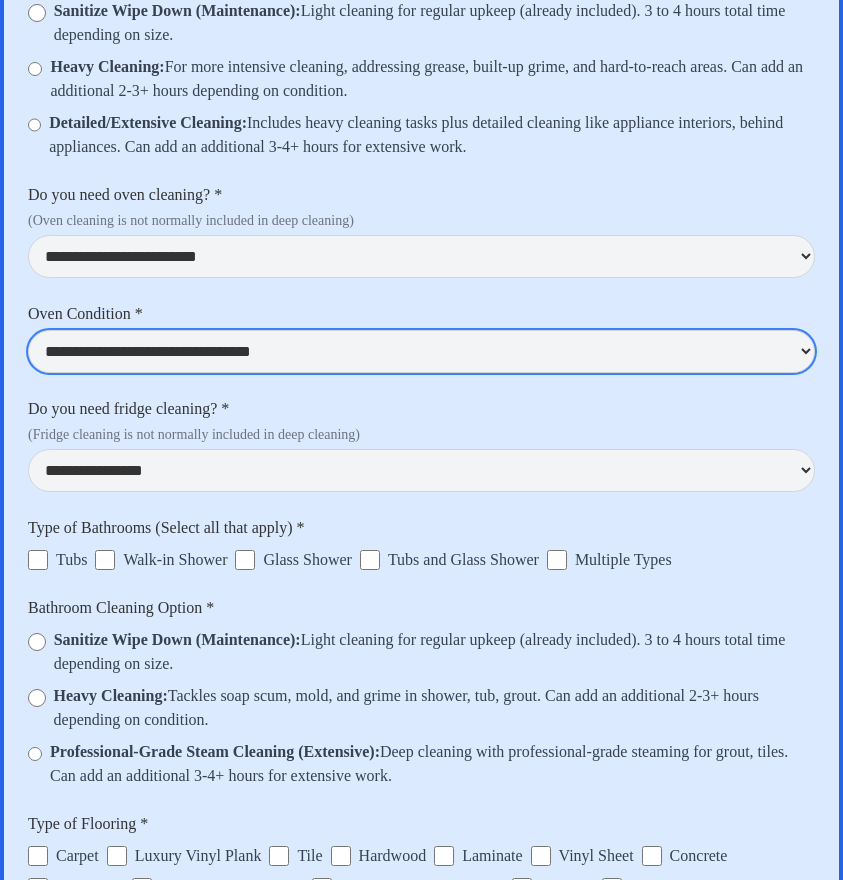 scroll, scrollTop: 7009, scrollLeft: 0, axis: vertical 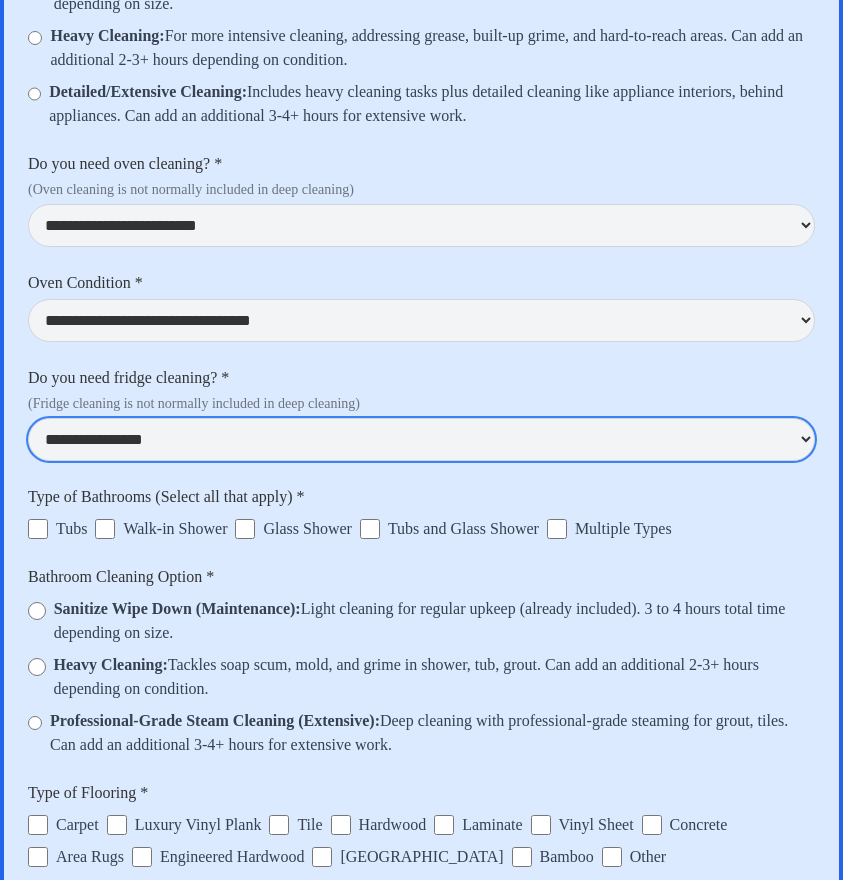 click on "**********" at bounding box center (421, 439) 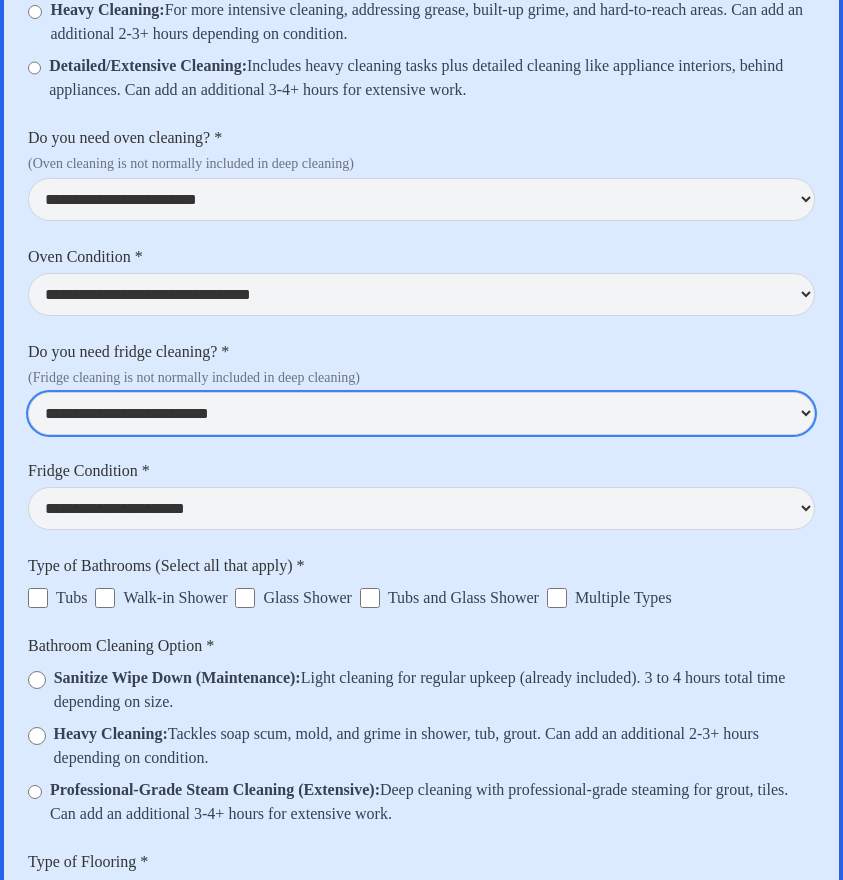 scroll, scrollTop: 7044, scrollLeft: 0, axis: vertical 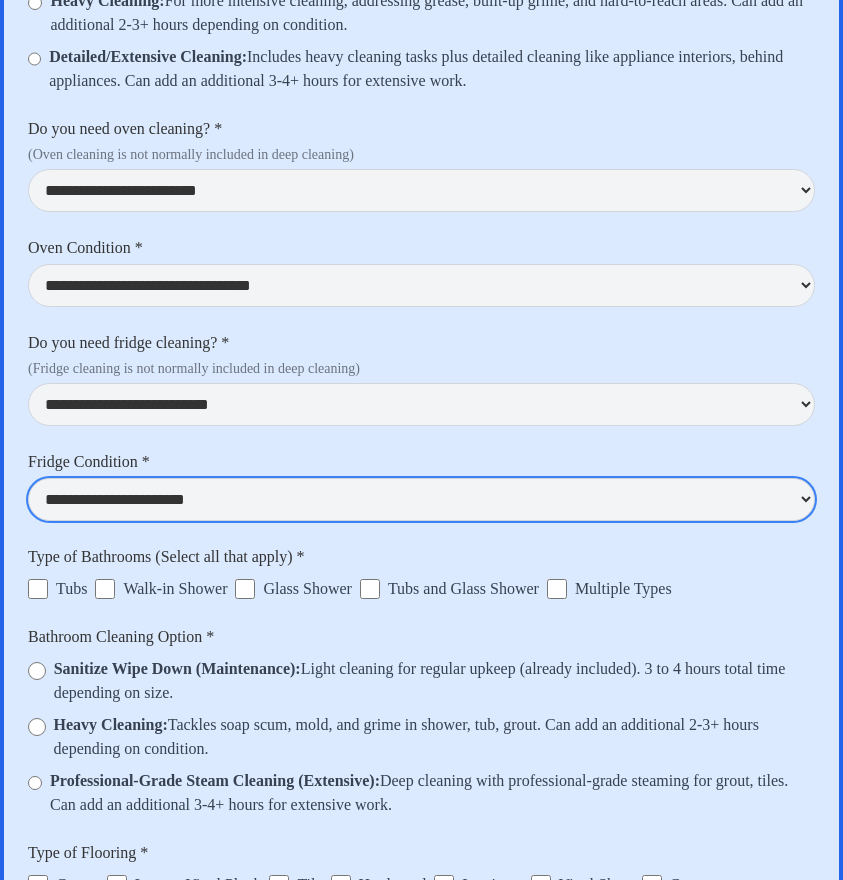 click on "**********" at bounding box center [421, 499] 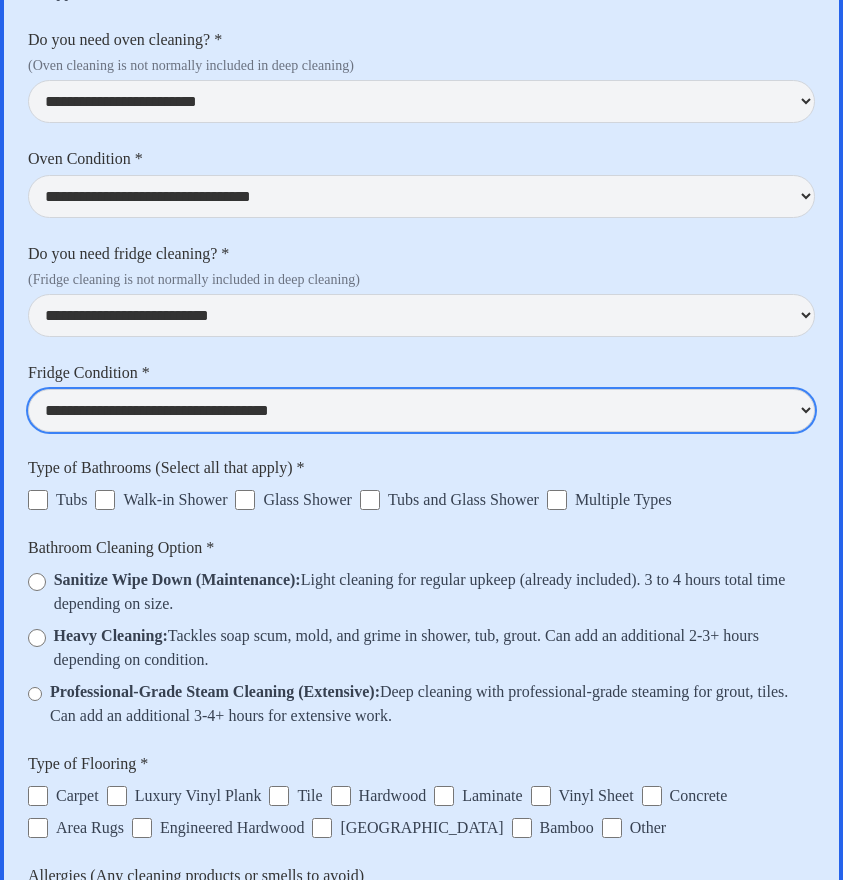 scroll, scrollTop: 7177, scrollLeft: 0, axis: vertical 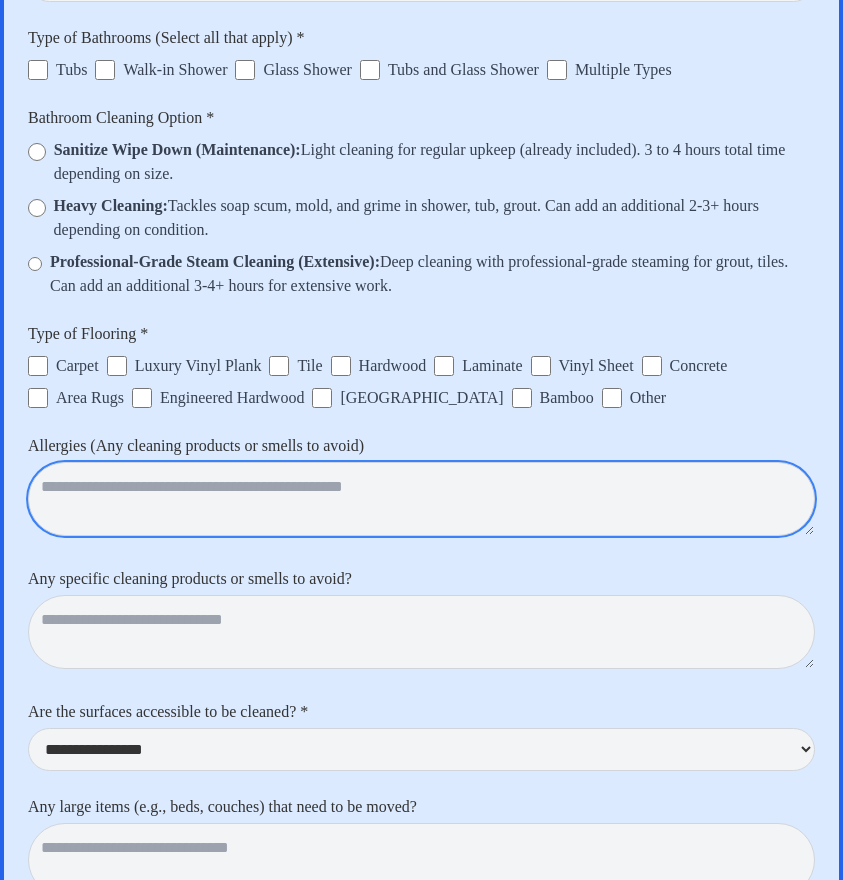 click at bounding box center [421, 499] 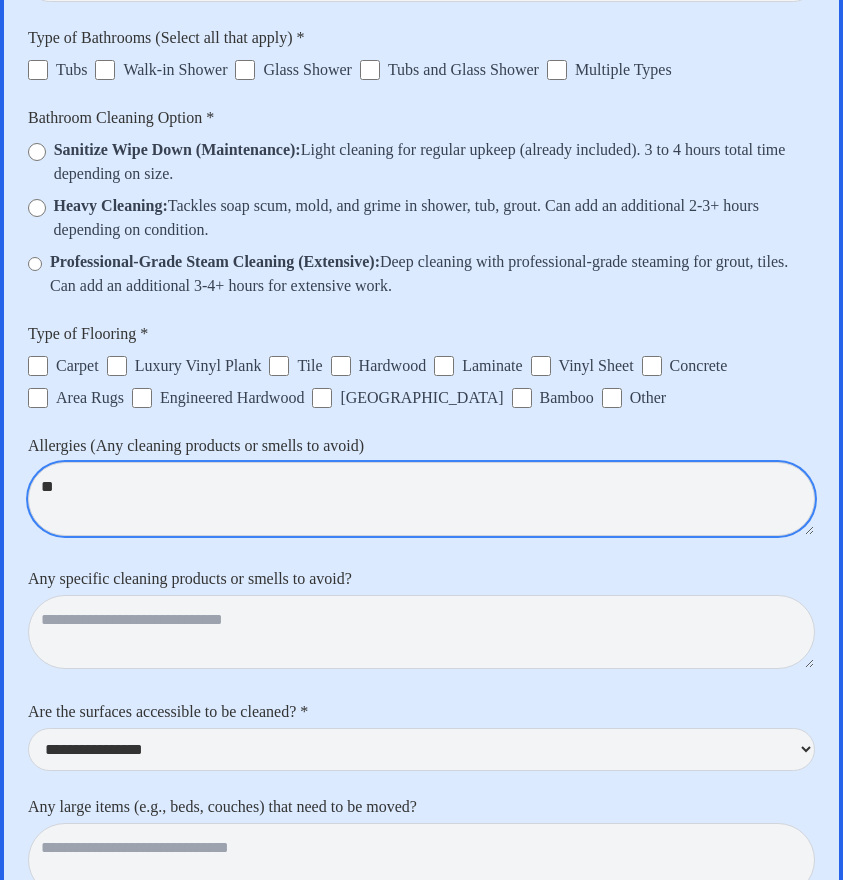 type on "**" 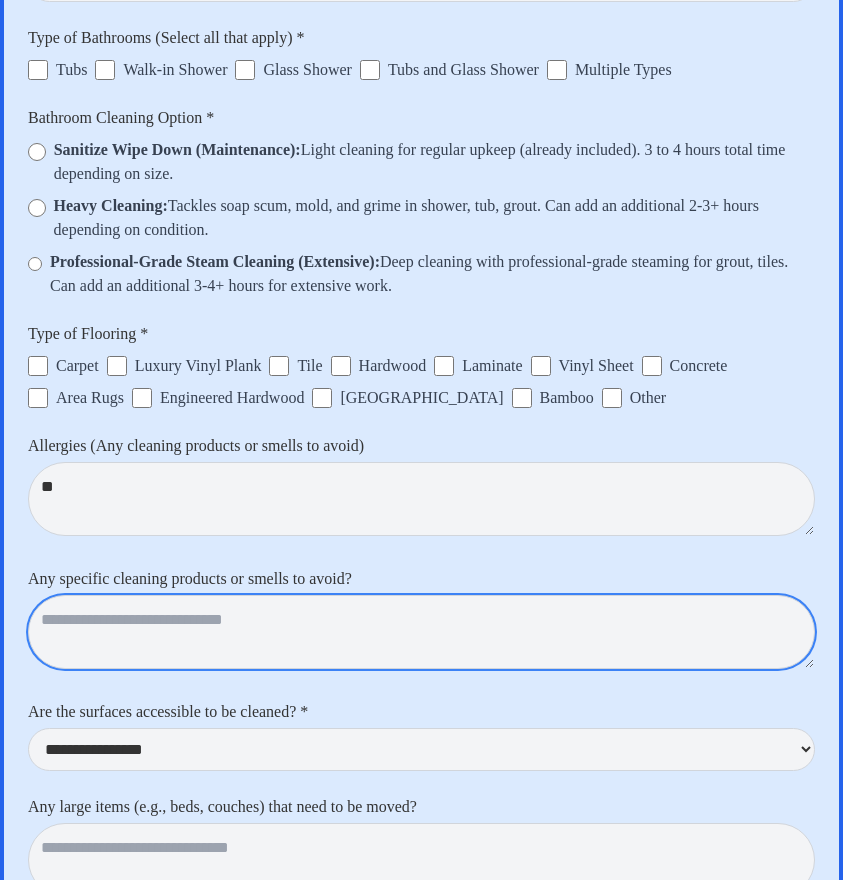 click at bounding box center [421, 632] 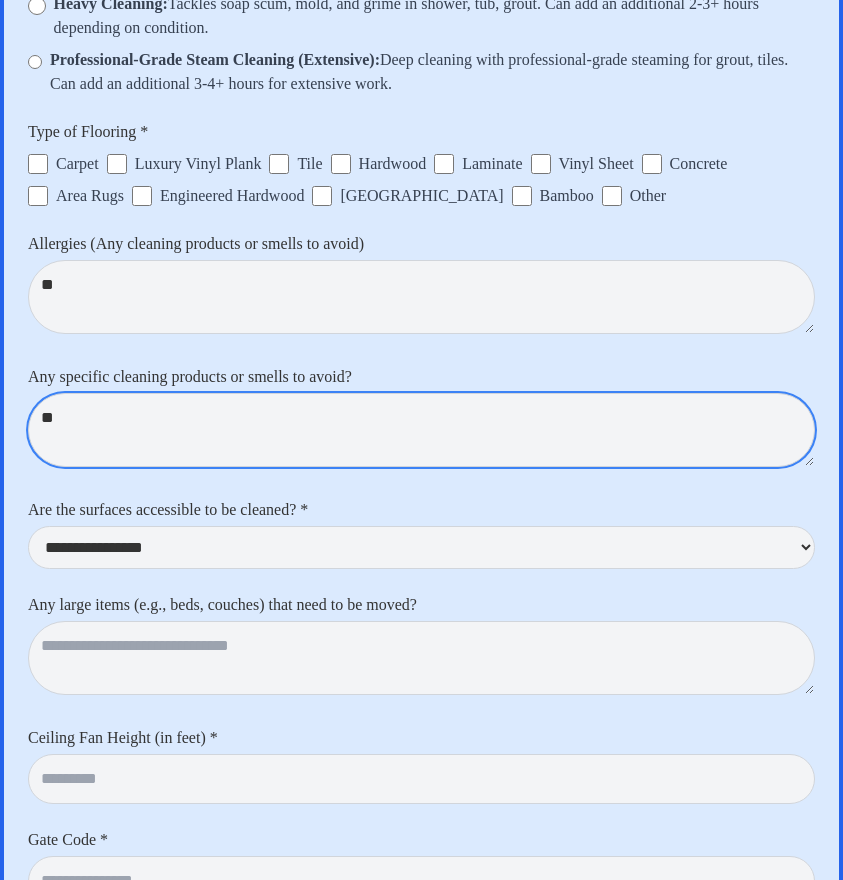 scroll, scrollTop: 7771, scrollLeft: 0, axis: vertical 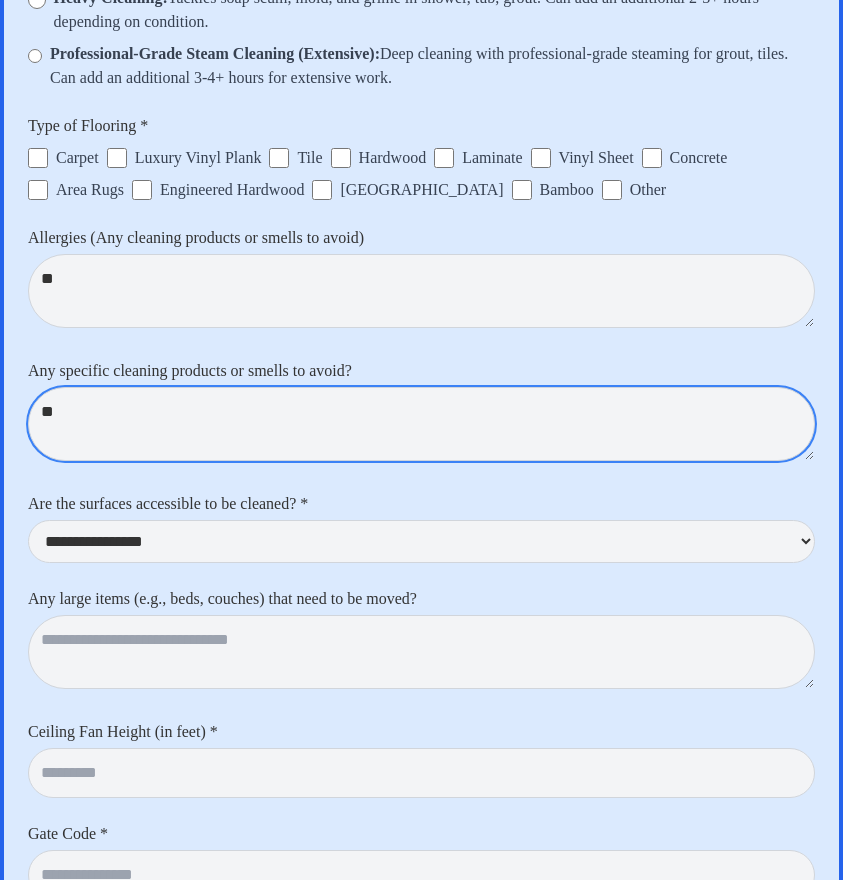 type on "**" 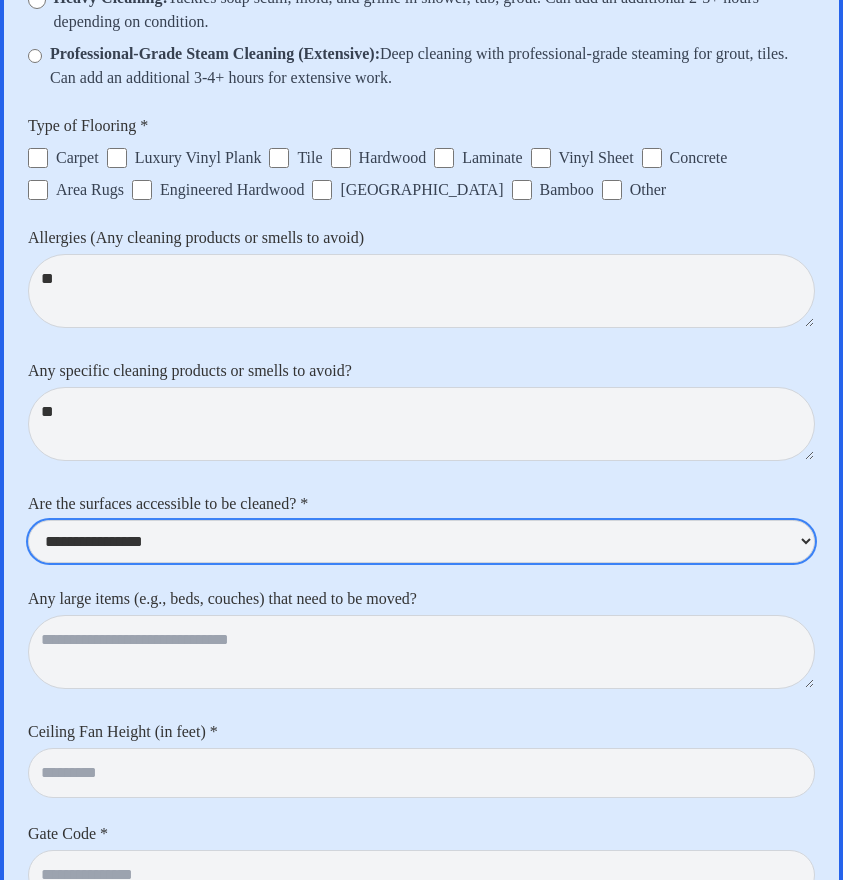click on "**********" at bounding box center (421, 541) 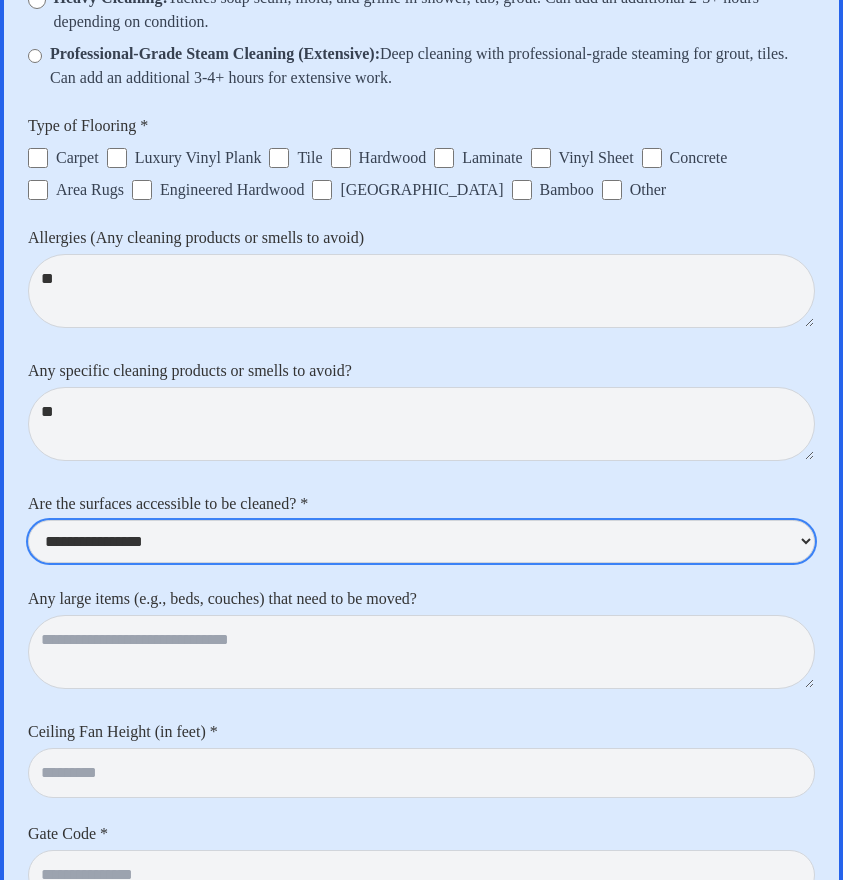 select on "***" 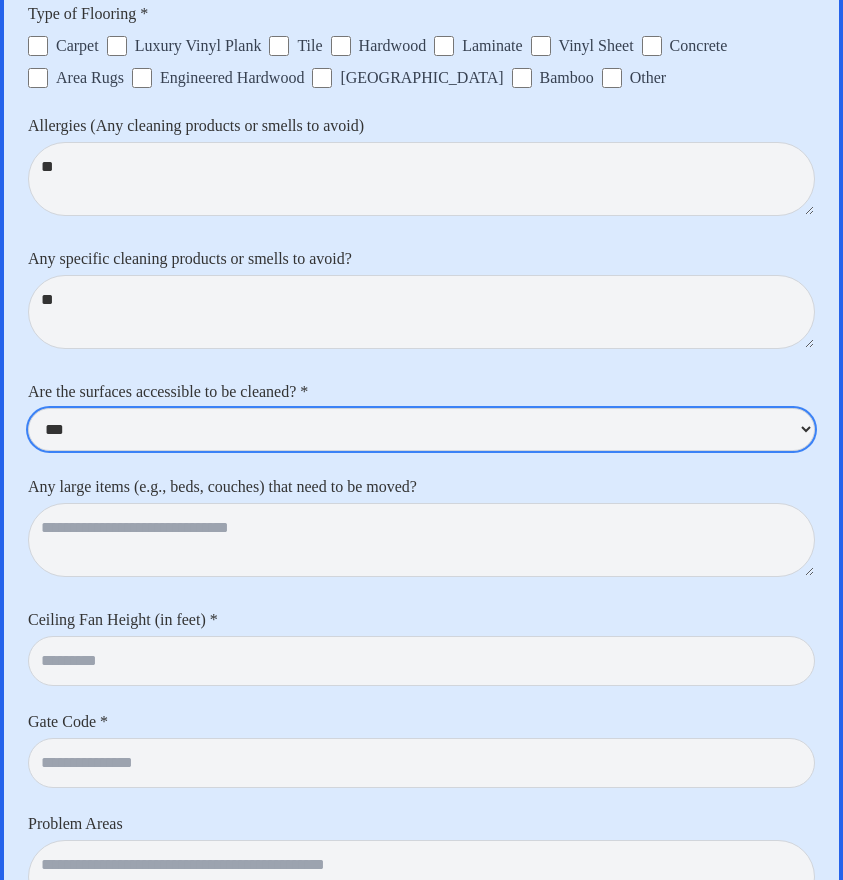 scroll, scrollTop: 7937, scrollLeft: 0, axis: vertical 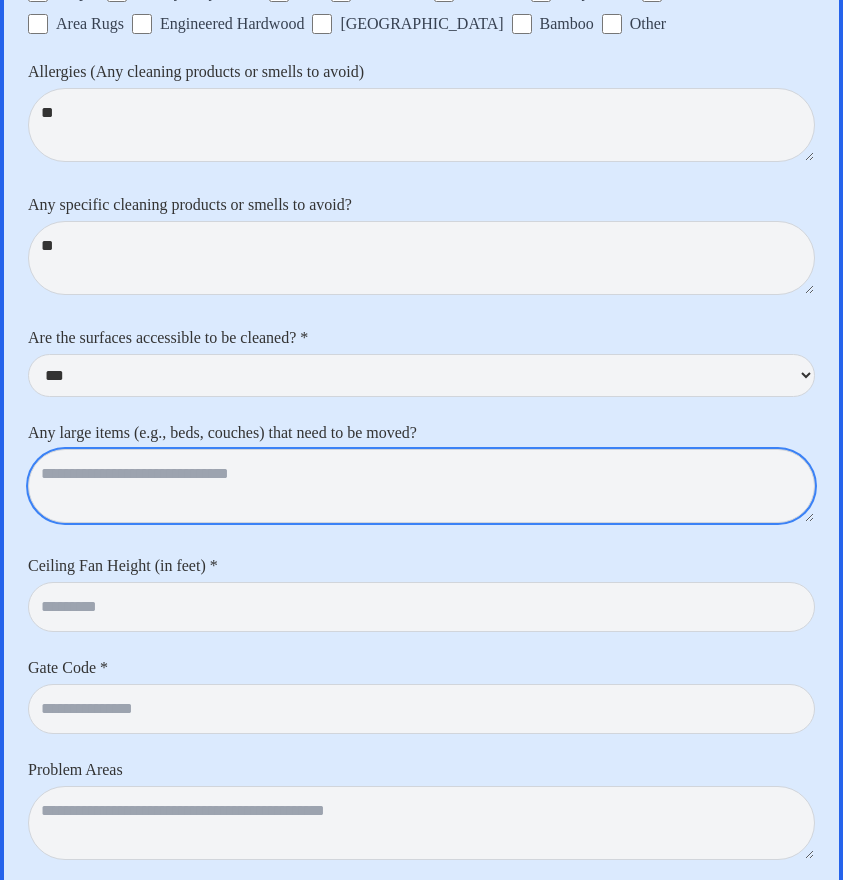 click at bounding box center [421, 486] 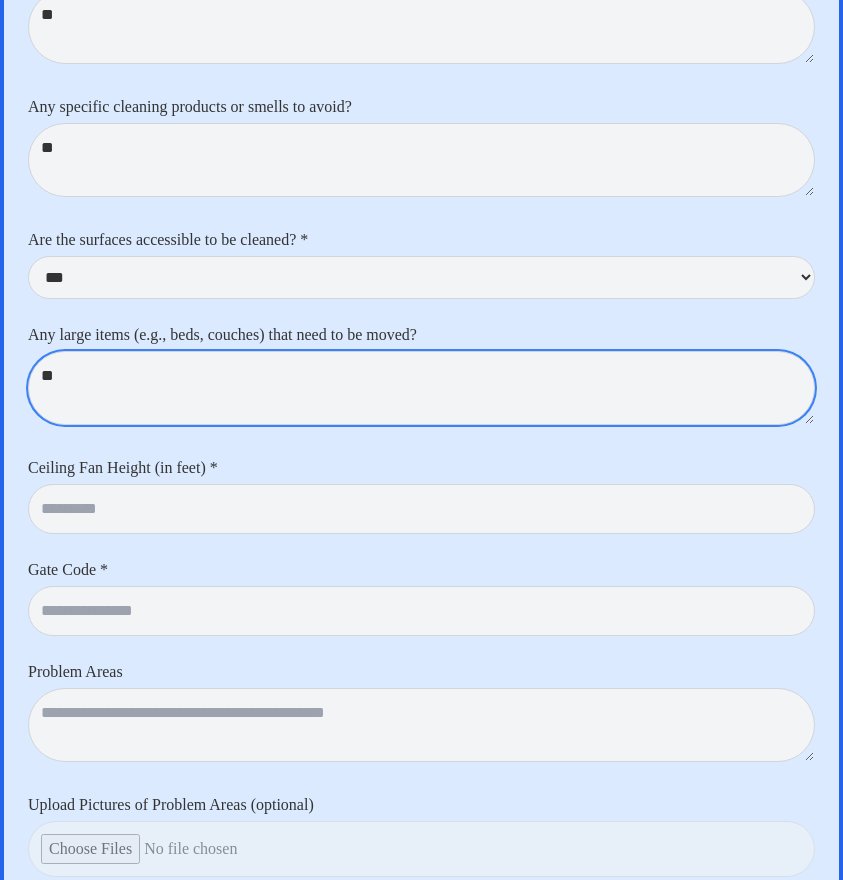 scroll, scrollTop: 8084, scrollLeft: 0, axis: vertical 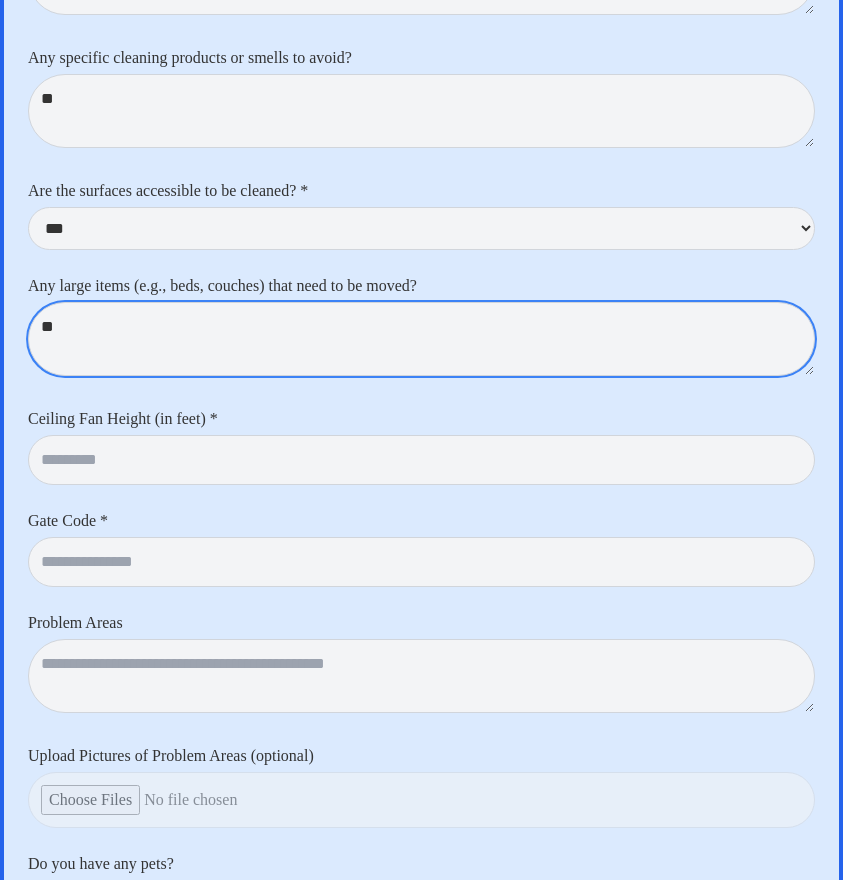 type on "**" 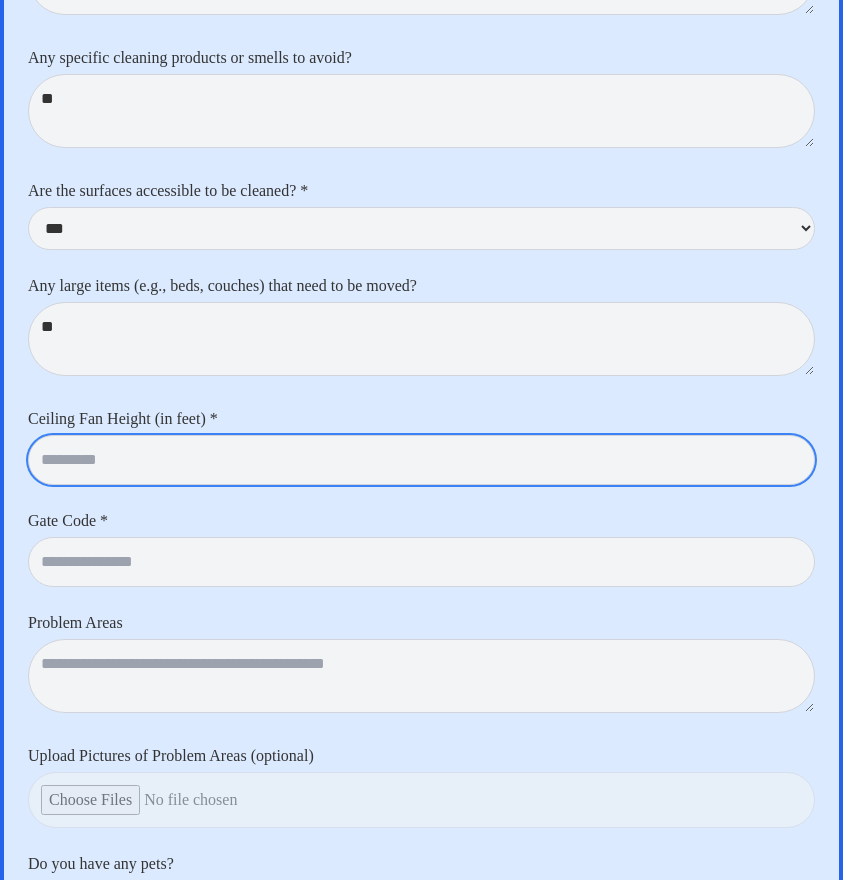 click at bounding box center (421, 460) 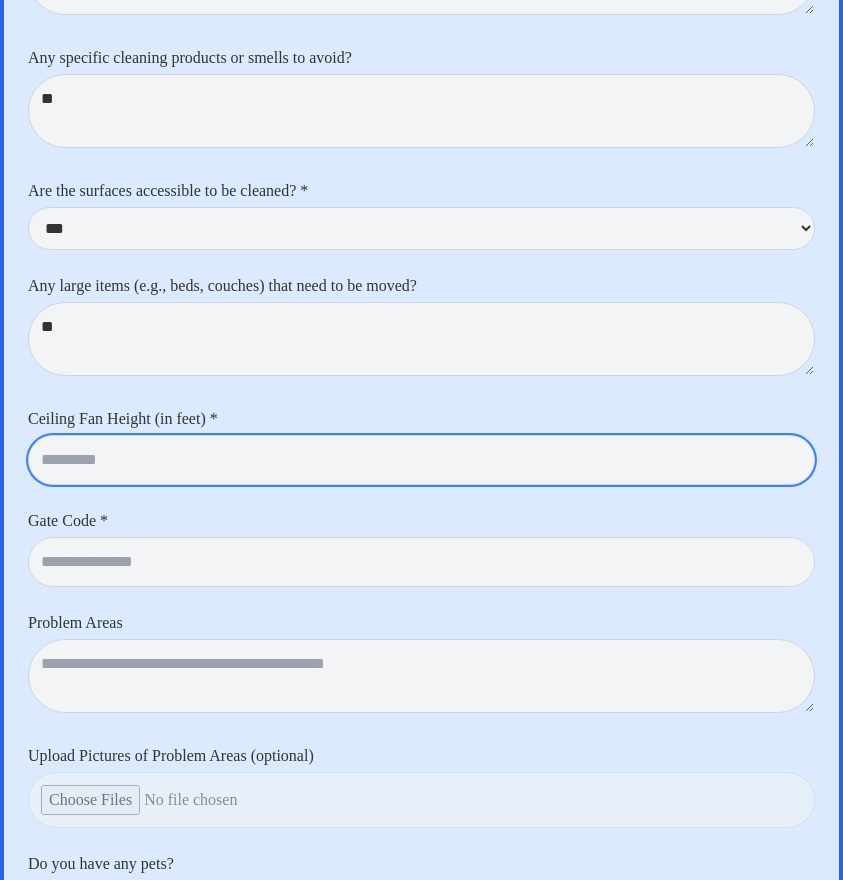 type on "*" 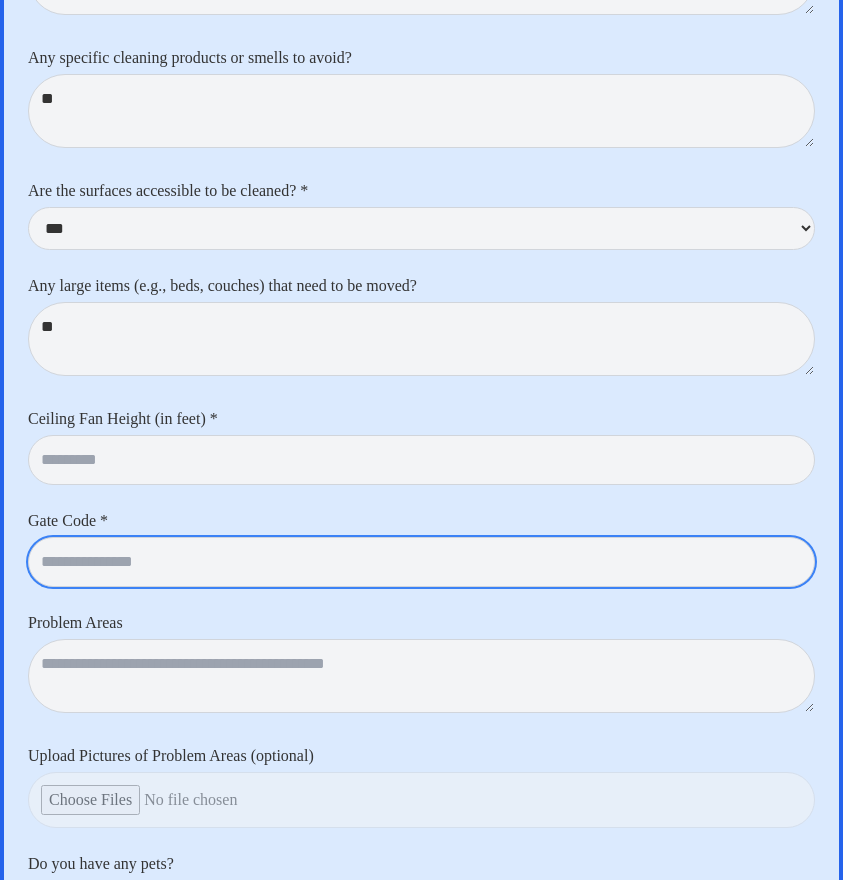click at bounding box center (421, 562) 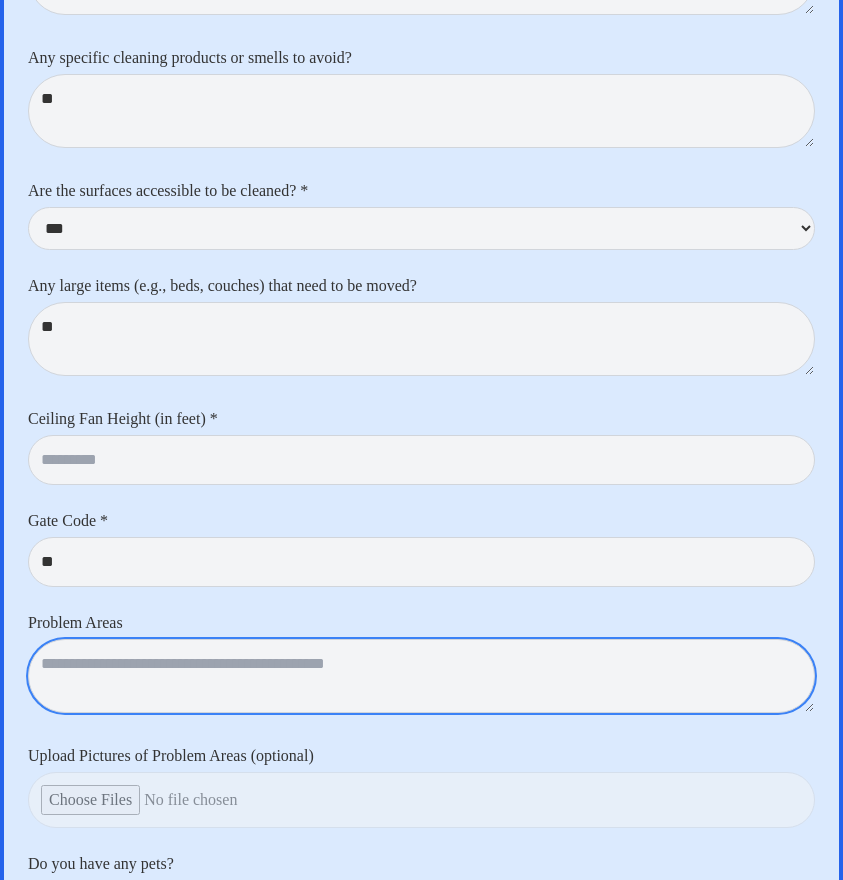click at bounding box center (421, 676) 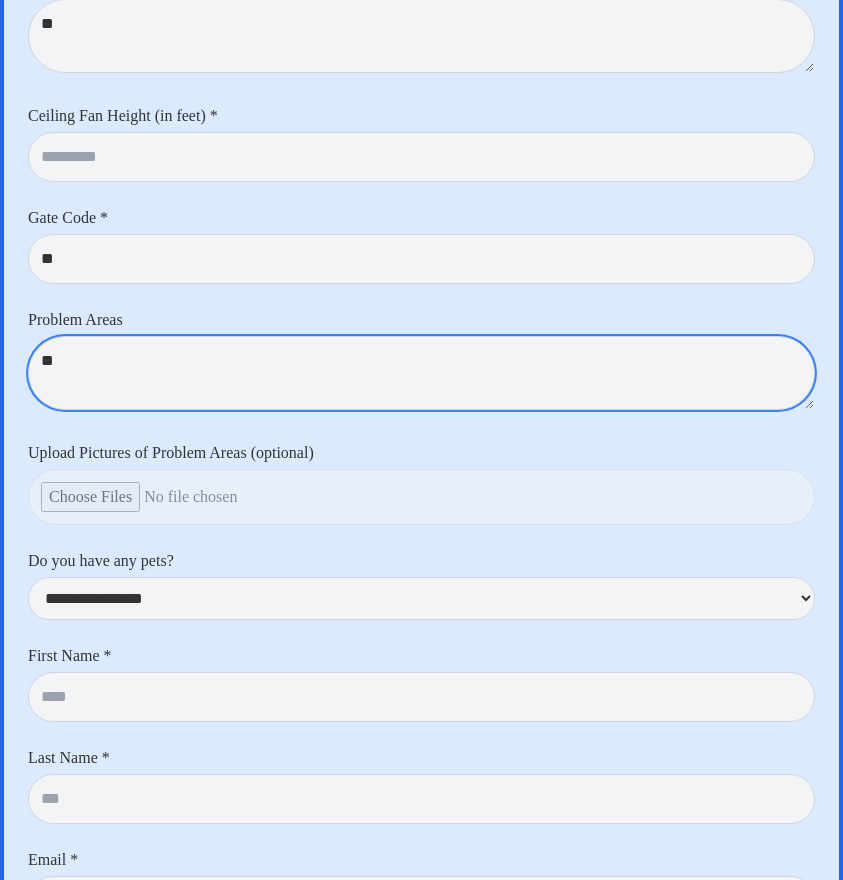 scroll, scrollTop: 8375, scrollLeft: 0, axis: vertical 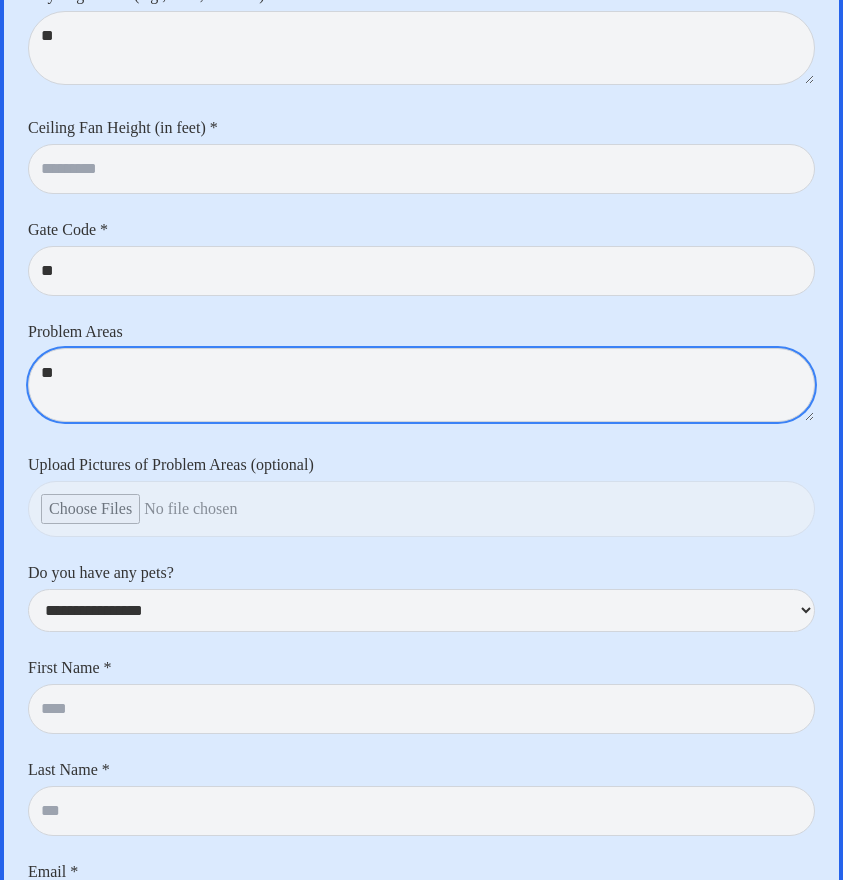 type on "**" 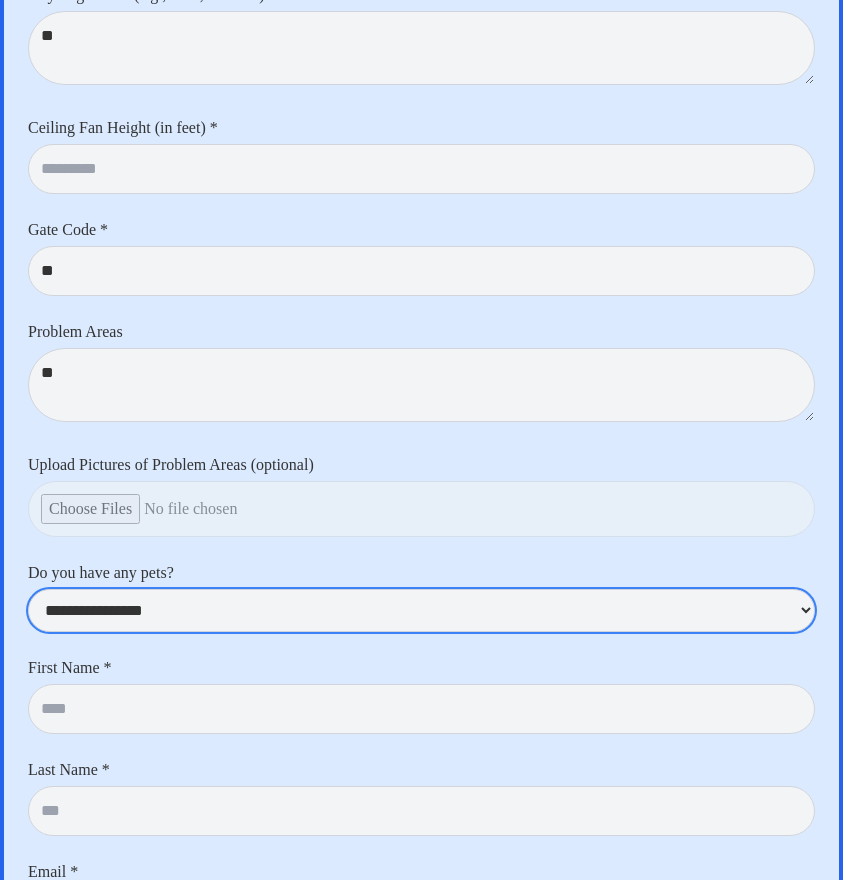 click on "**********" at bounding box center (421, 610) 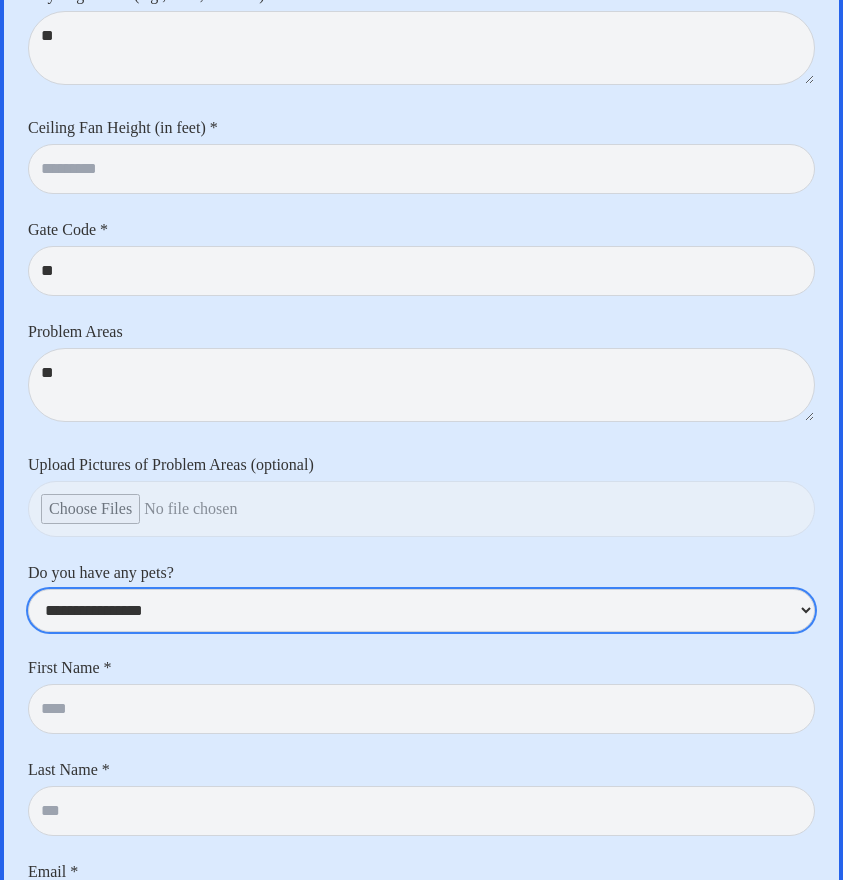 select on "**" 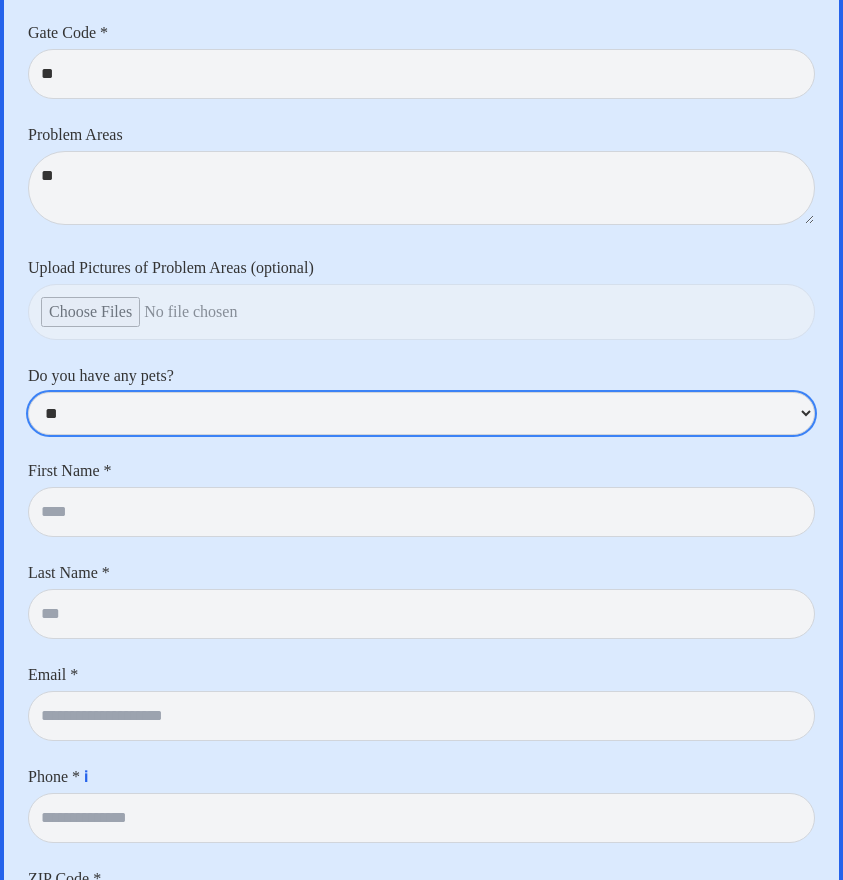 scroll, scrollTop: 8600, scrollLeft: 0, axis: vertical 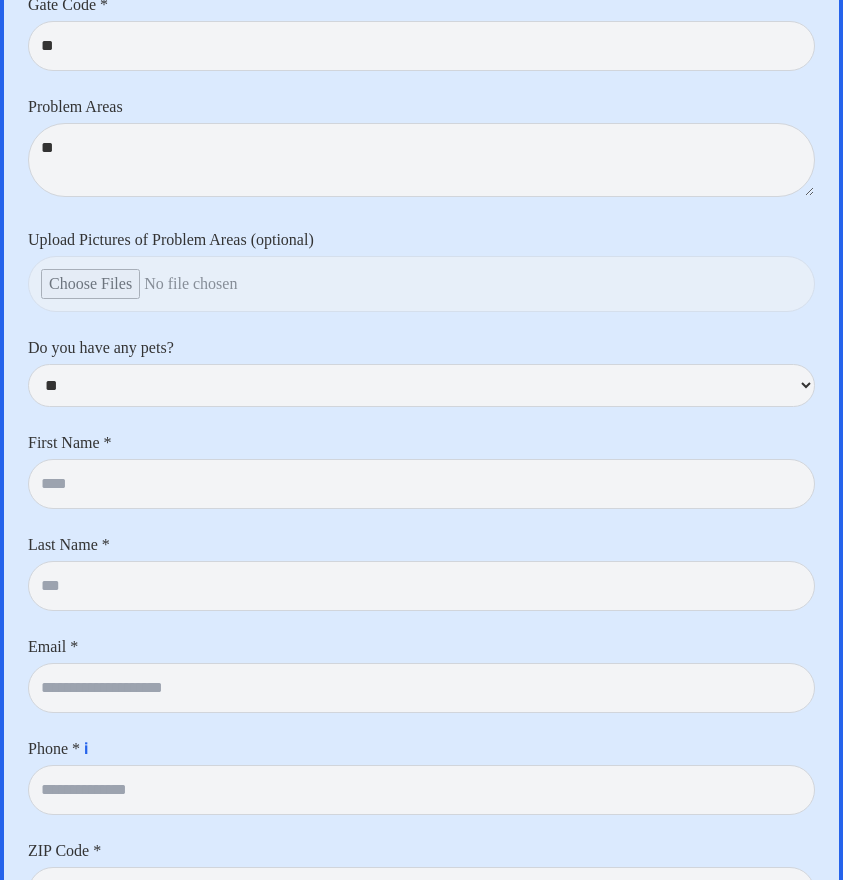 click on "**********" at bounding box center [421, -1938] 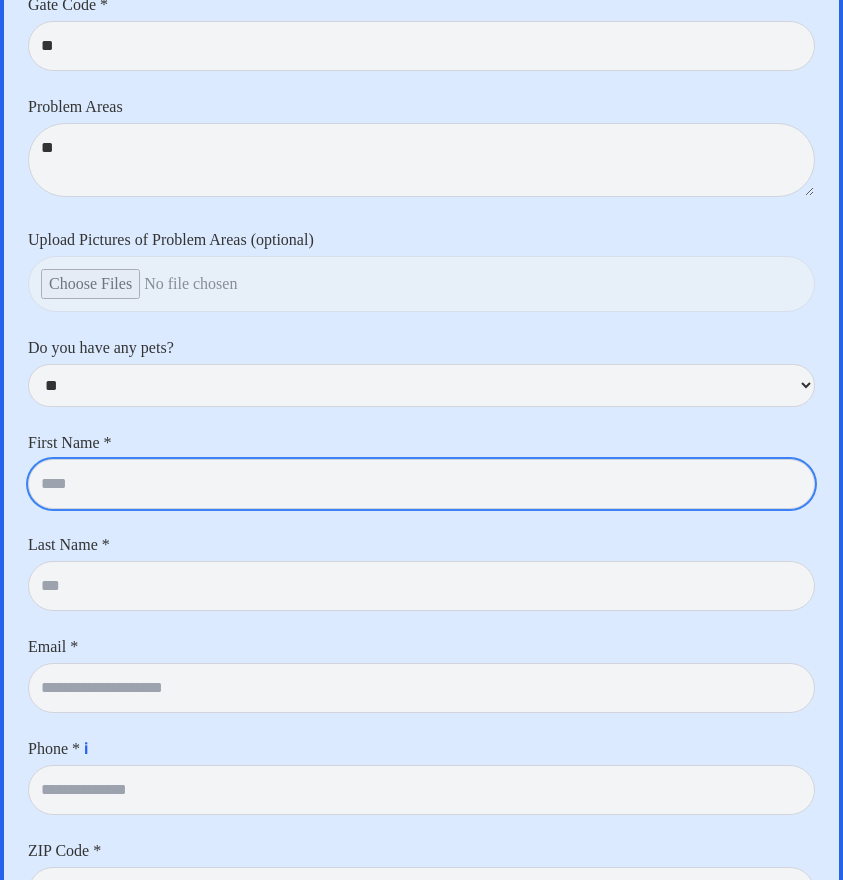 click at bounding box center [421, 484] 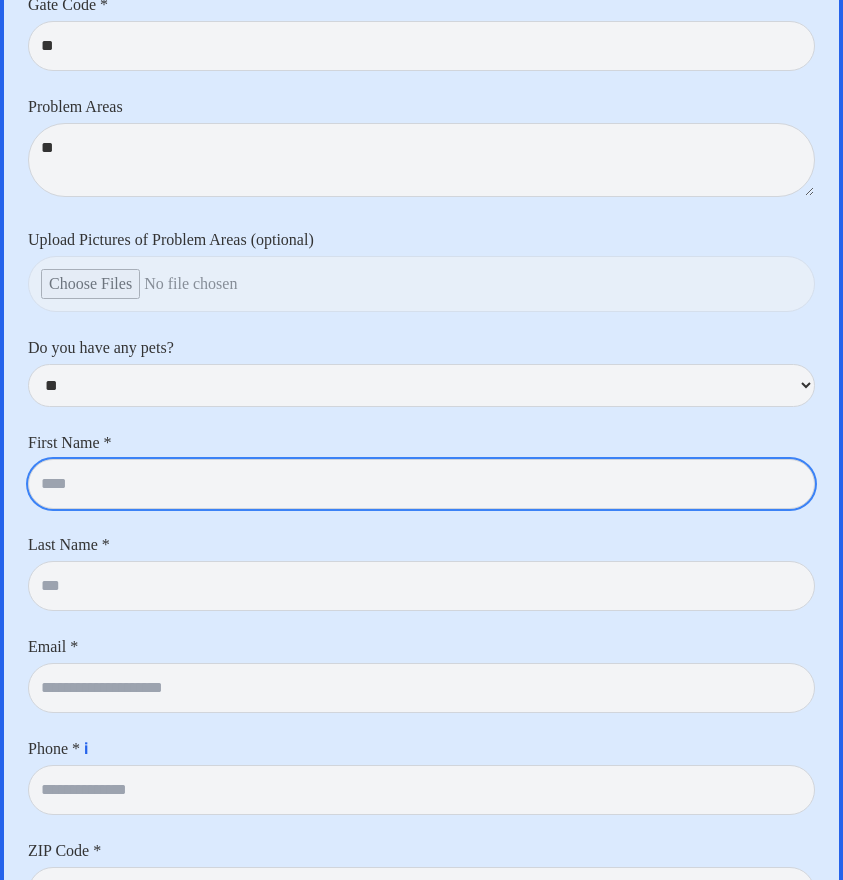 type on "*******" 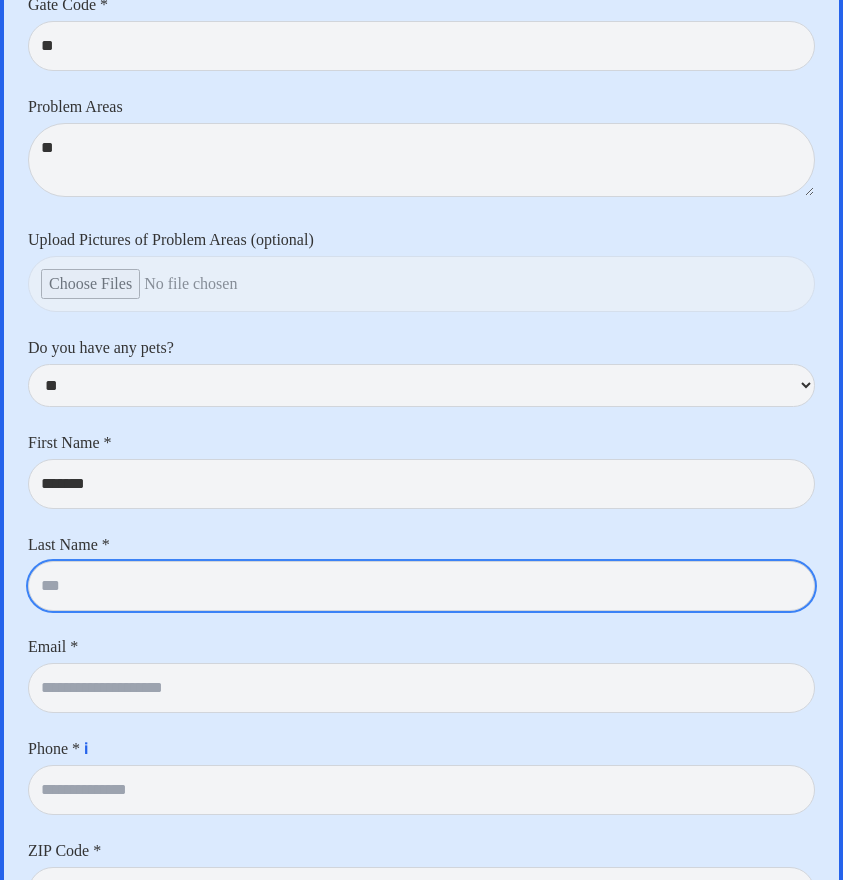 type on "*****" 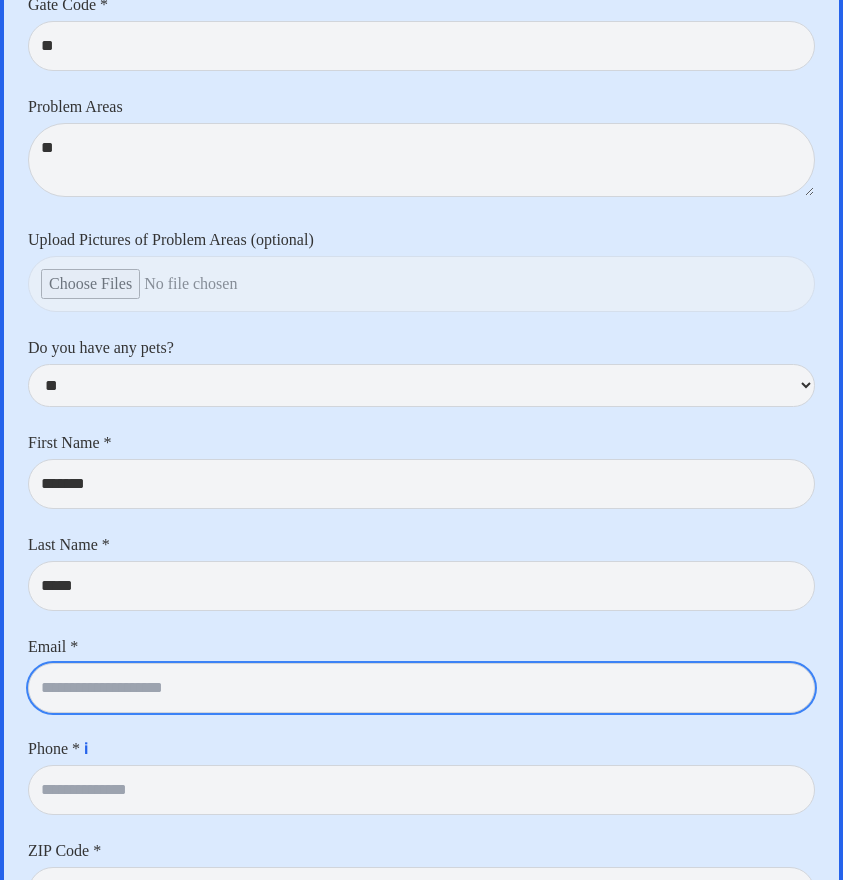 type on "**********" 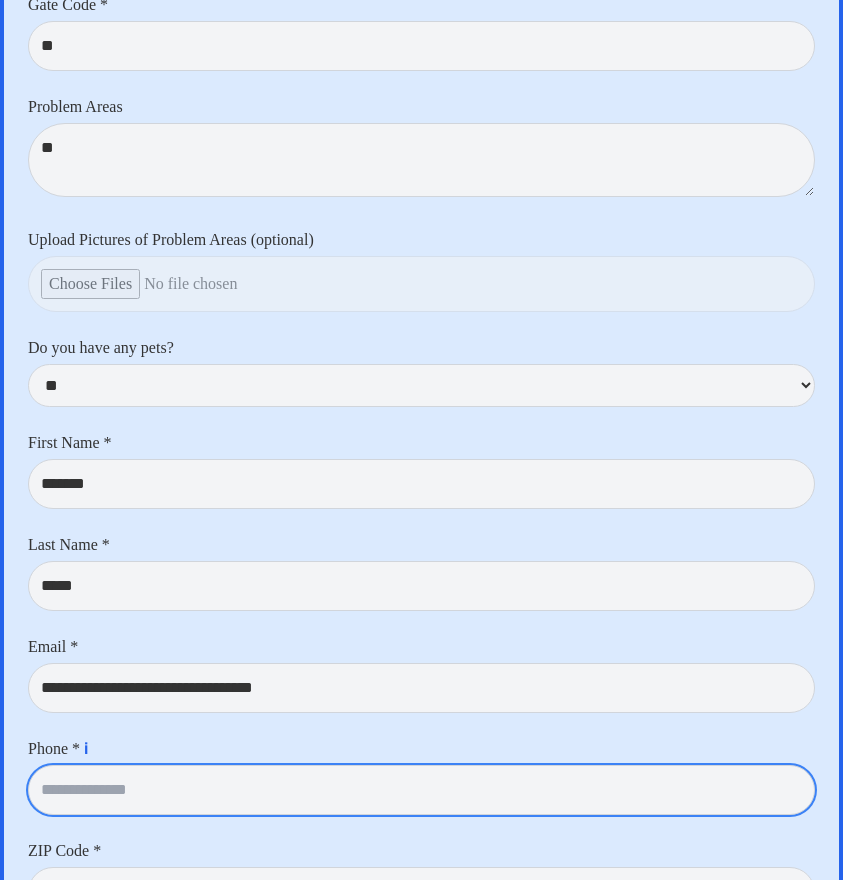 type on "**********" 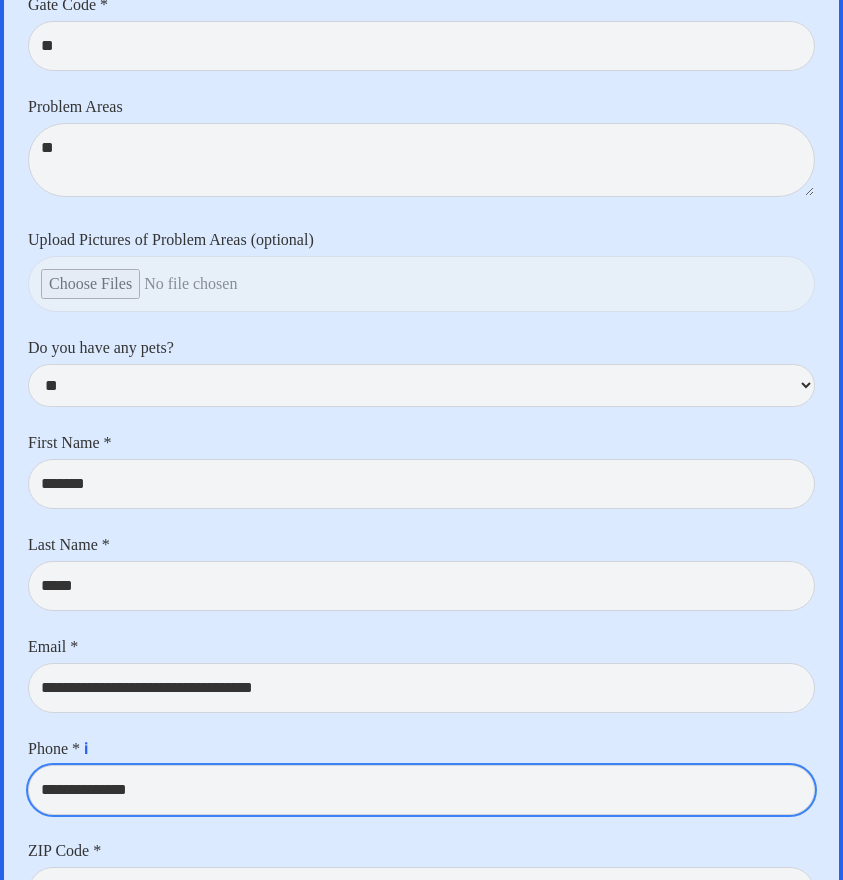type on "*****" 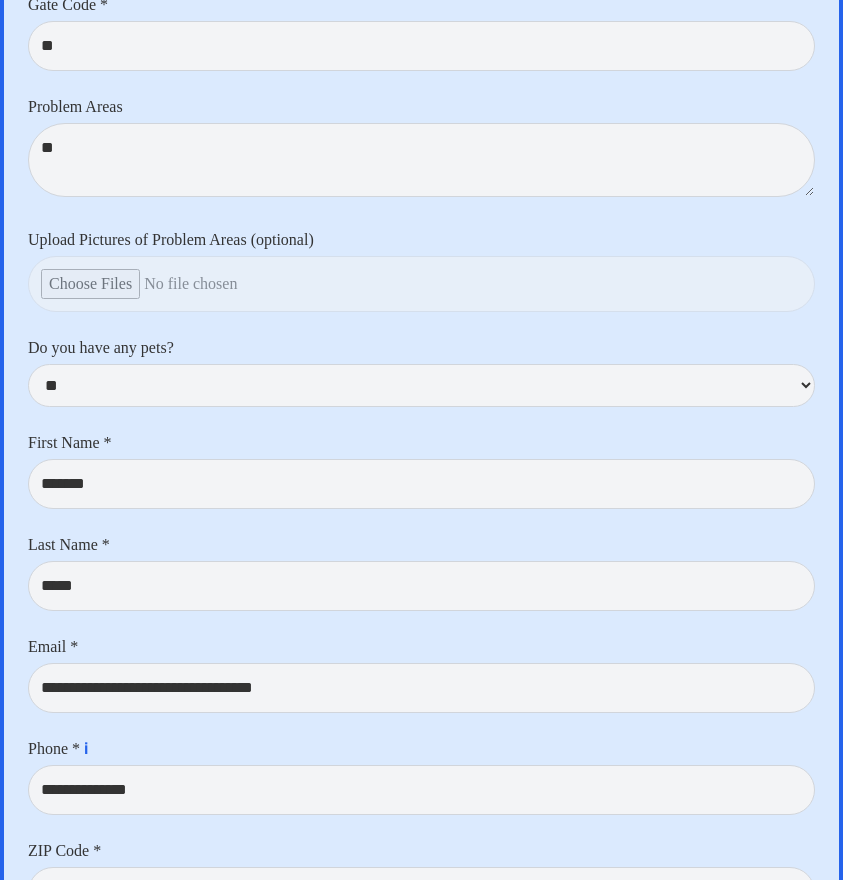 type on "**********" 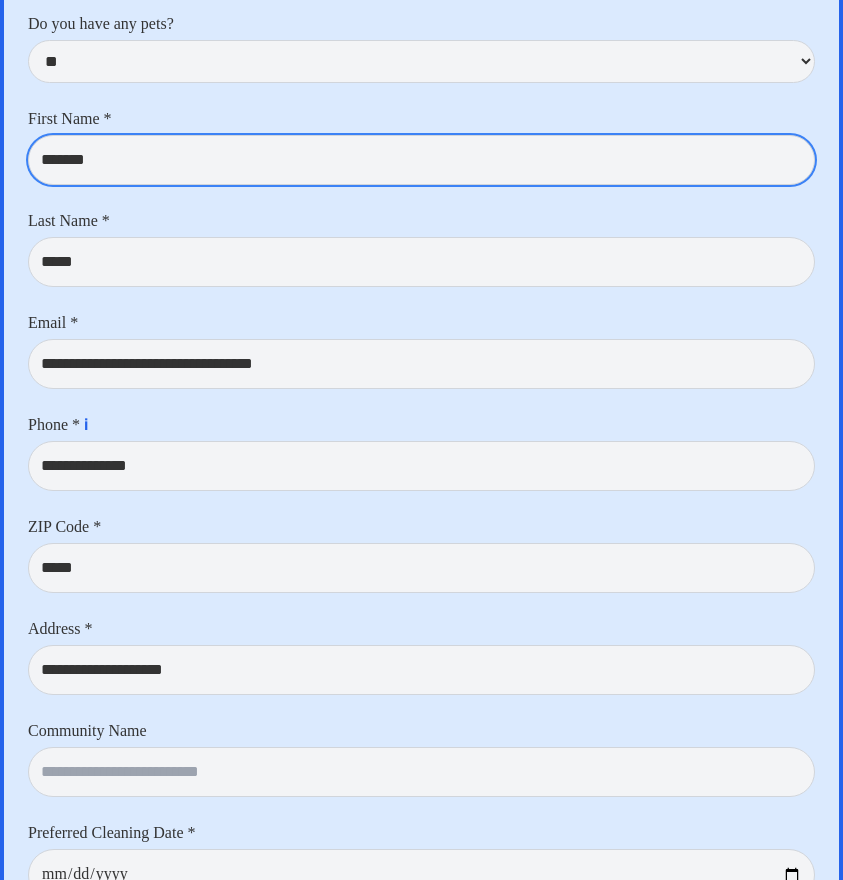 scroll, scrollTop: 8955, scrollLeft: 0, axis: vertical 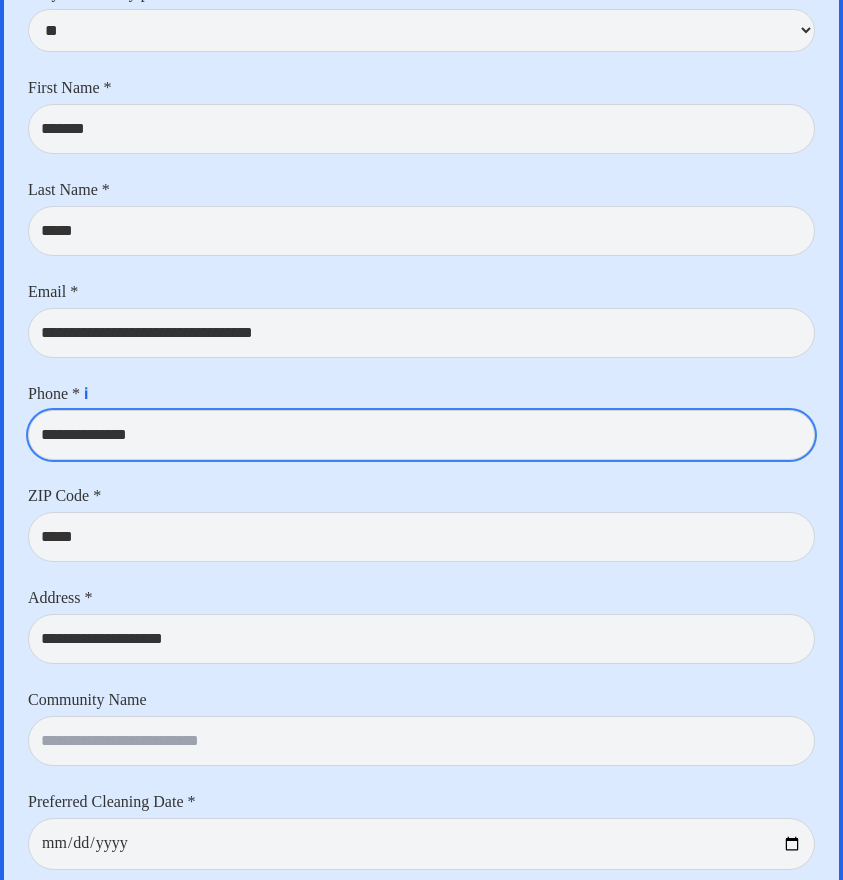 click on "**********" at bounding box center [421, 435] 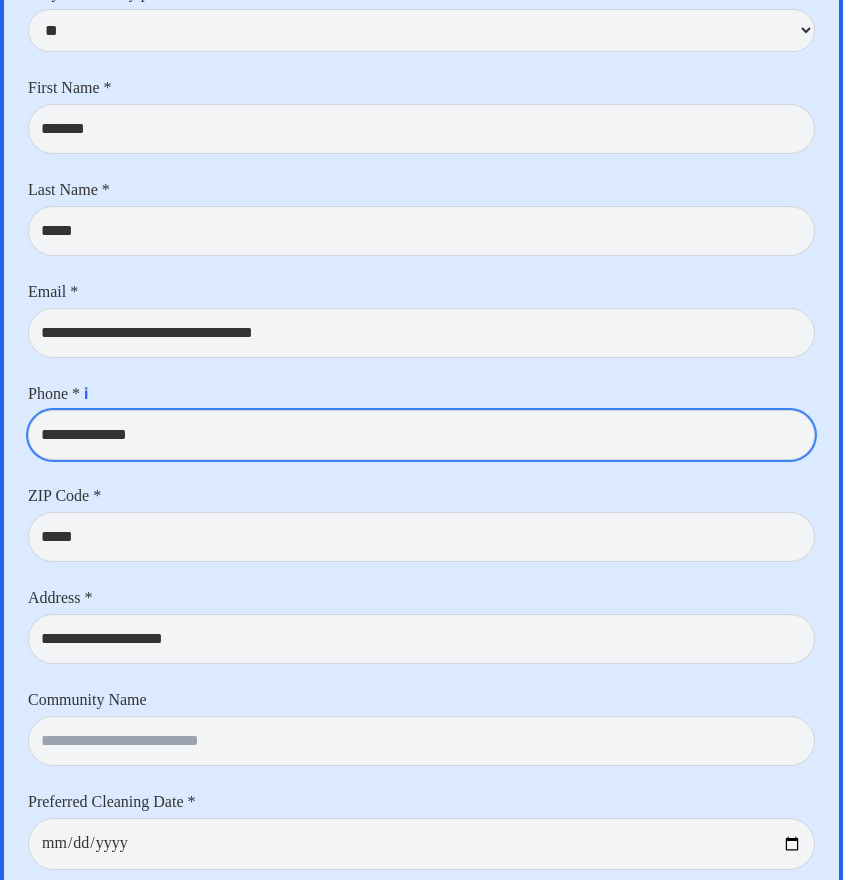 click on "**********" at bounding box center [421, 435] 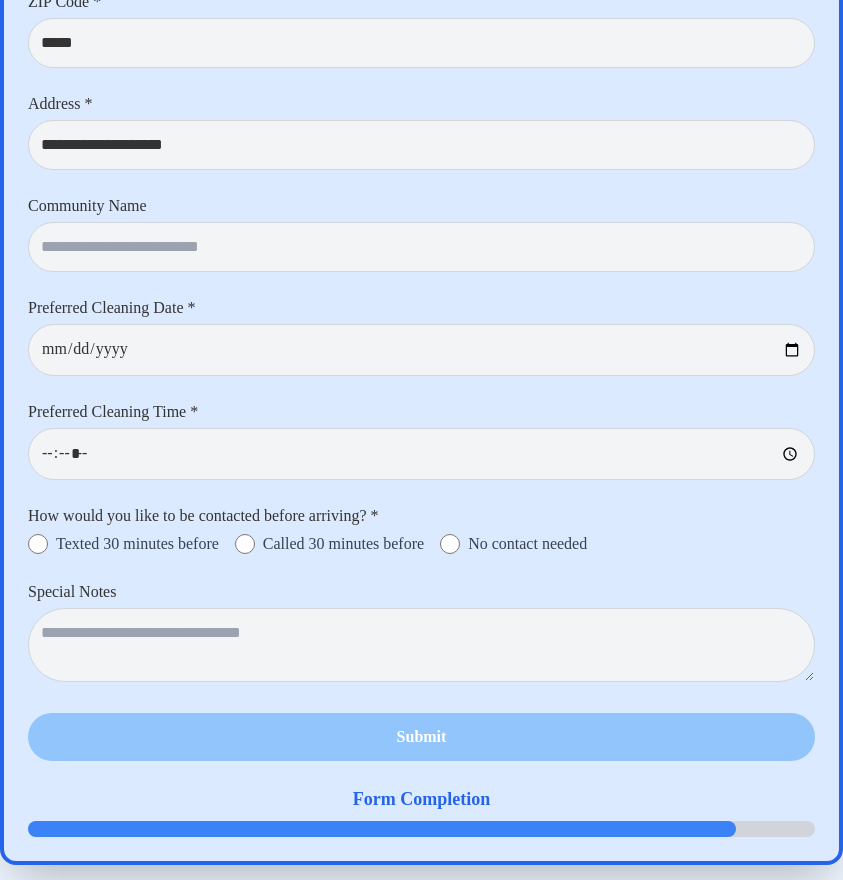 scroll, scrollTop: 9419, scrollLeft: 0, axis: vertical 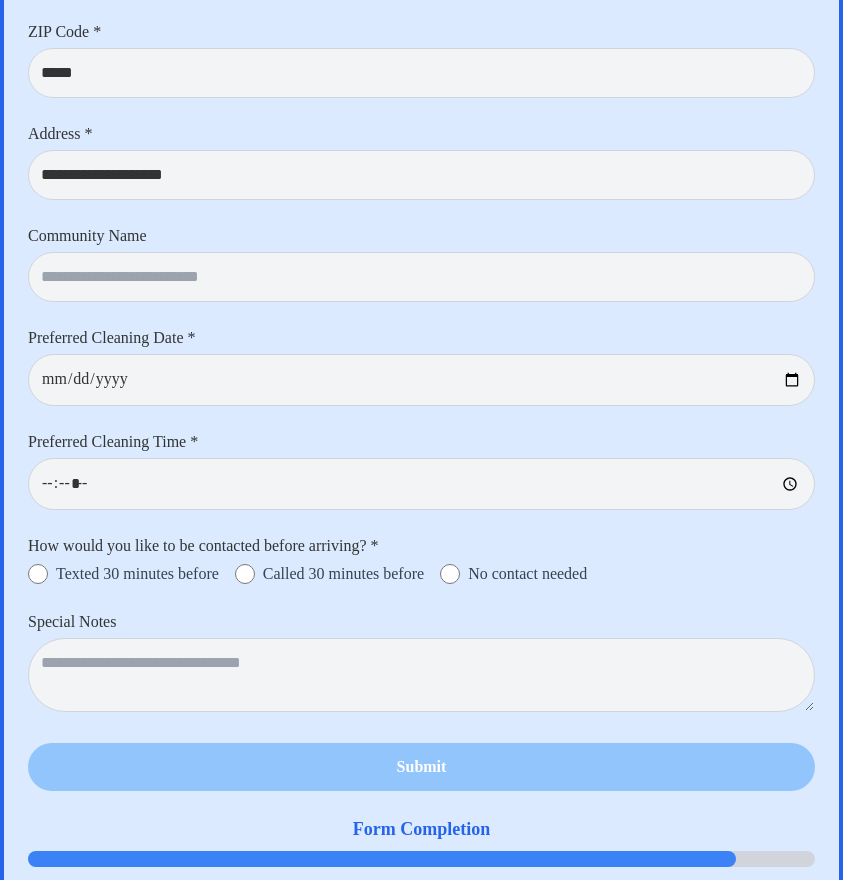 type on "**********" 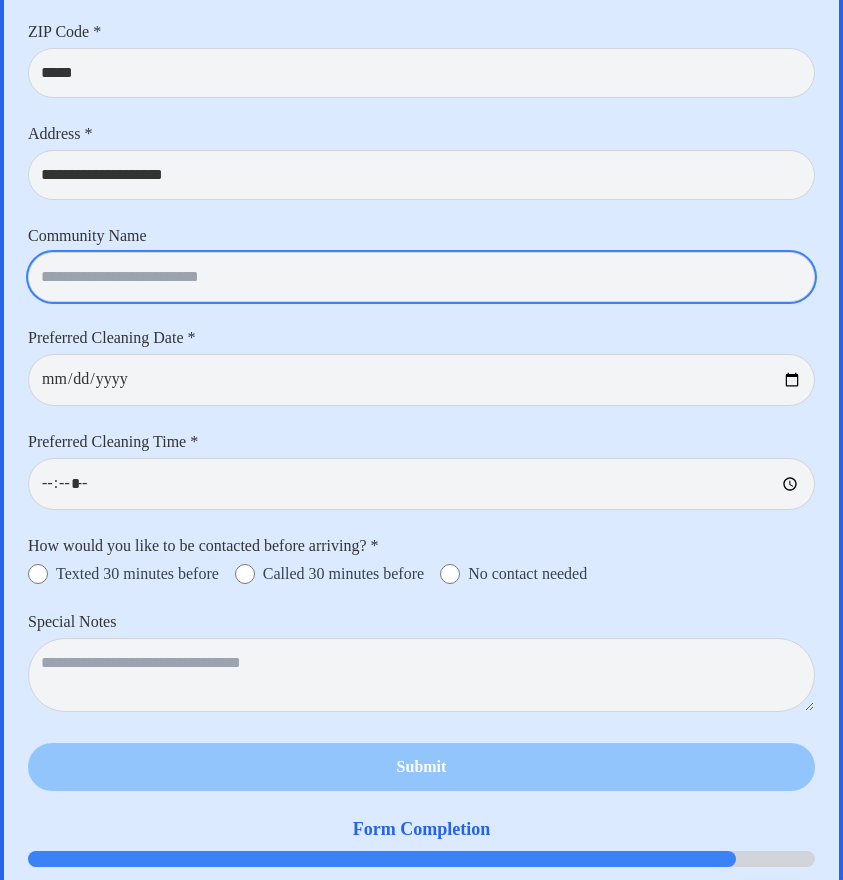 click at bounding box center [421, 277] 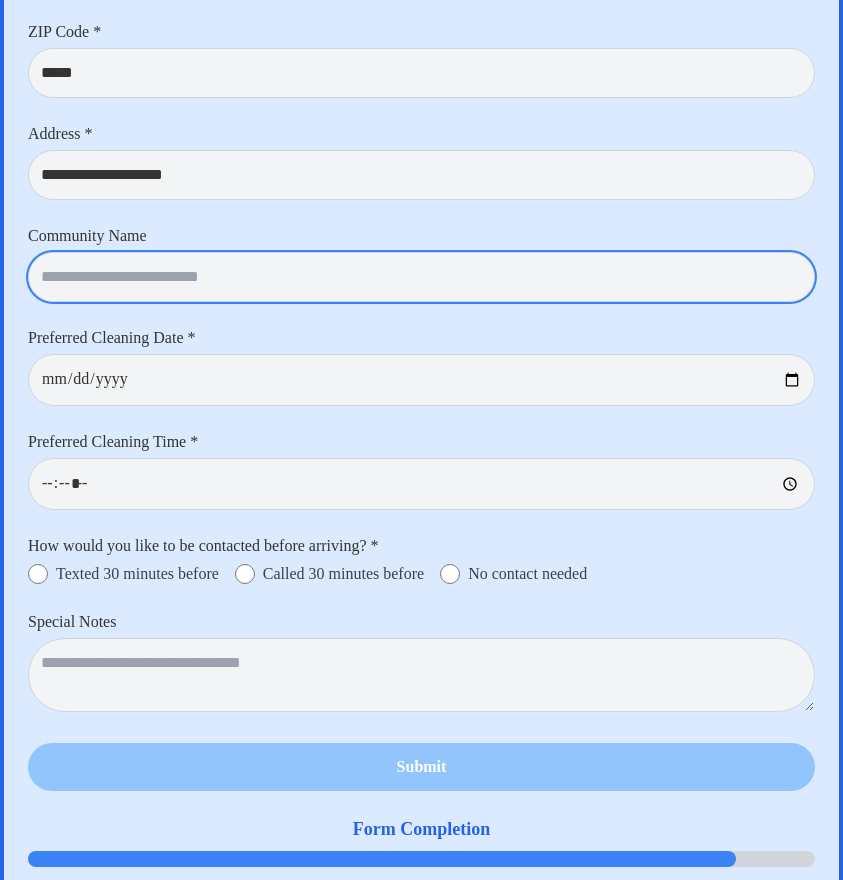 type on "**********" 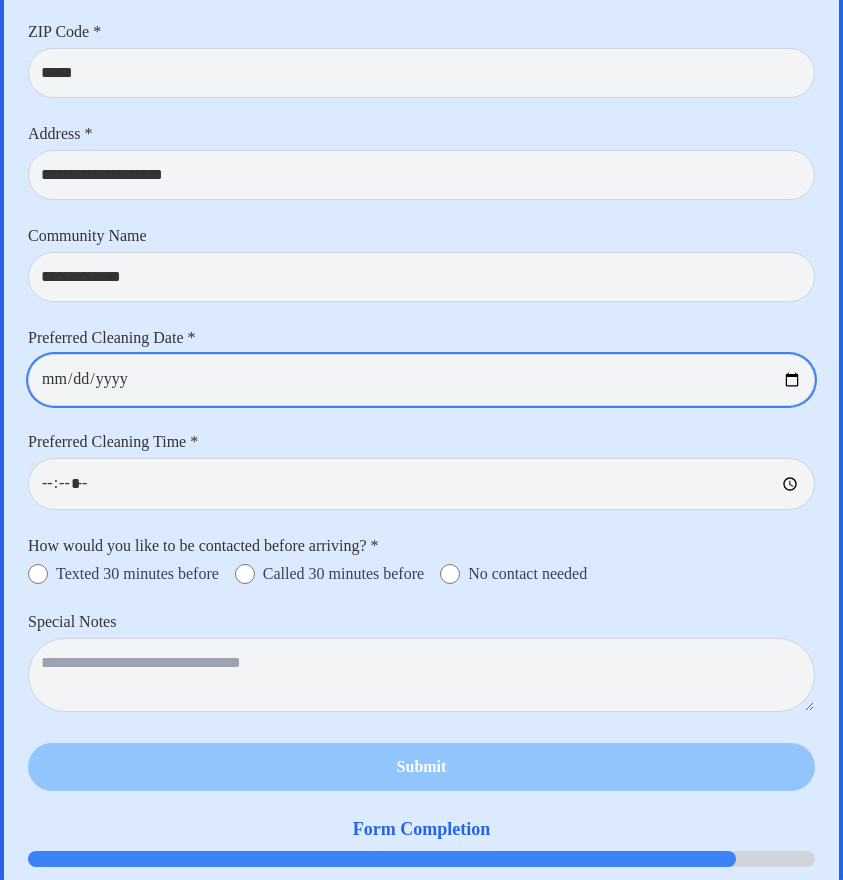 click at bounding box center [421, 380] 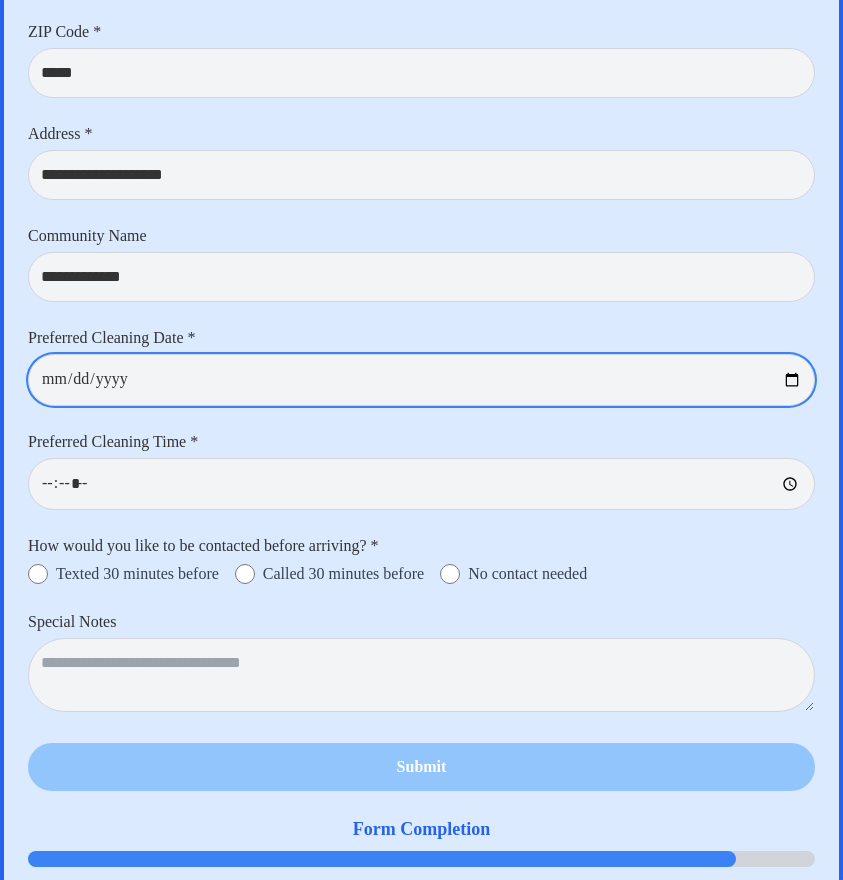 click at bounding box center [421, 380] 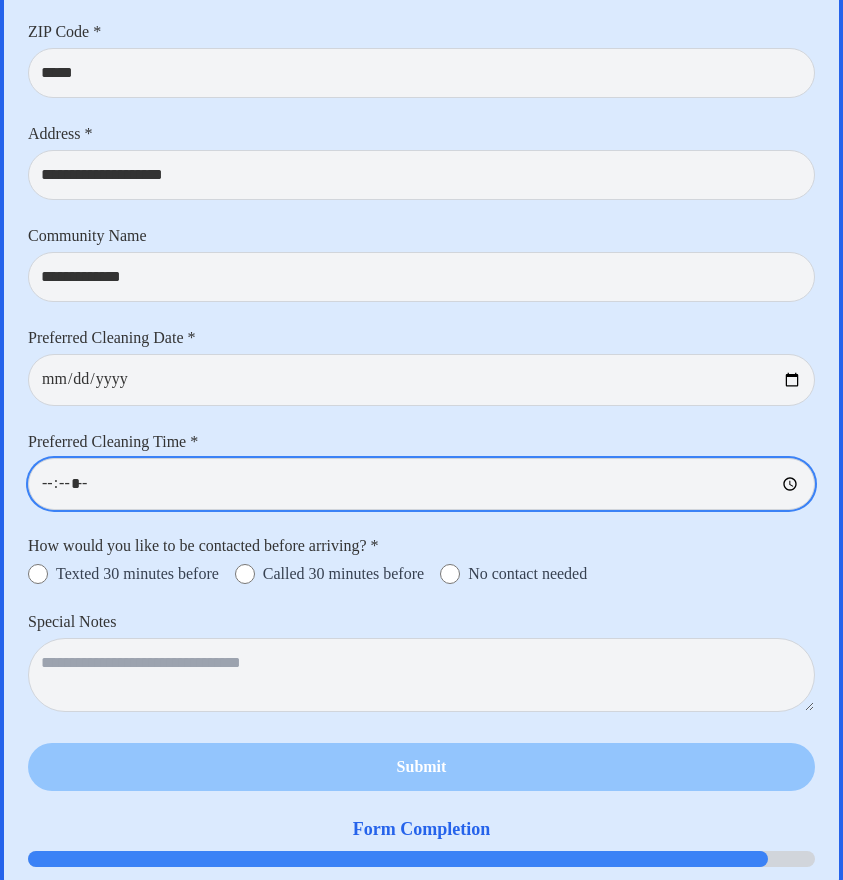 click at bounding box center (421, 484) 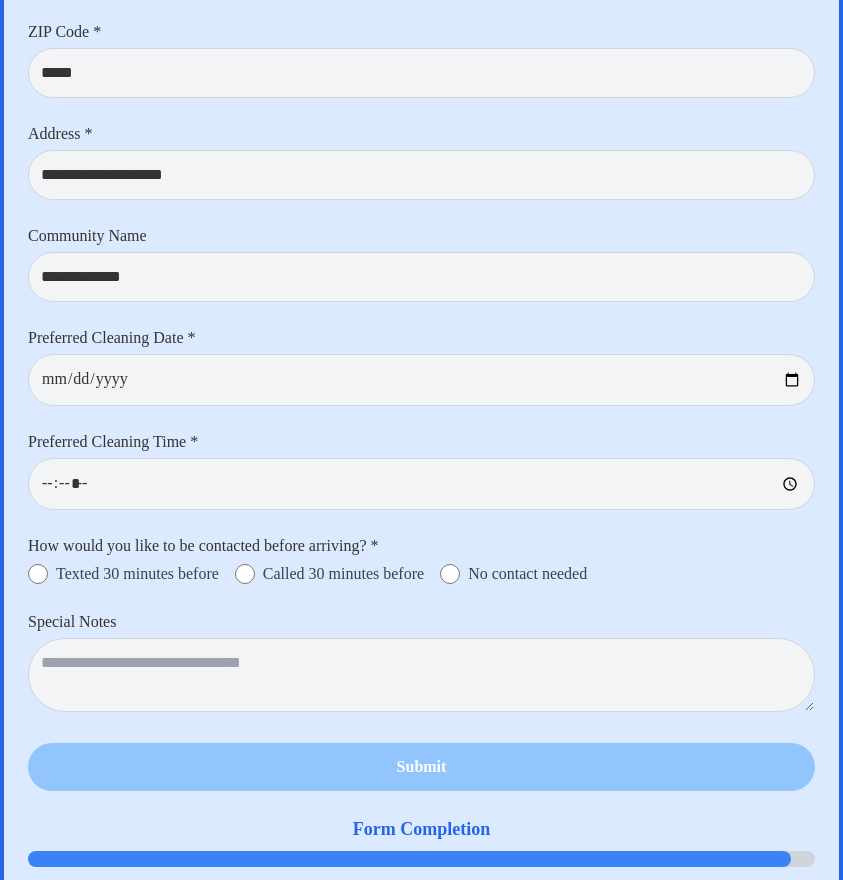 type on "*****" 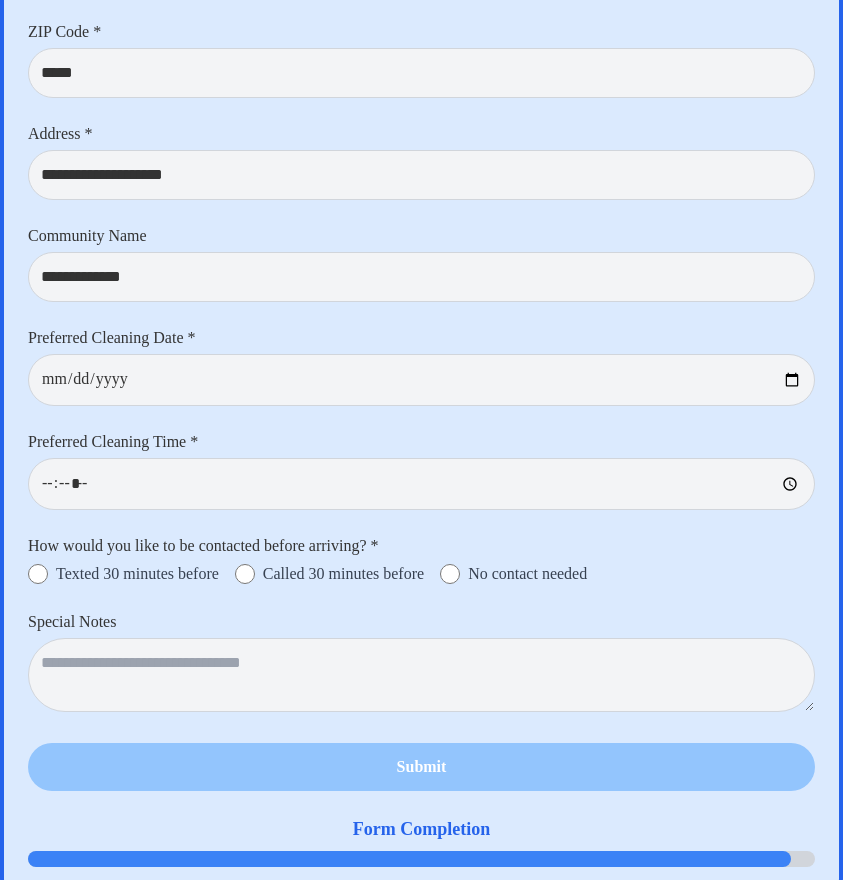 click on "Preferred Cleaning Time *" at bounding box center (421, 442) 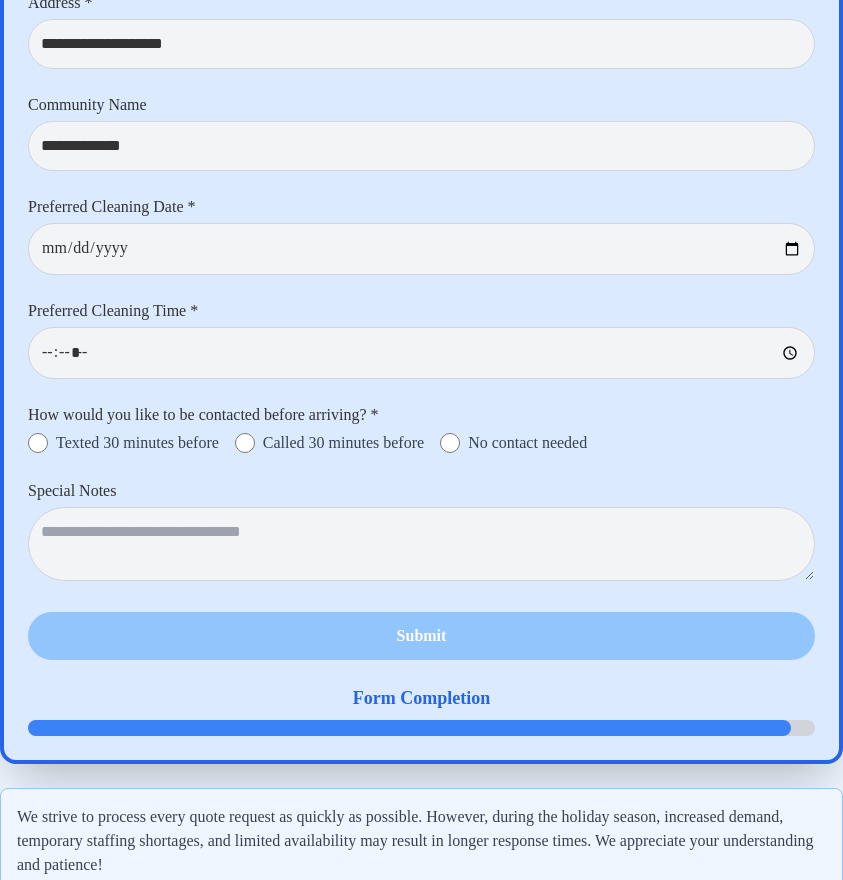 scroll, scrollTop: 9575, scrollLeft: 0, axis: vertical 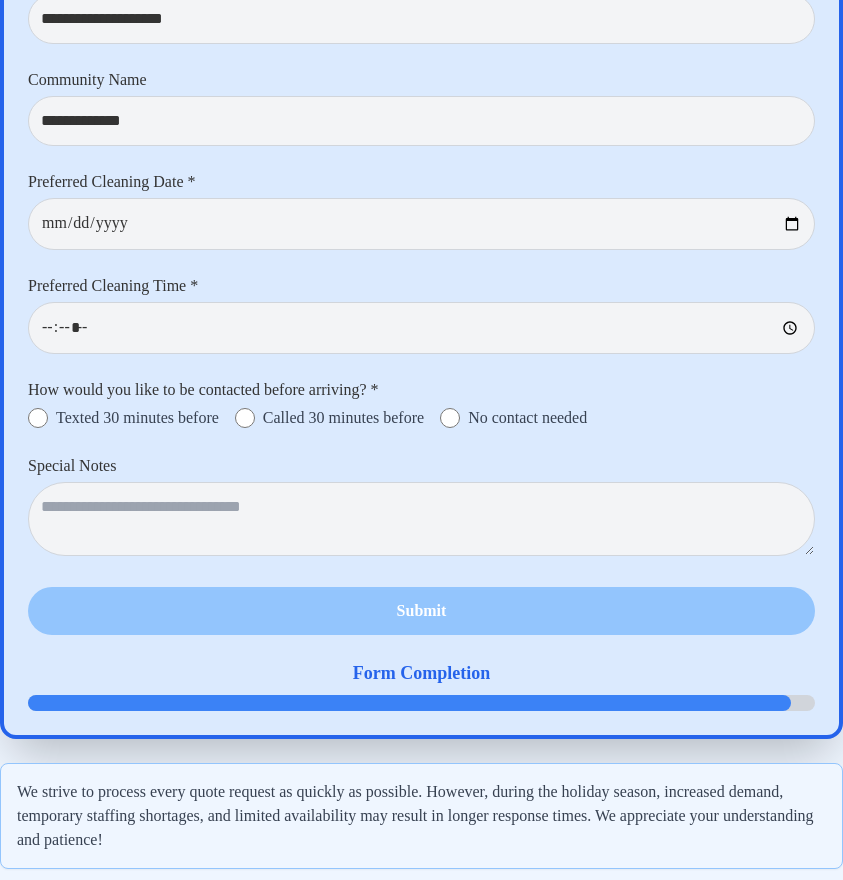 click on "Texted 30 minutes before" at bounding box center [137, 418] 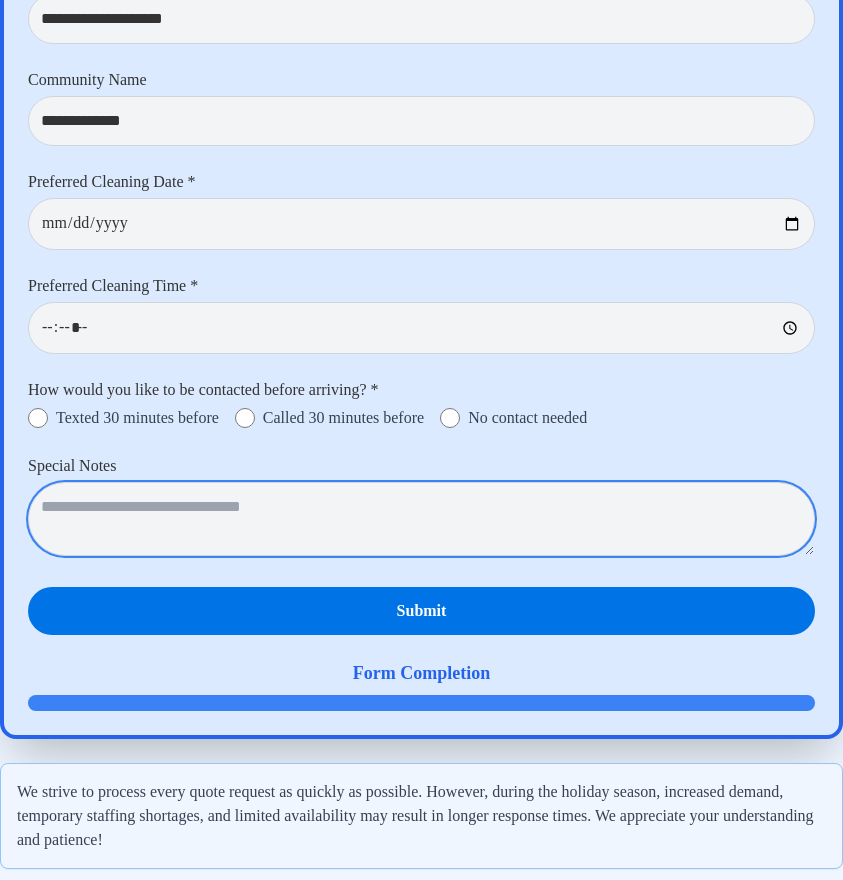 click at bounding box center (421, 519) 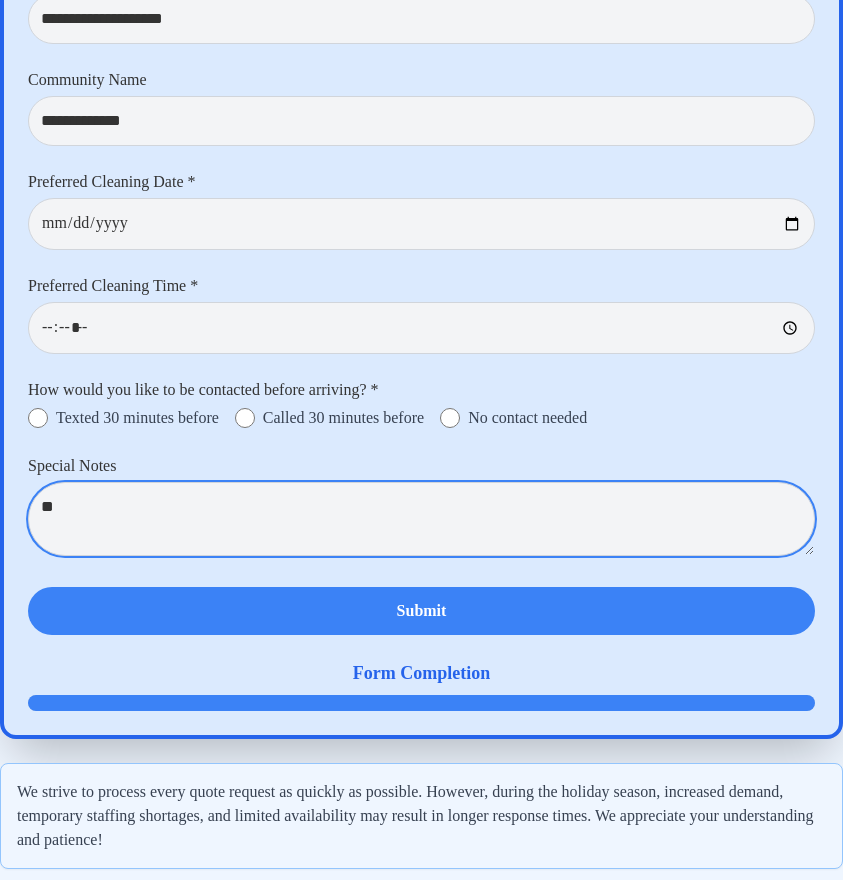 type on "**" 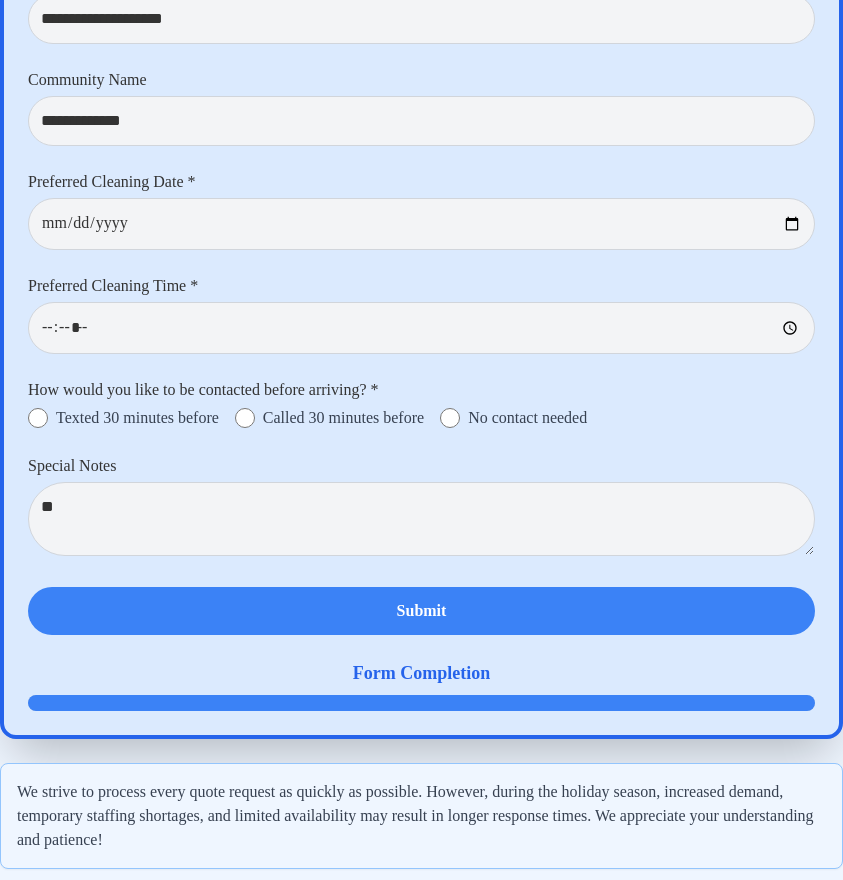 click on "Submit" at bounding box center [421, 611] 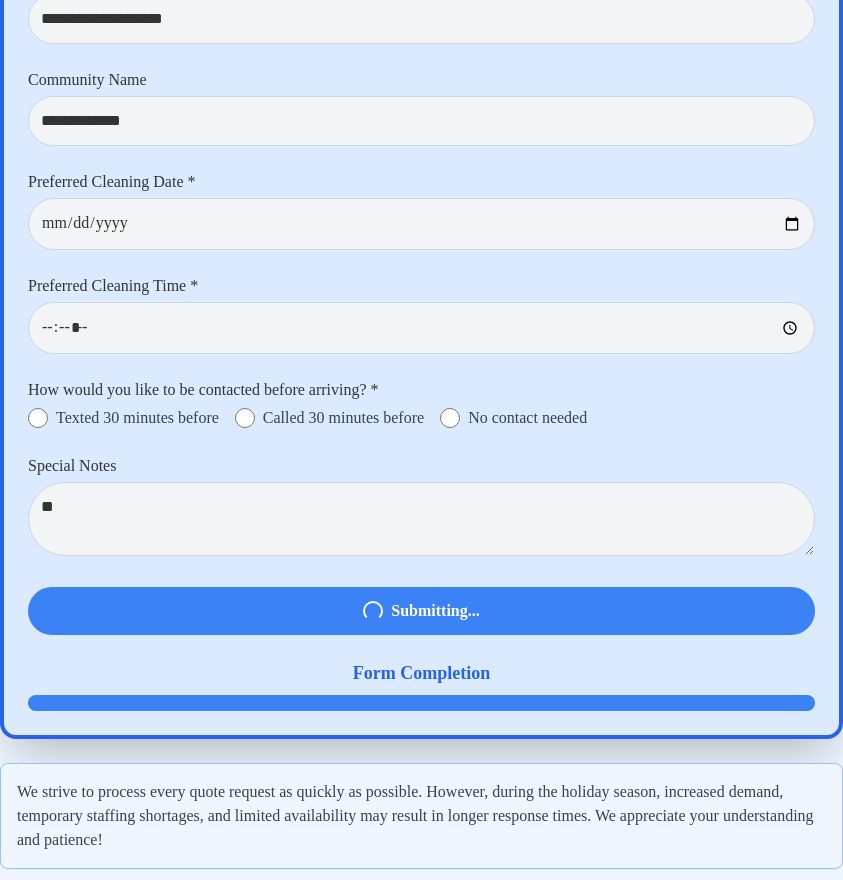 select on "**********" 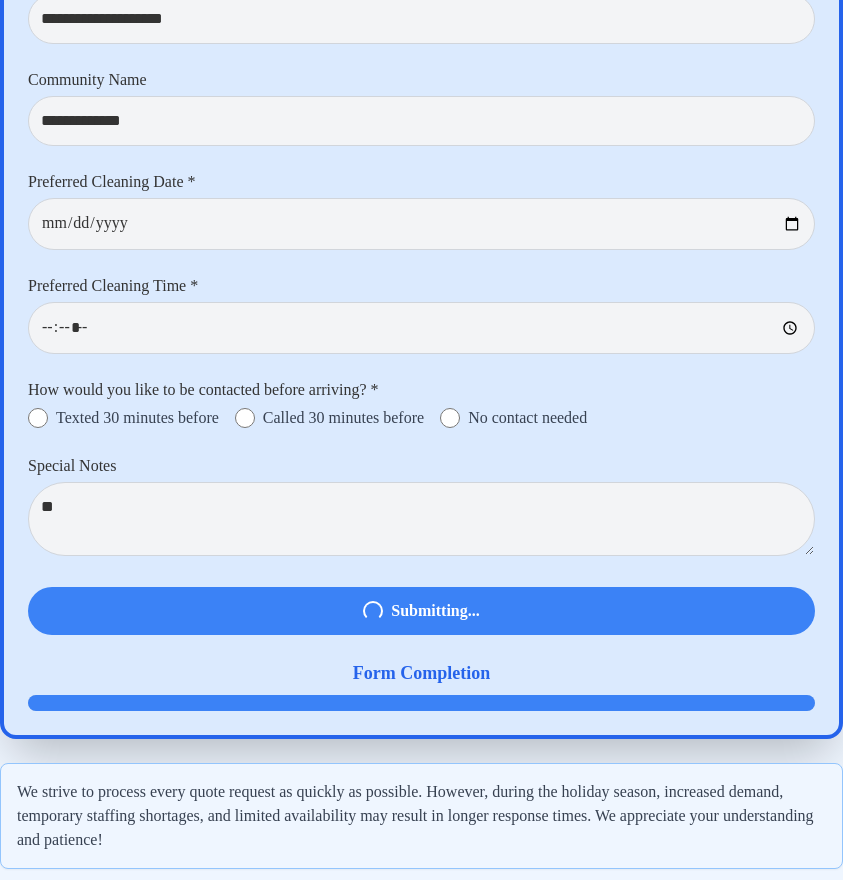 select 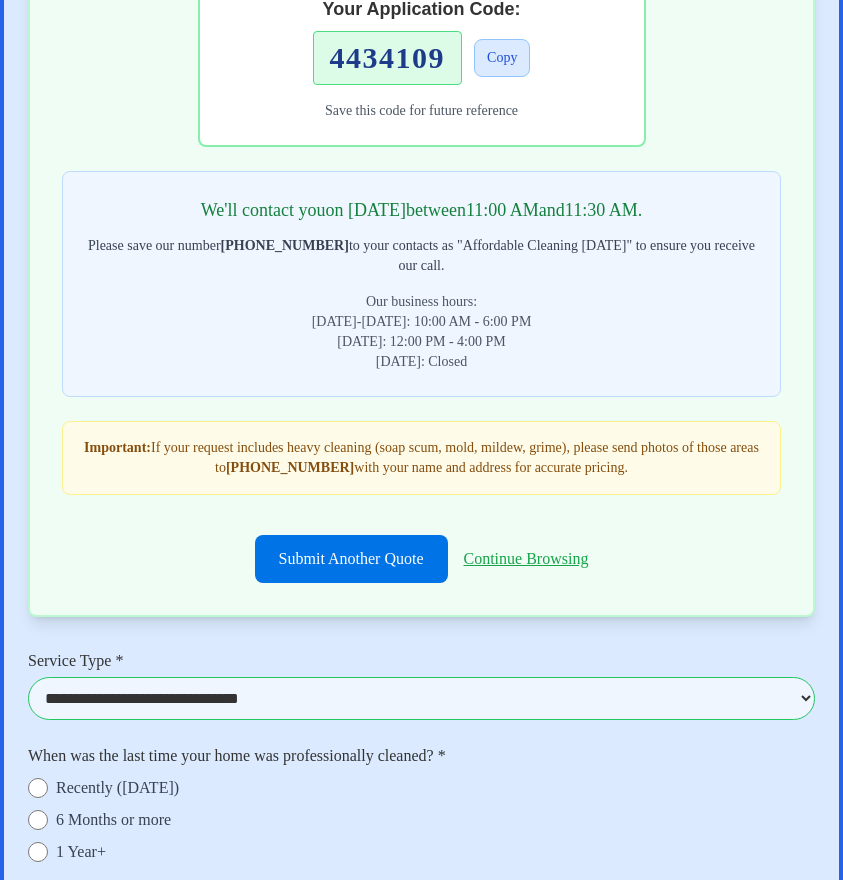 scroll, scrollTop: 2699, scrollLeft: 0, axis: vertical 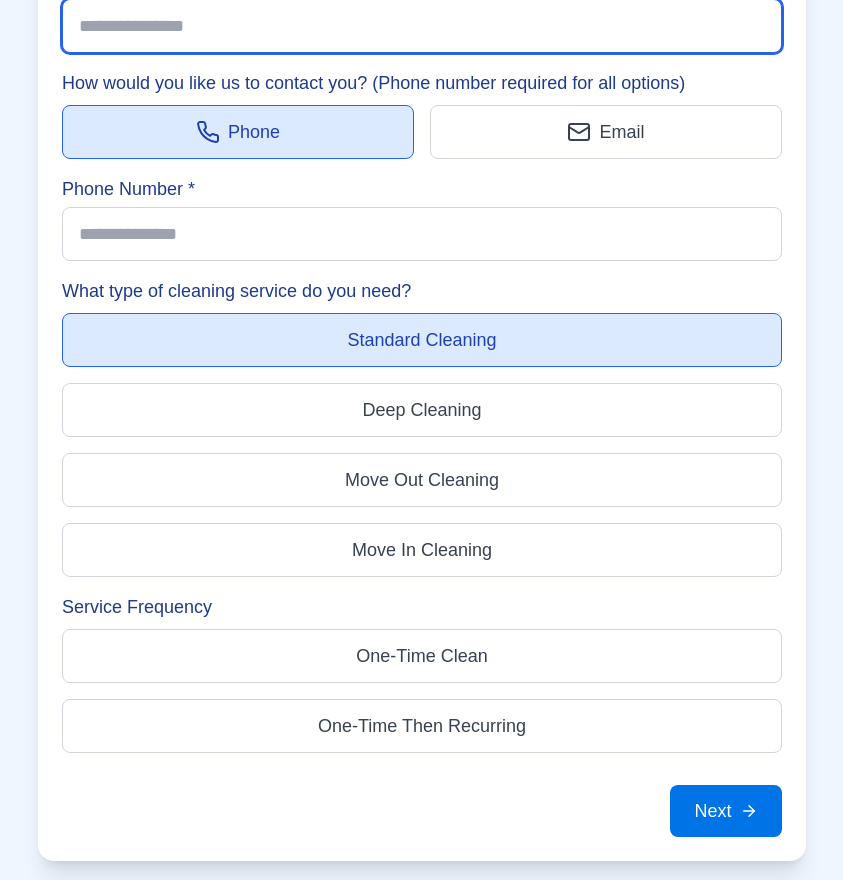 click on "First Name" at bounding box center (422, 26) 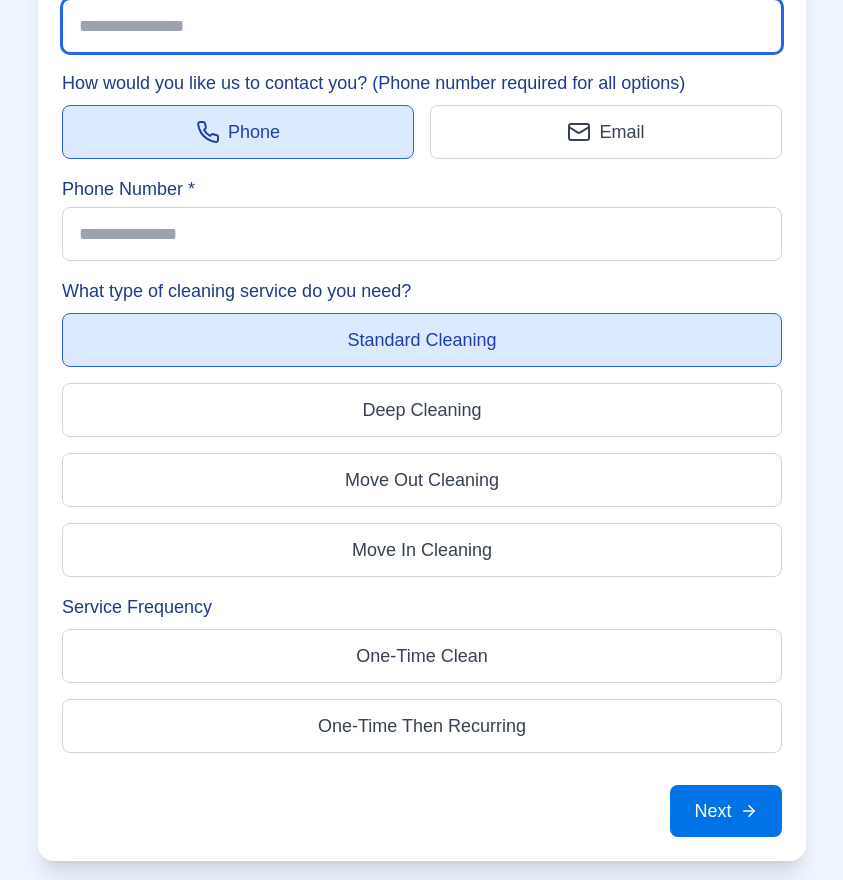 type on "*******" 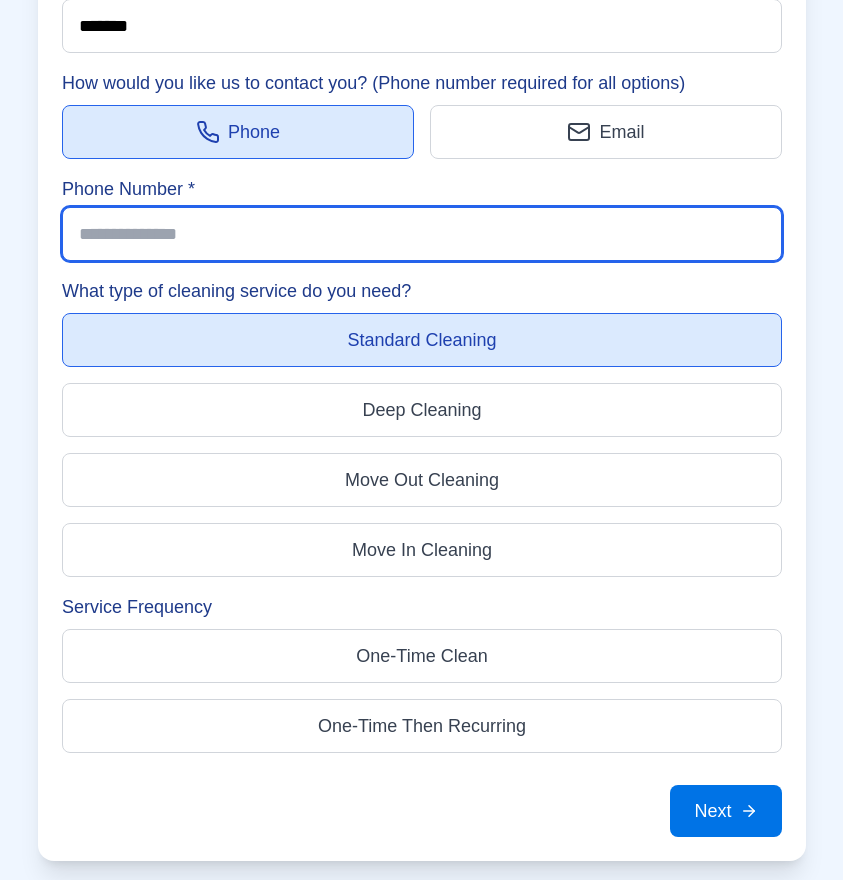 click on "Phone Number *" at bounding box center [422, 234] 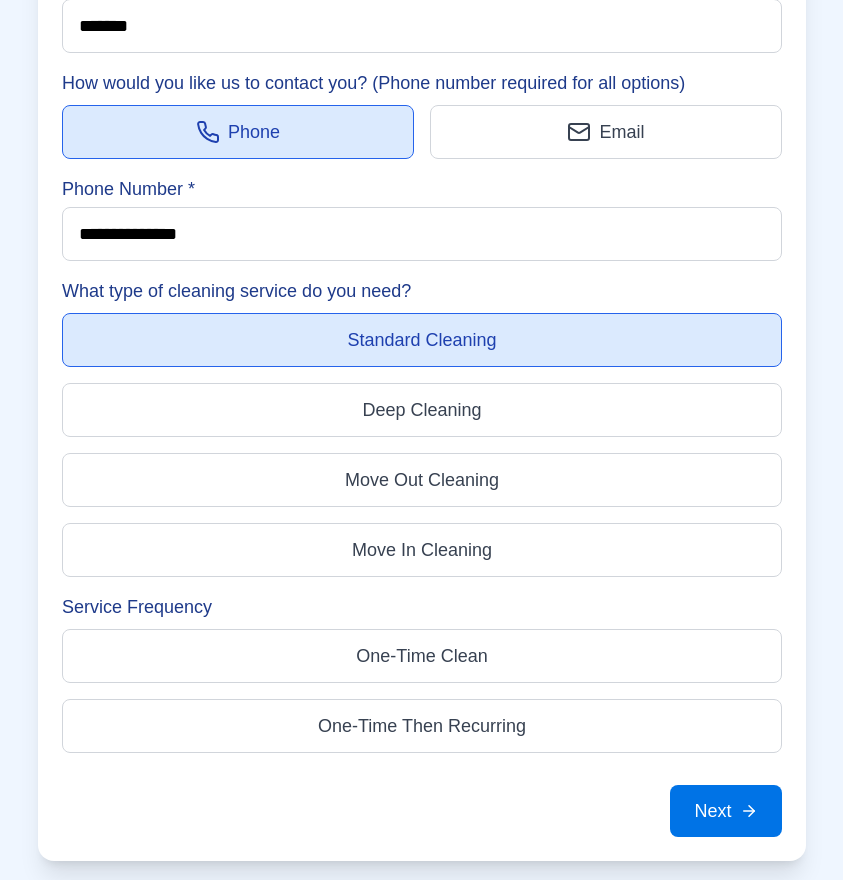 click on "Deep Cleaning" at bounding box center (422, 410) 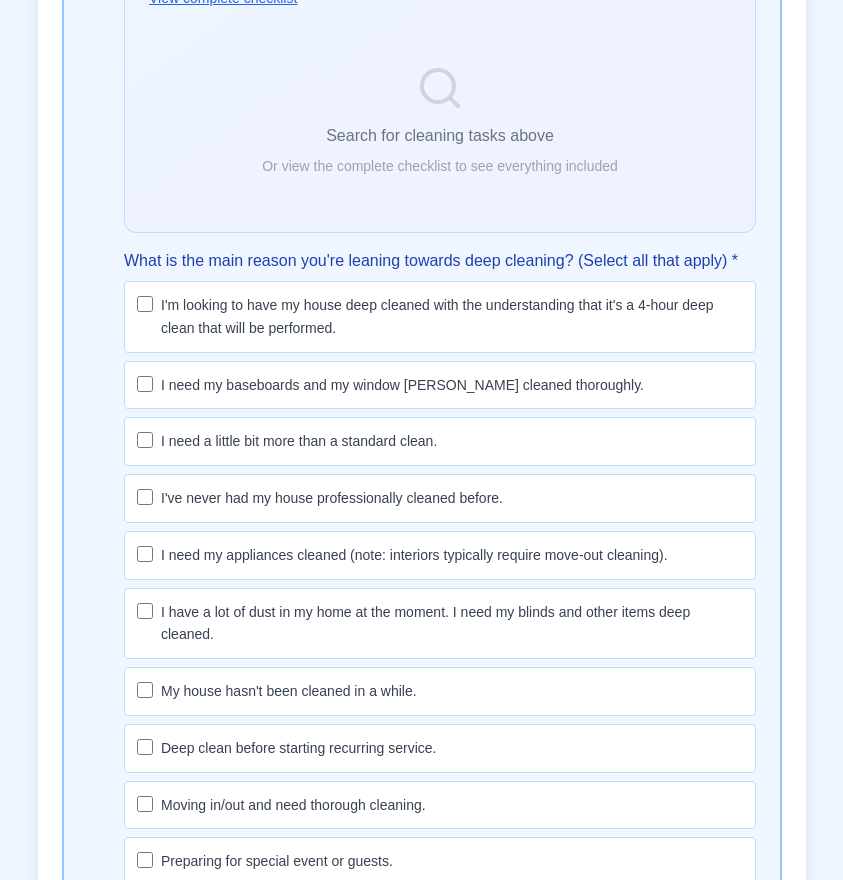 scroll, scrollTop: 8106, scrollLeft: 0, axis: vertical 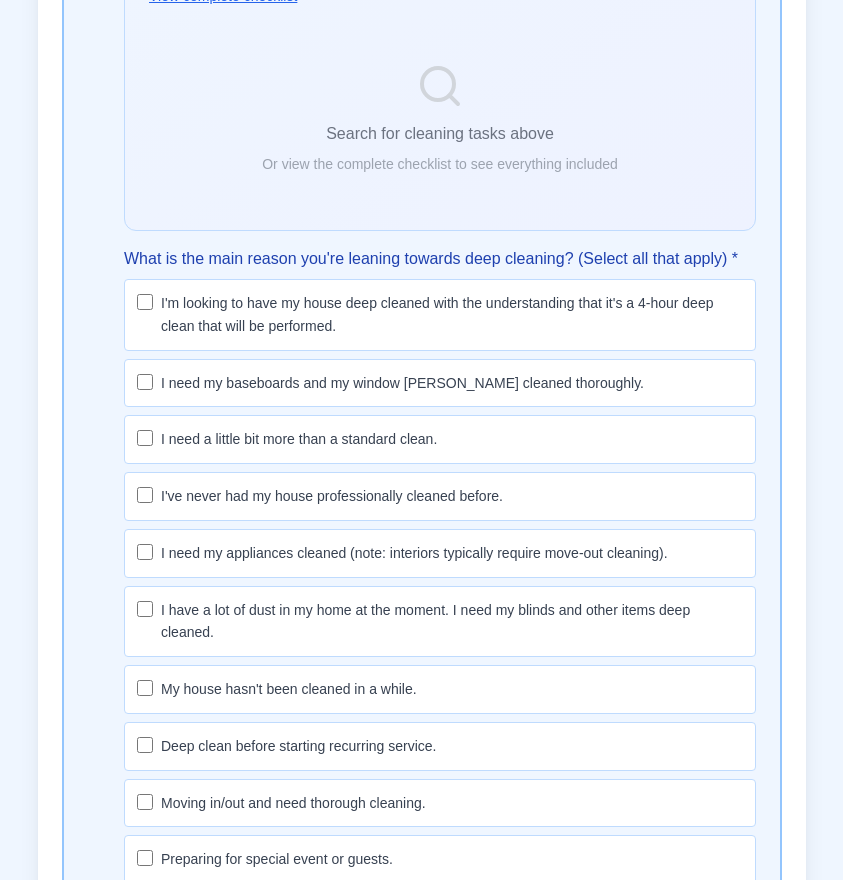 click on "I need a little bit more than a standard clean." at bounding box center [299, 440] 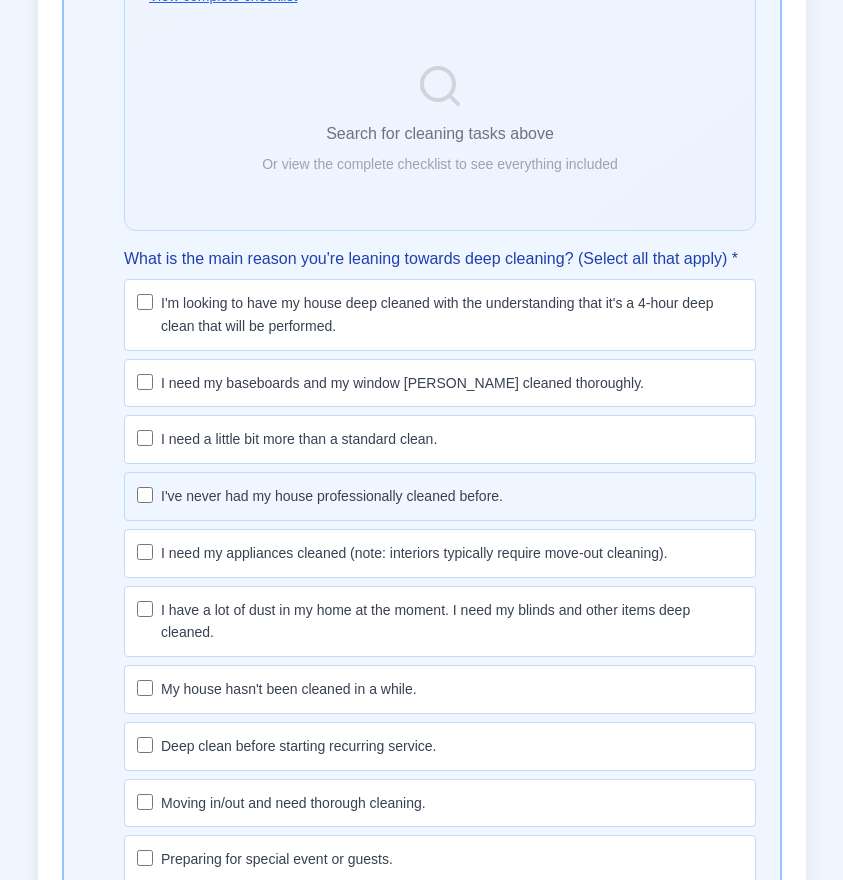 click on "I've never had my house professionally cleaned before." at bounding box center [332, 496] 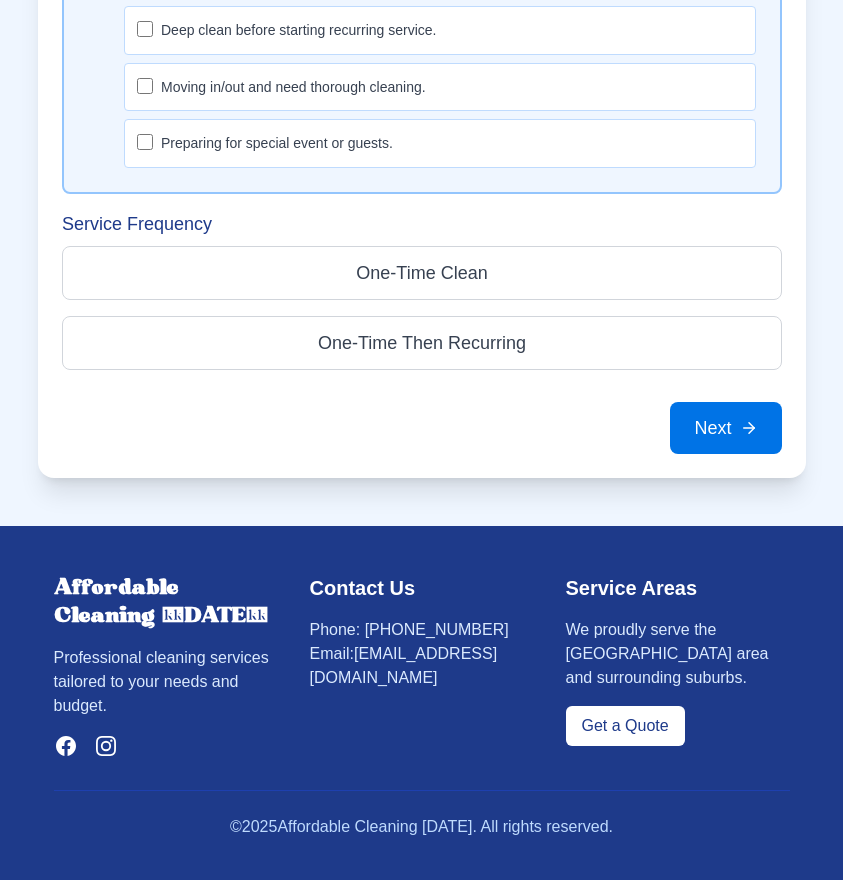 scroll, scrollTop: 8826, scrollLeft: 0, axis: vertical 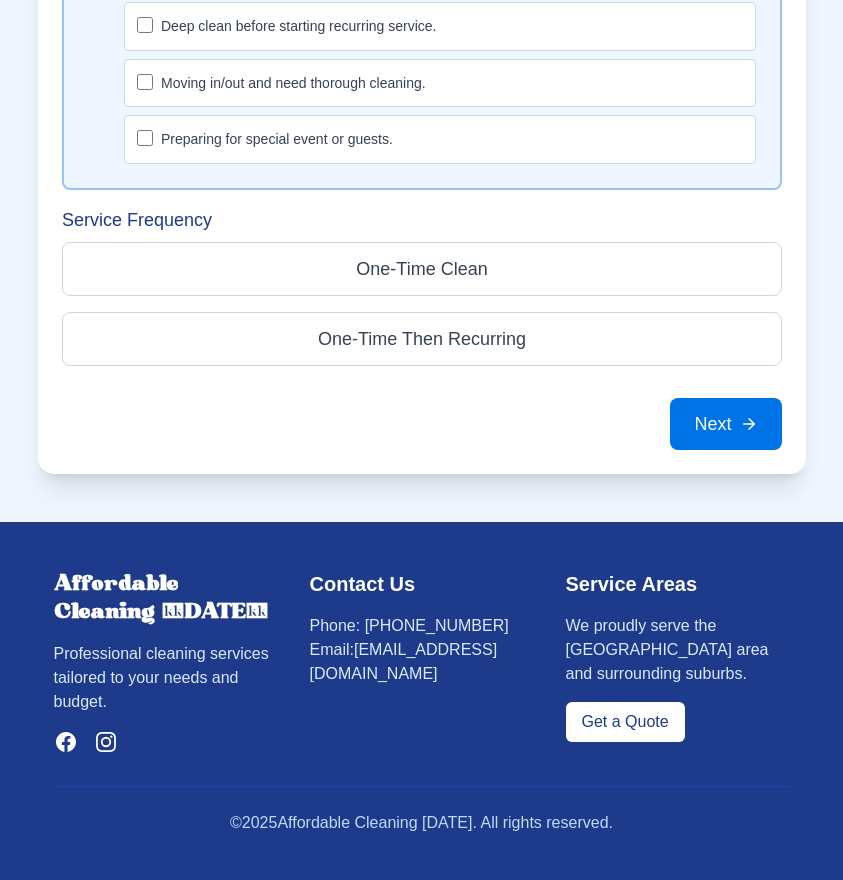 click on "One-Time Clean" at bounding box center [422, 269] 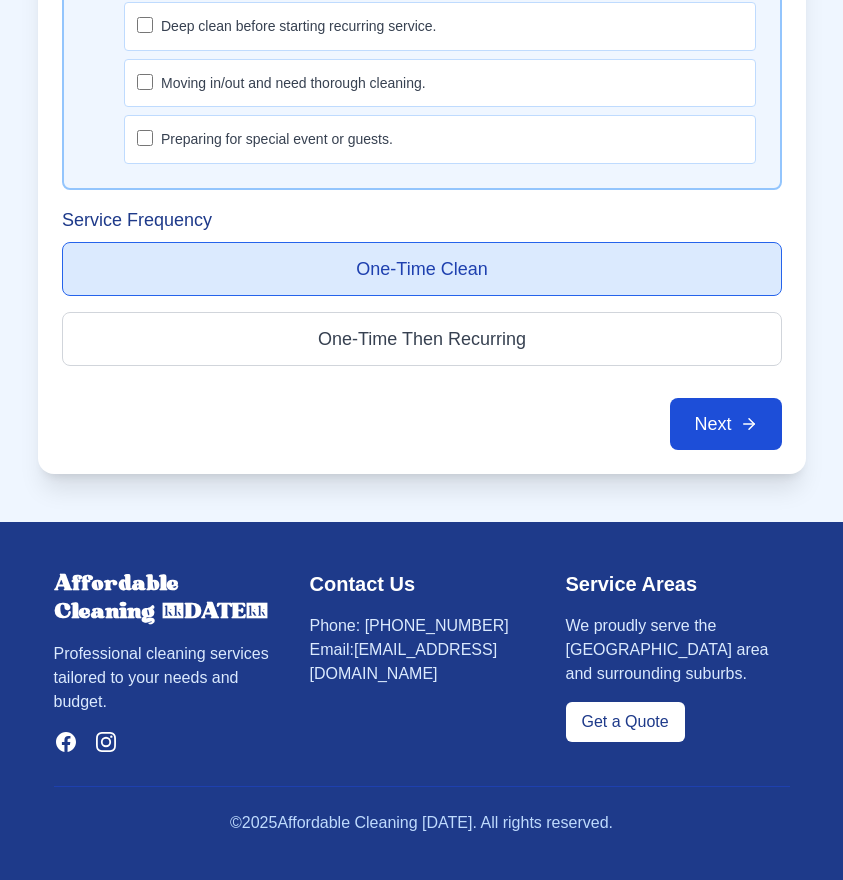click on "Next" at bounding box center (725, 424) 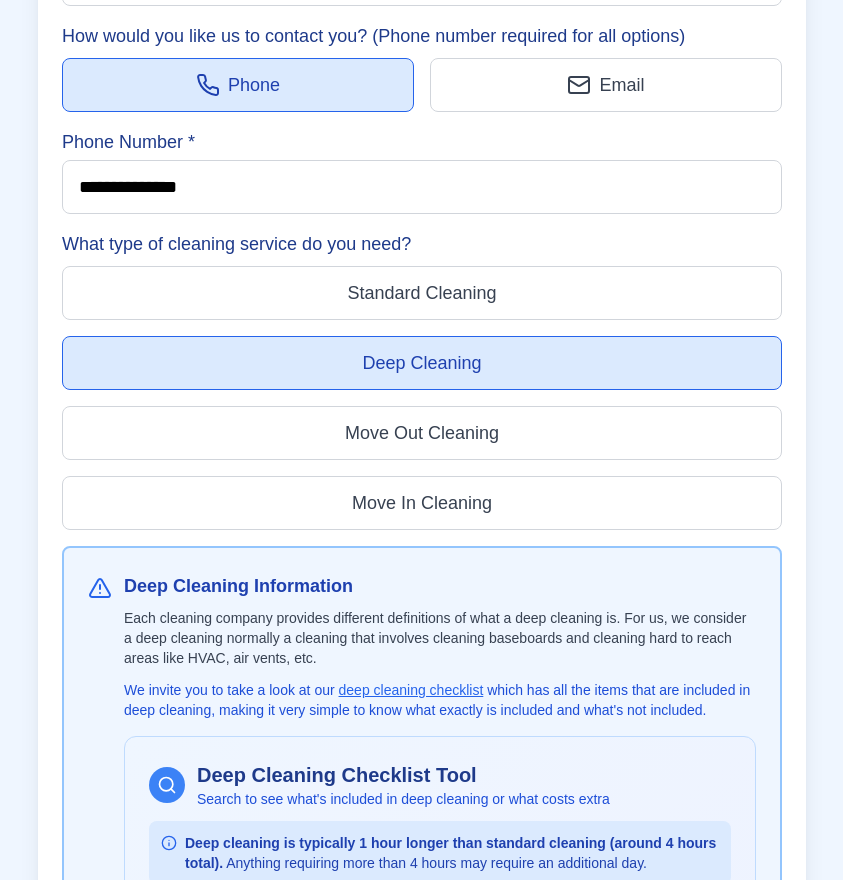 scroll, scrollTop: 7130, scrollLeft: 0, axis: vertical 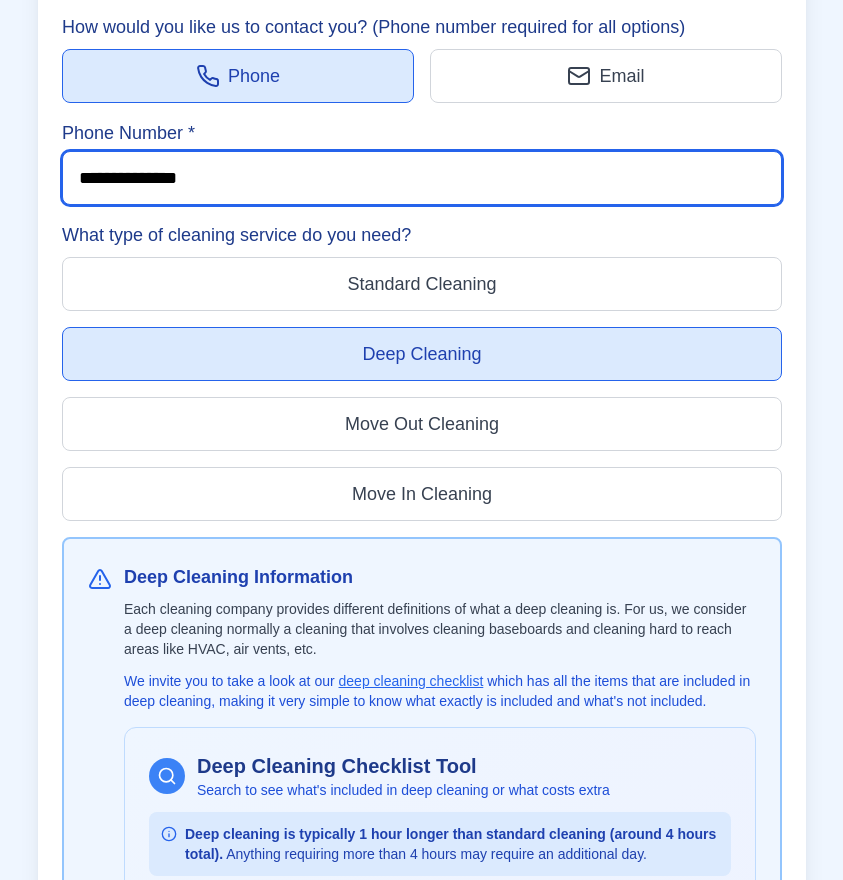 click on "**********" at bounding box center (422, 178) 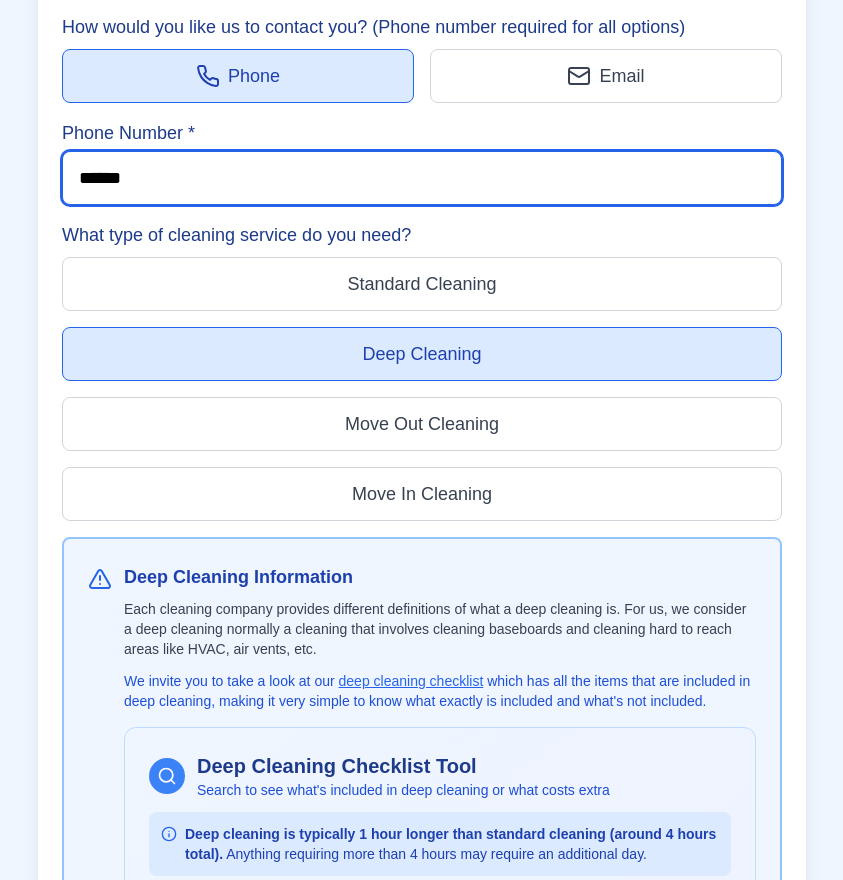 type on "**********" 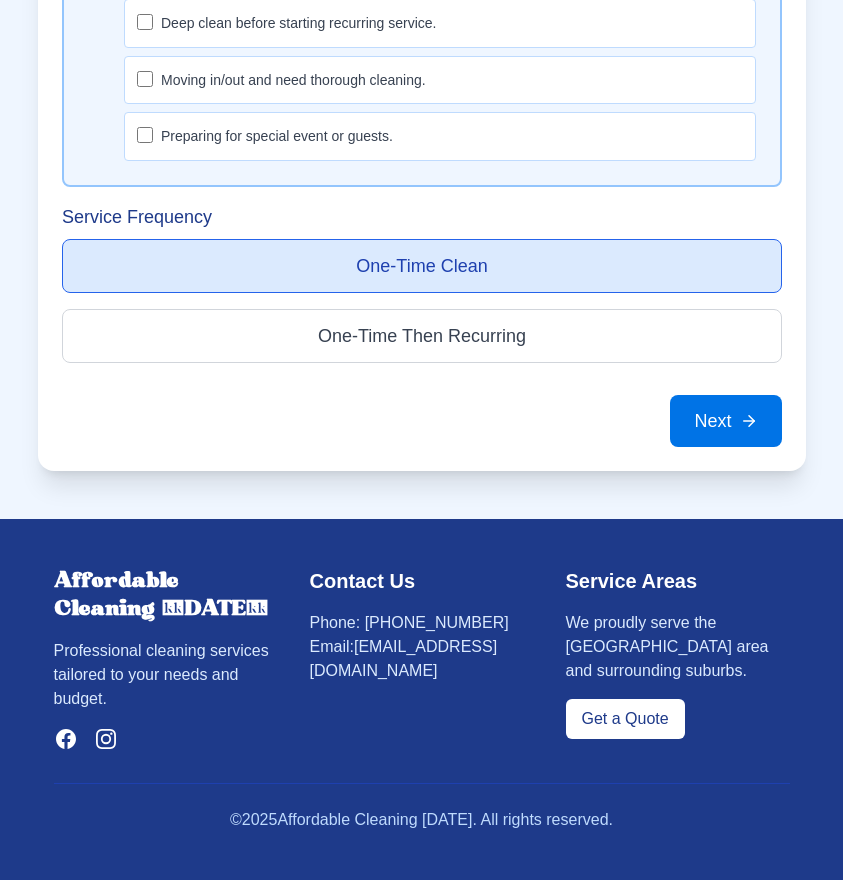 scroll, scrollTop: 9013, scrollLeft: 0, axis: vertical 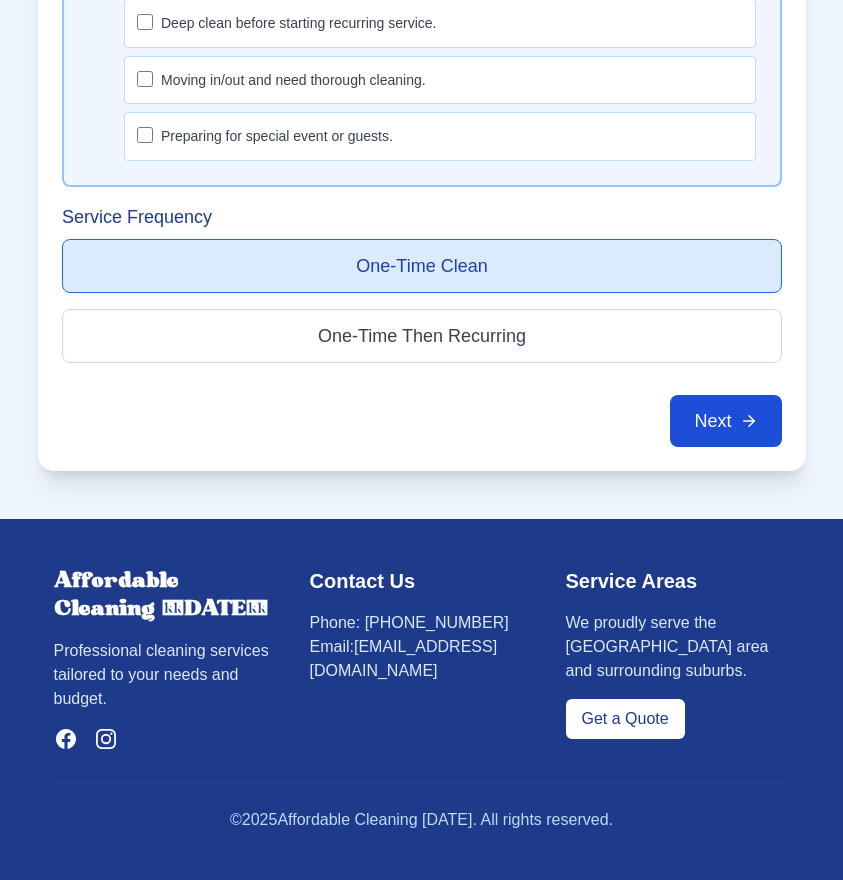 click on "Next" at bounding box center (725, 421) 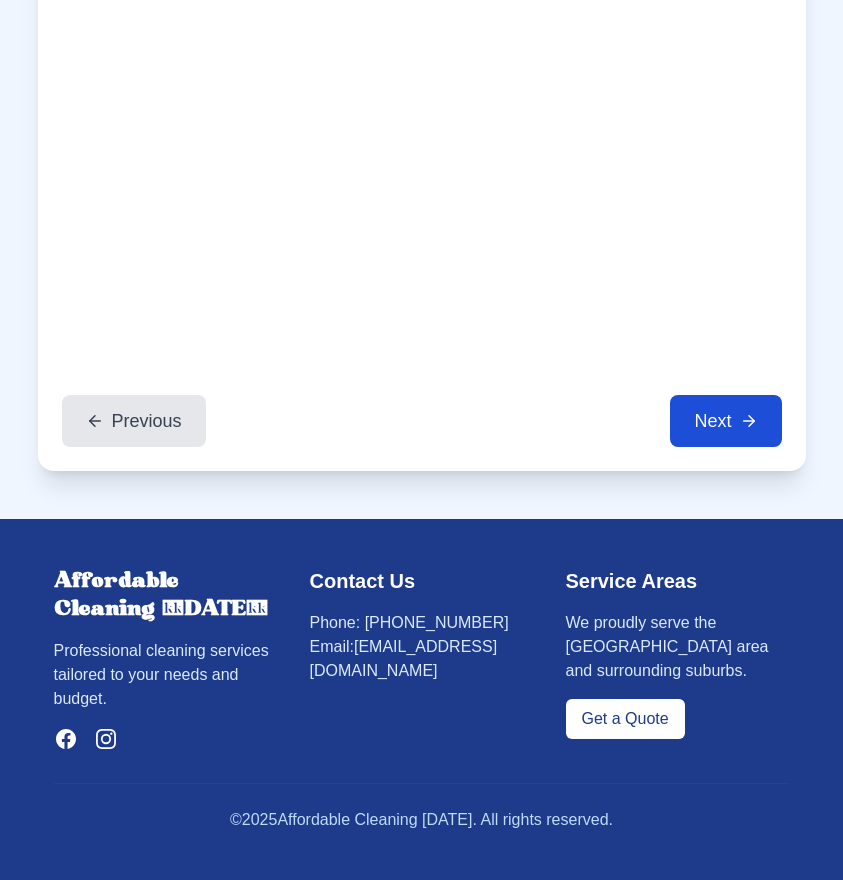 scroll, scrollTop: 7047, scrollLeft: 0, axis: vertical 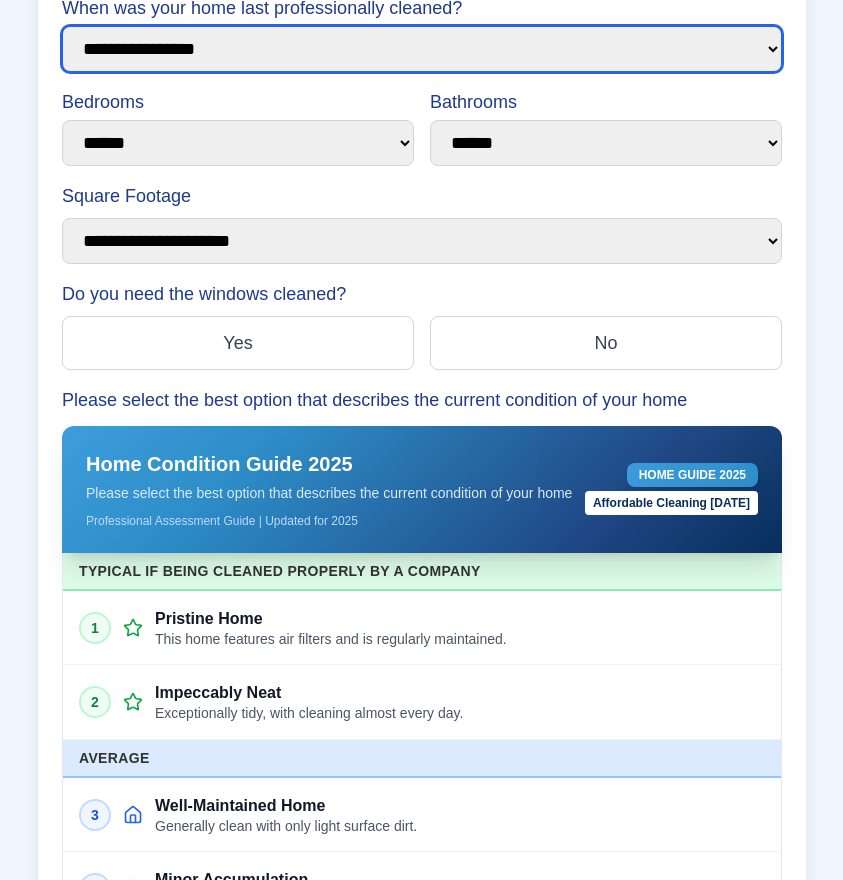 click on "**********" at bounding box center [422, 49] 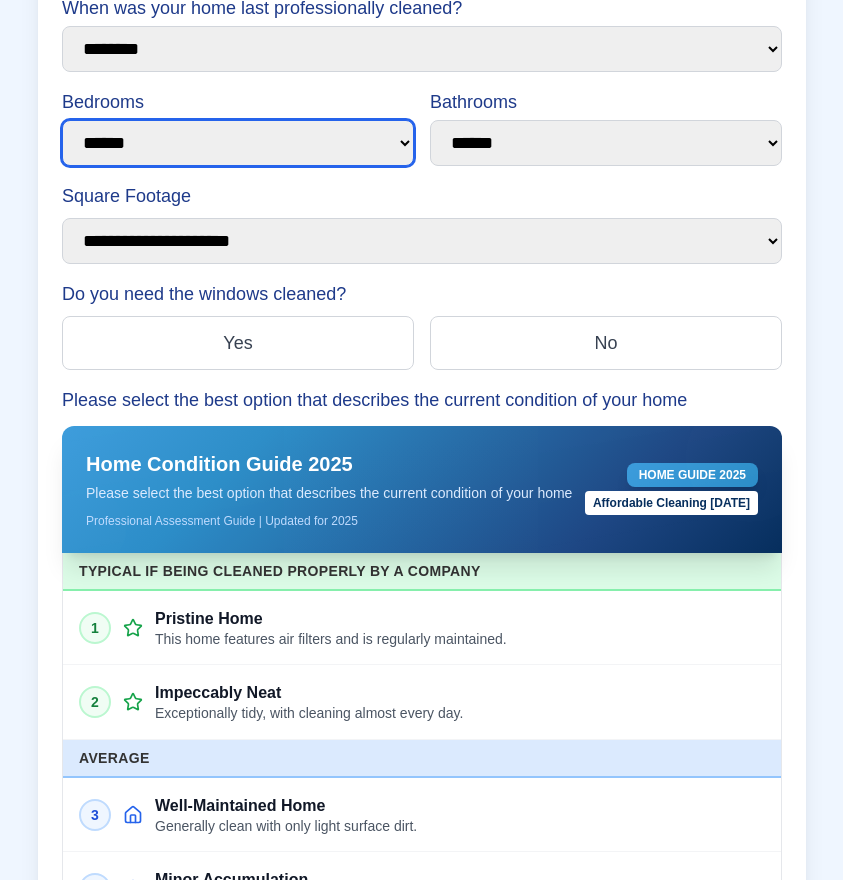click on "****** * * * * * **" at bounding box center [238, 143] 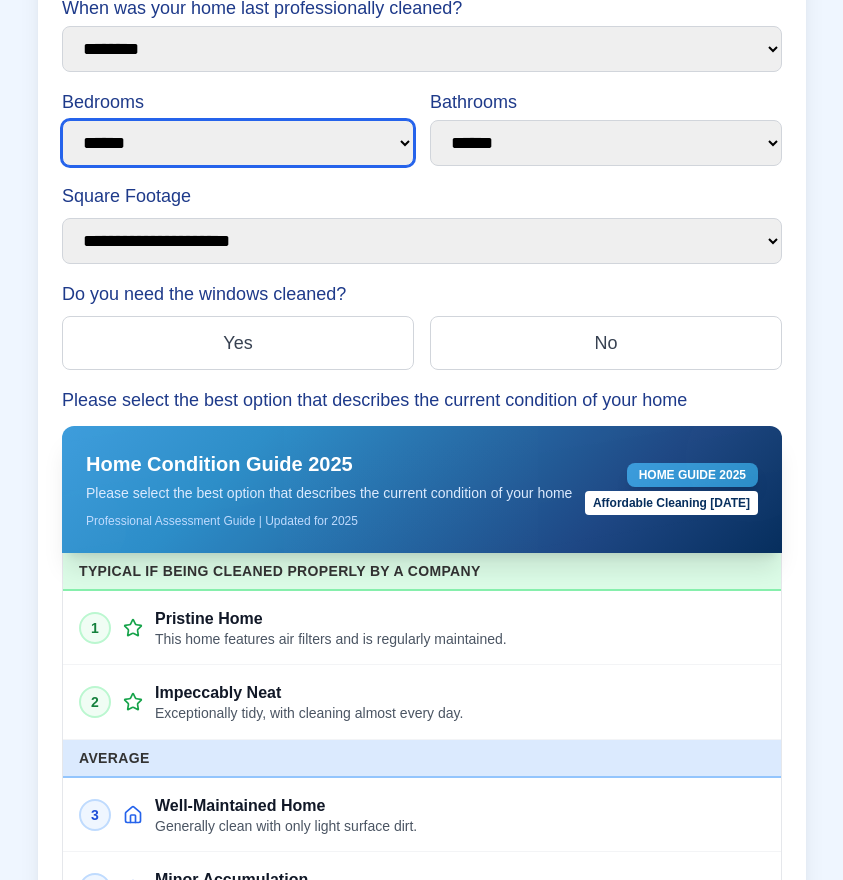 select on "*" 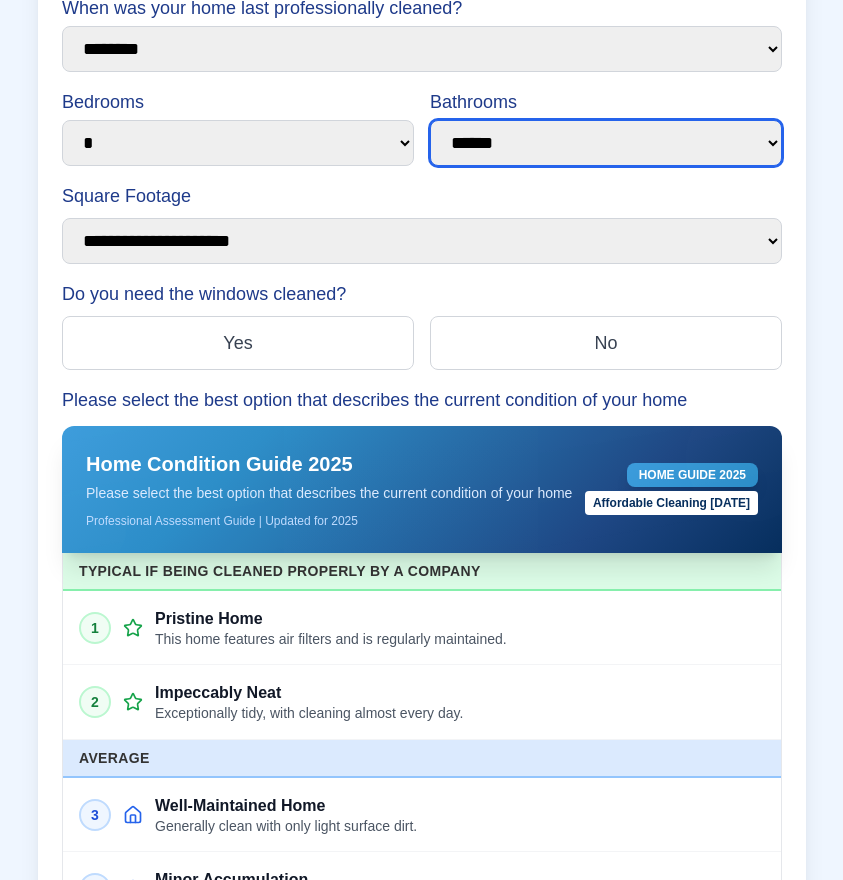click on "****** * * * * * **" at bounding box center (606, 143) 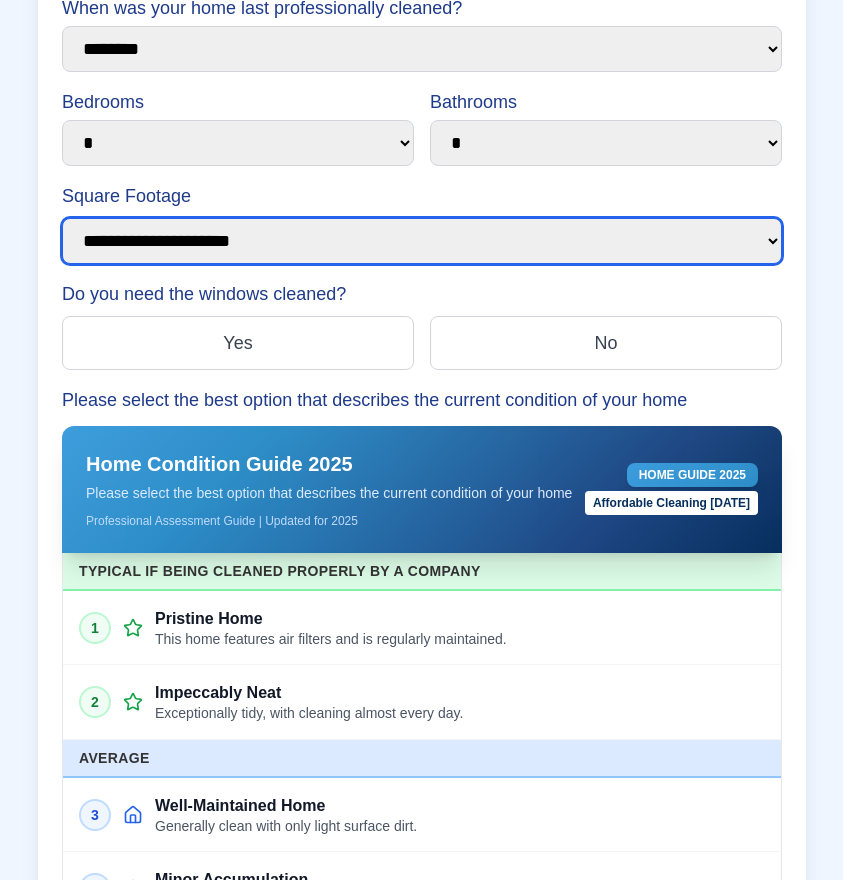 click on "**********" at bounding box center [422, 241] 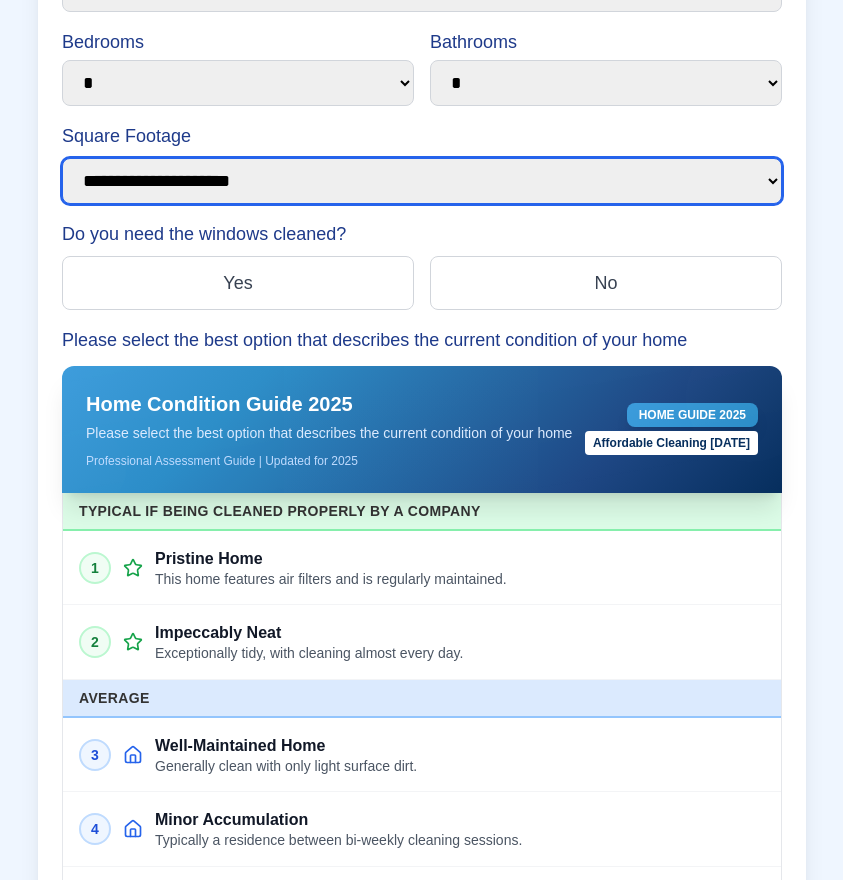 scroll, scrollTop: 7163, scrollLeft: 0, axis: vertical 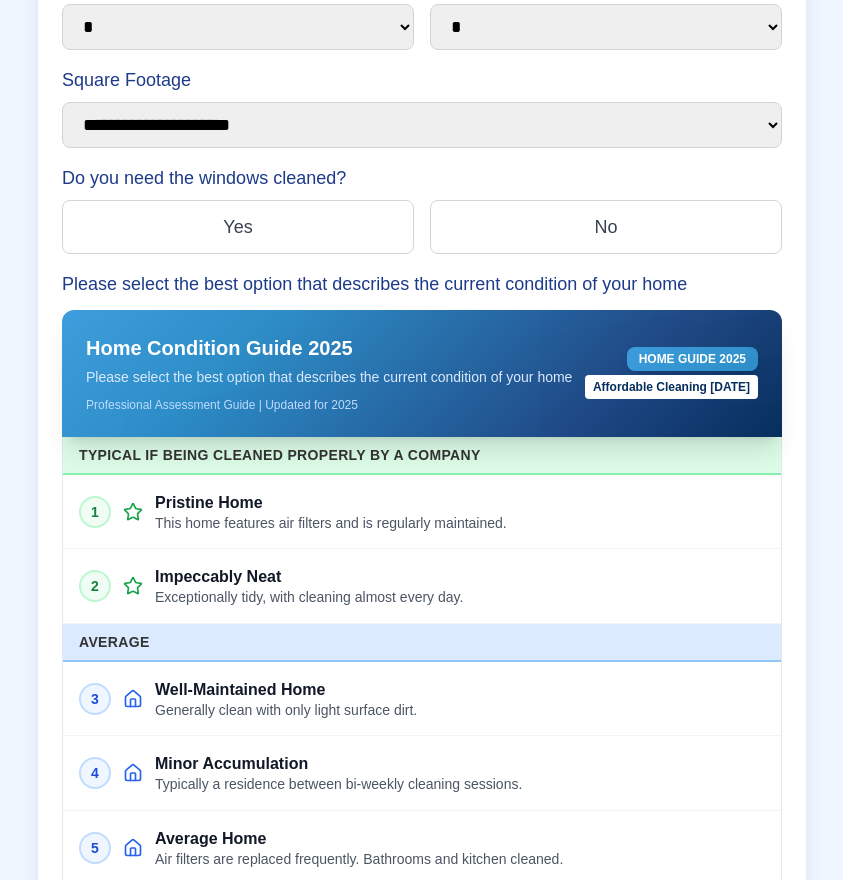 click on "Yes" at bounding box center [238, 227] 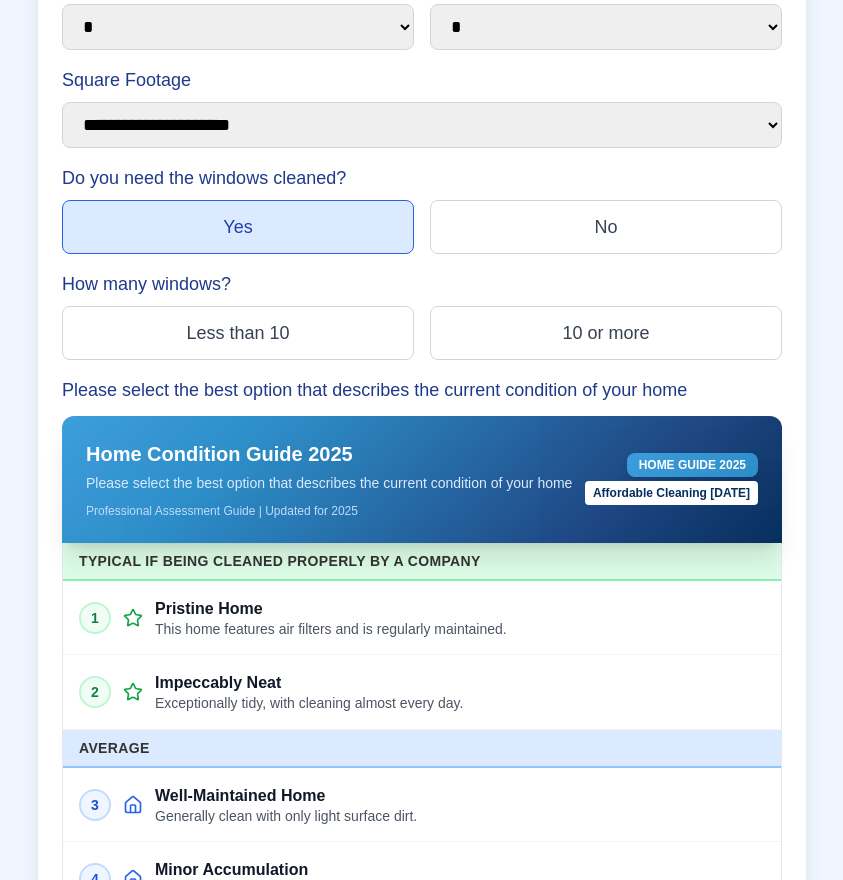 click on "Less than 10" at bounding box center [238, 333] 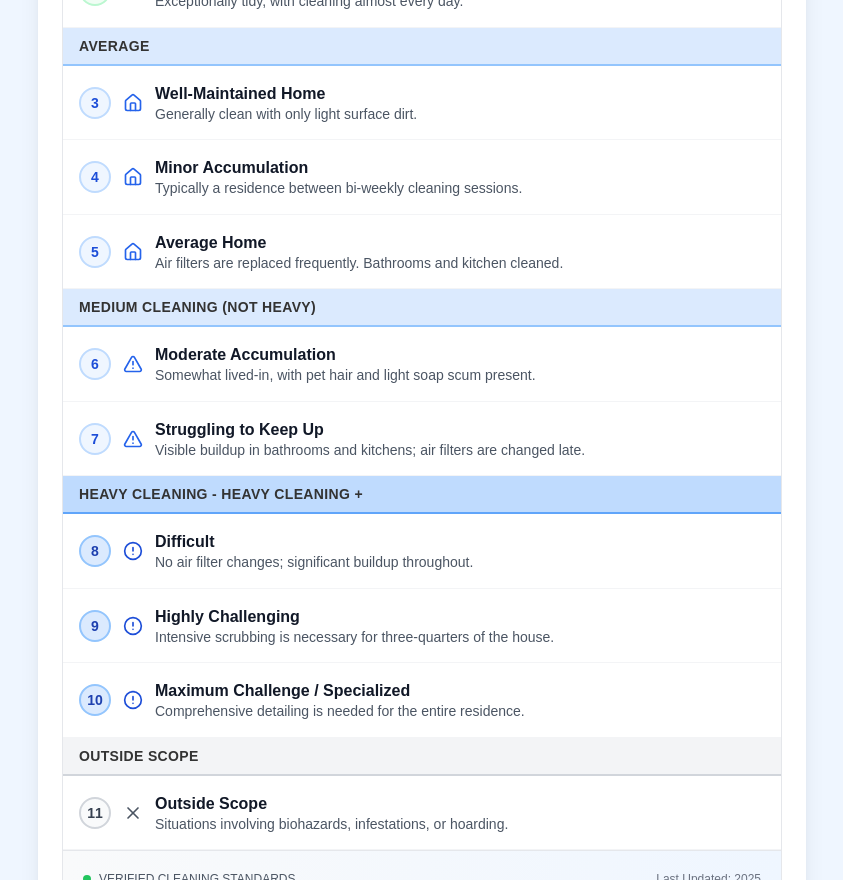 scroll, scrollTop: 7869, scrollLeft: 0, axis: vertical 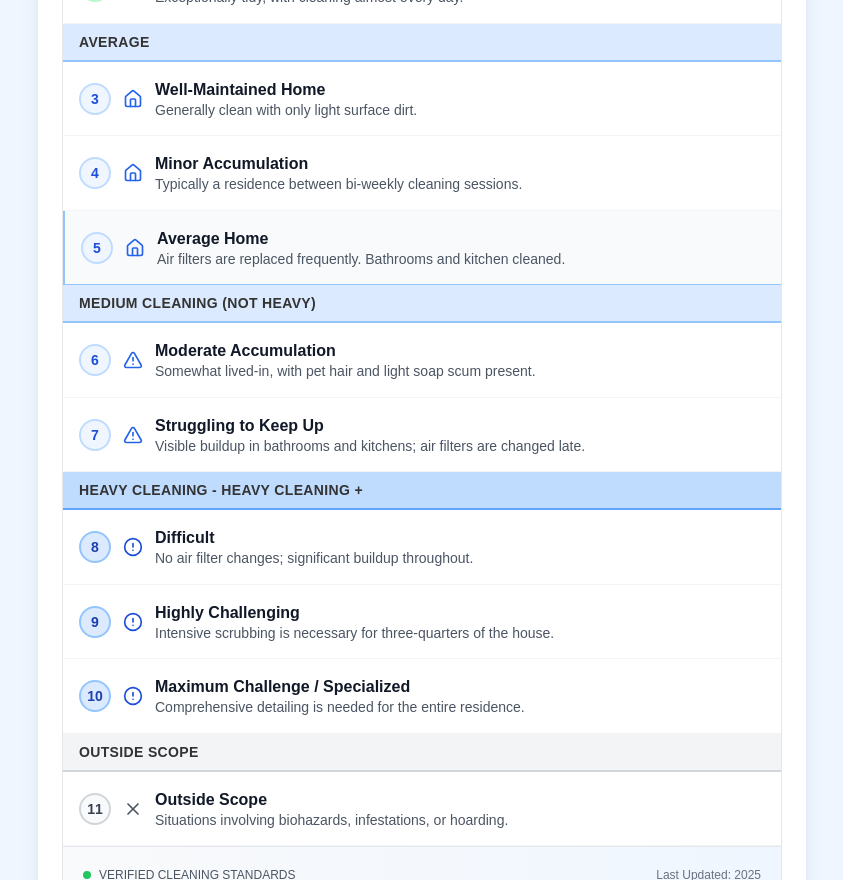 click on "Air filters are replaced frequently. Bathrooms and kitchen cleaned." at bounding box center [461, 260] 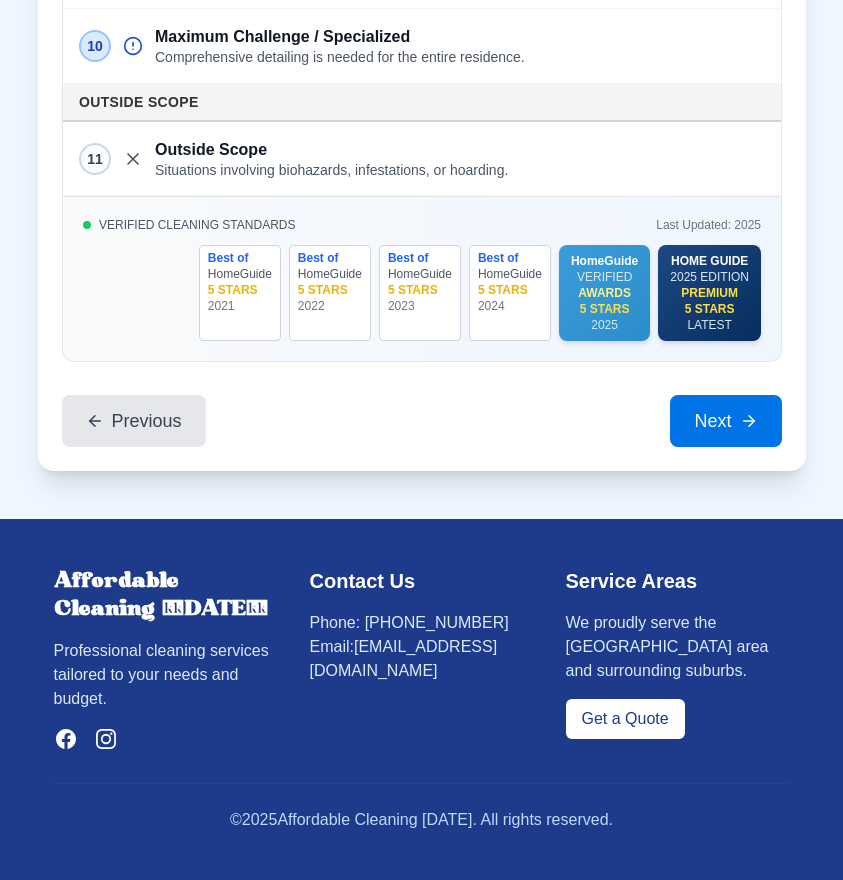 scroll, scrollTop: 8659, scrollLeft: 0, axis: vertical 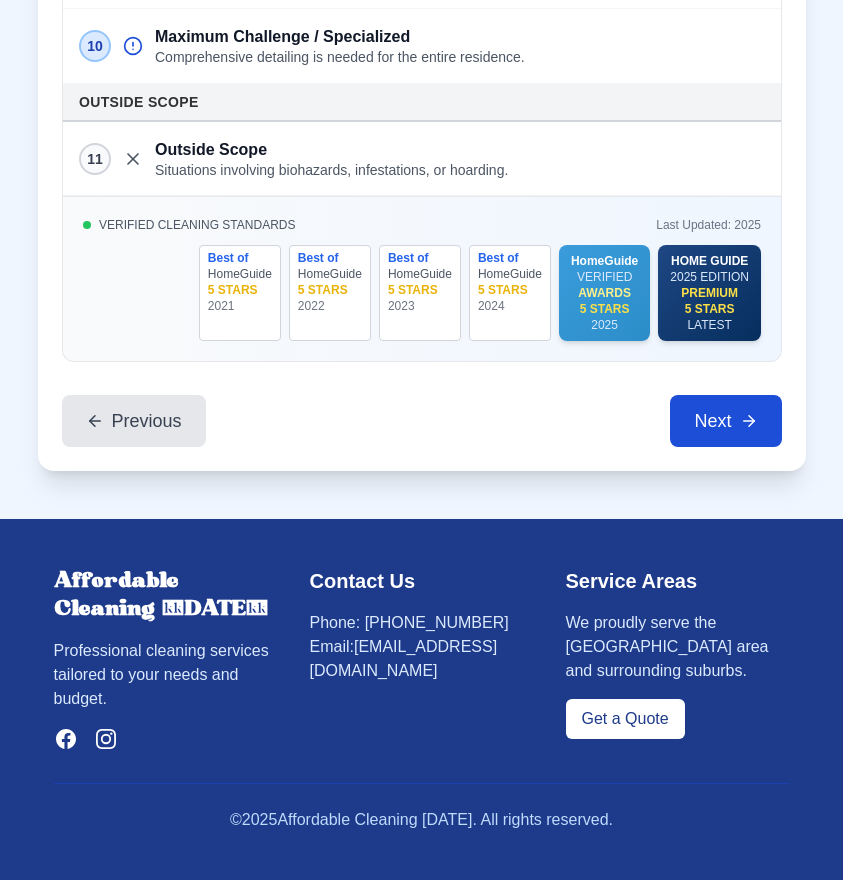 click on "Next" at bounding box center [725, 421] 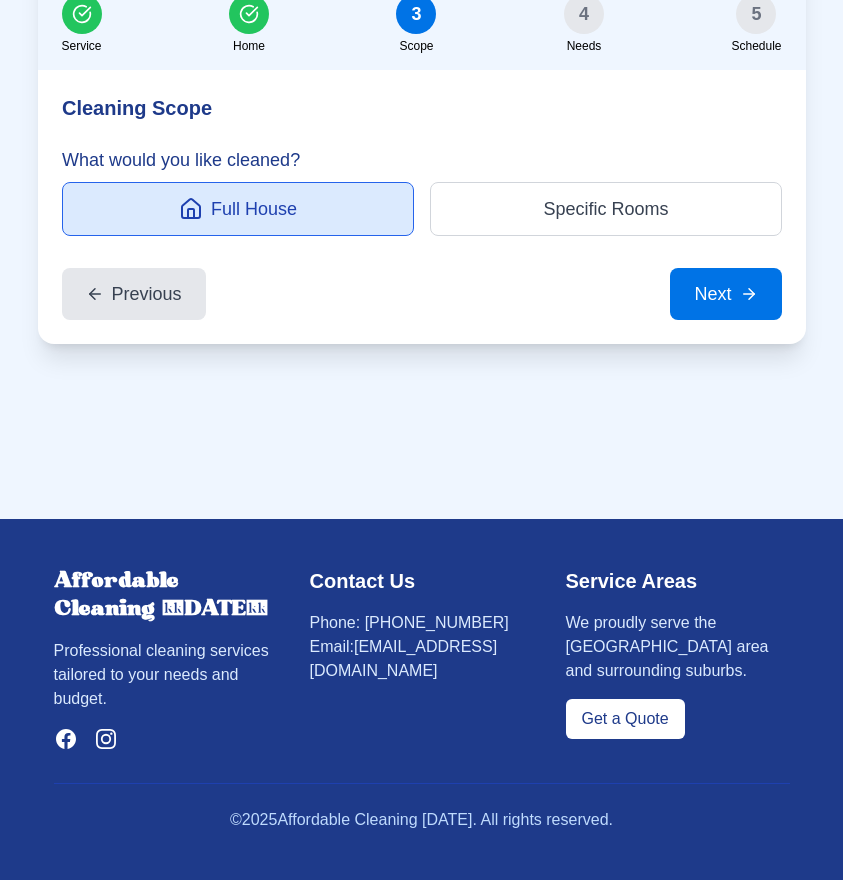 scroll, scrollTop: 7008, scrollLeft: 0, axis: vertical 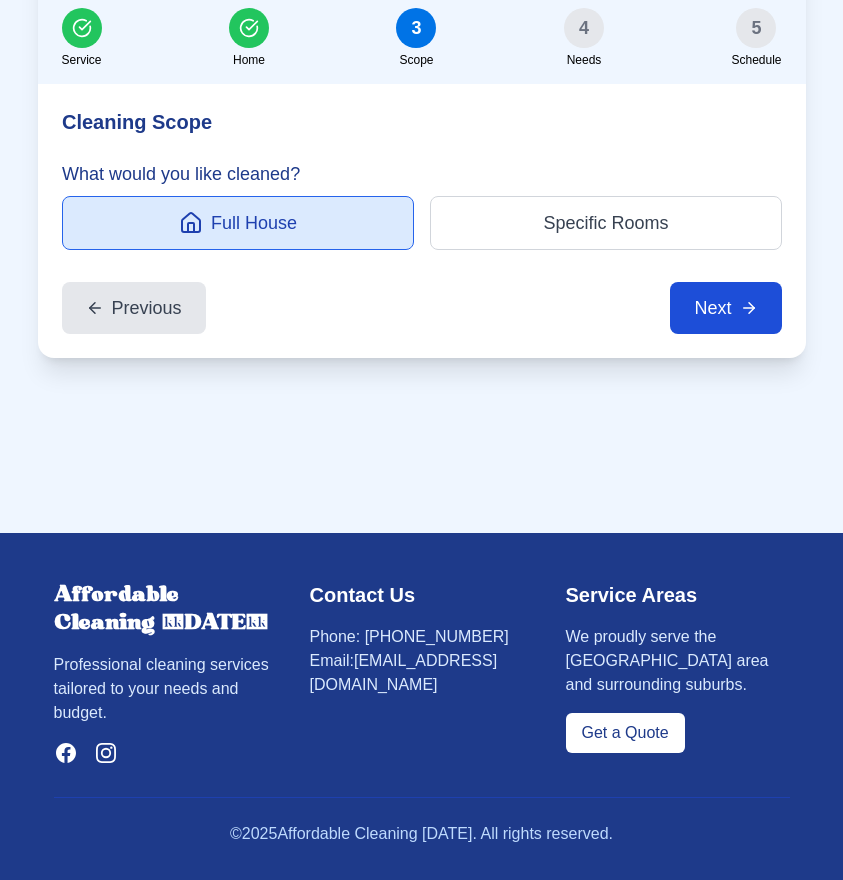 click on "Next" at bounding box center [725, 308] 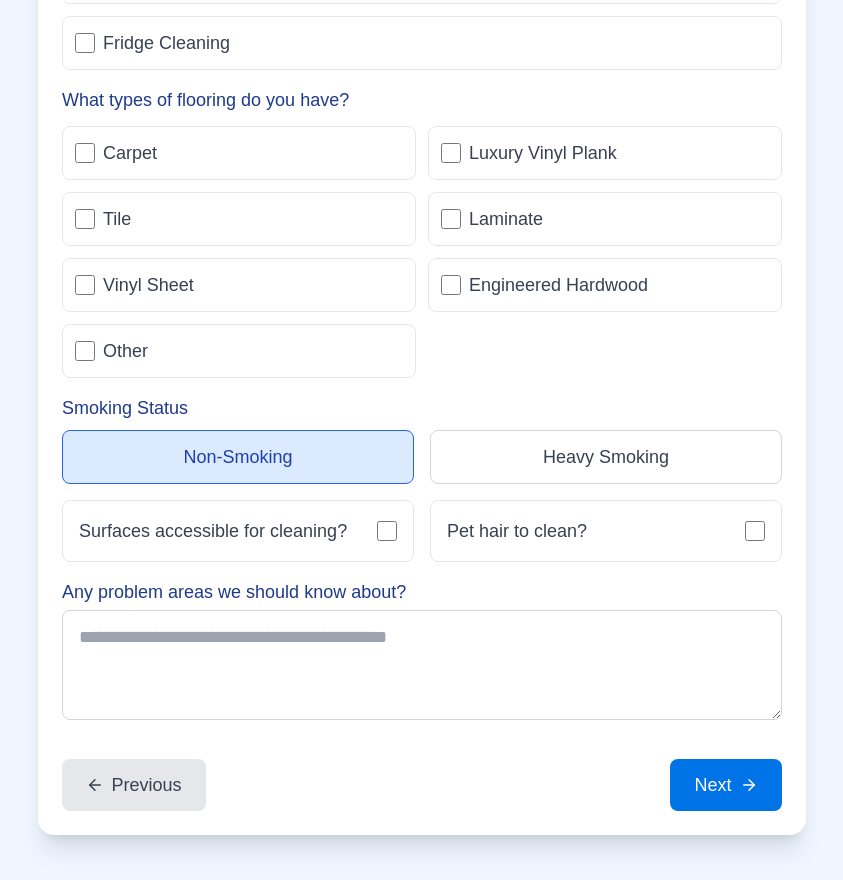 scroll, scrollTop: 7868, scrollLeft: 0, axis: vertical 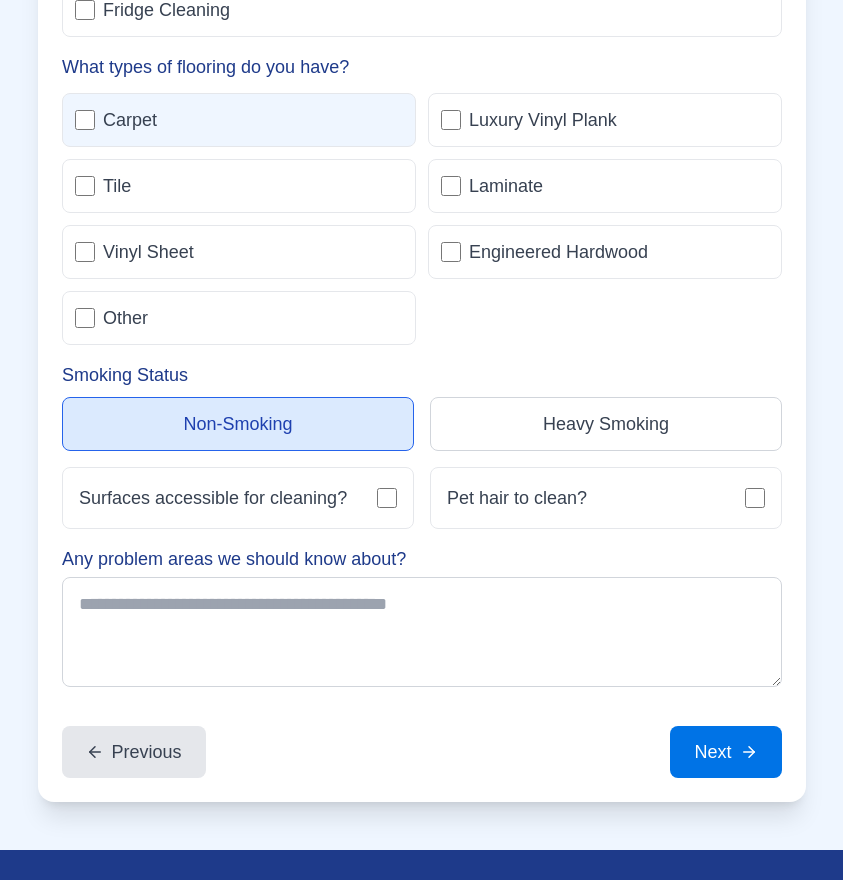 click on "Carpet" at bounding box center (239, 120) 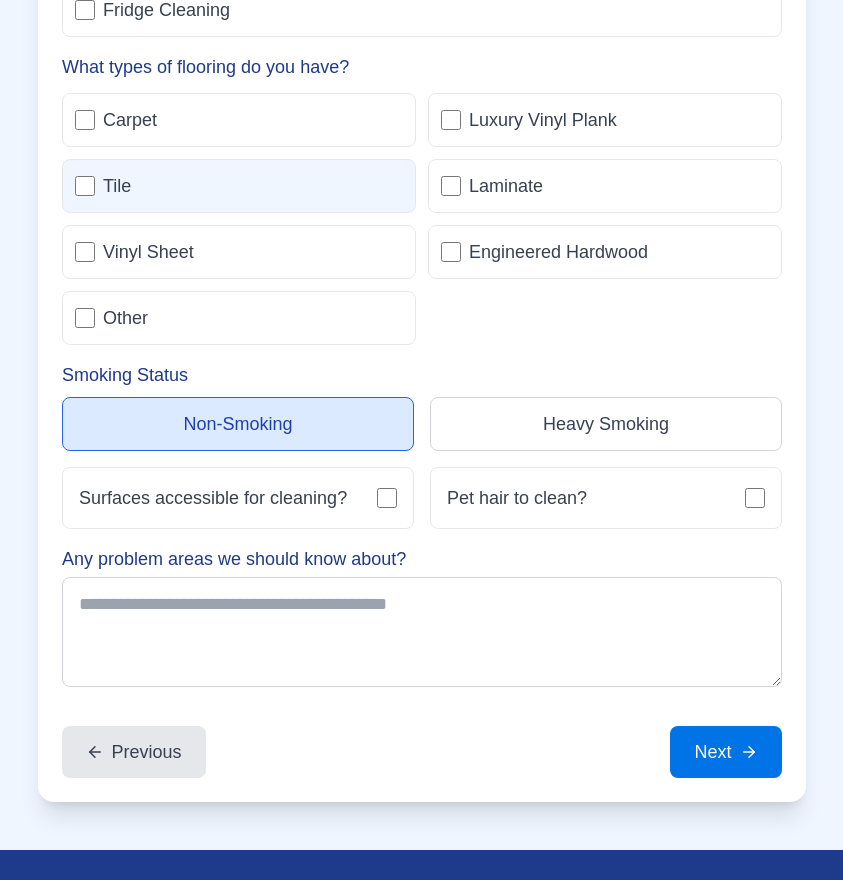 click on "Tile" at bounding box center [239, 186] 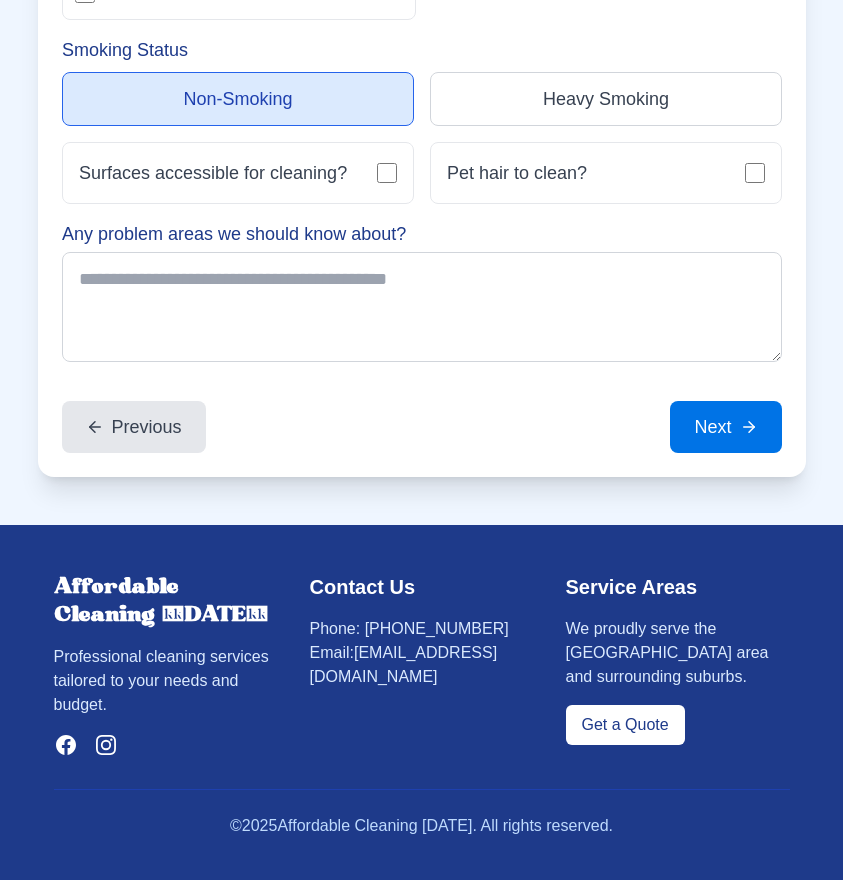 scroll, scrollTop: 8213, scrollLeft: 0, axis: vertical 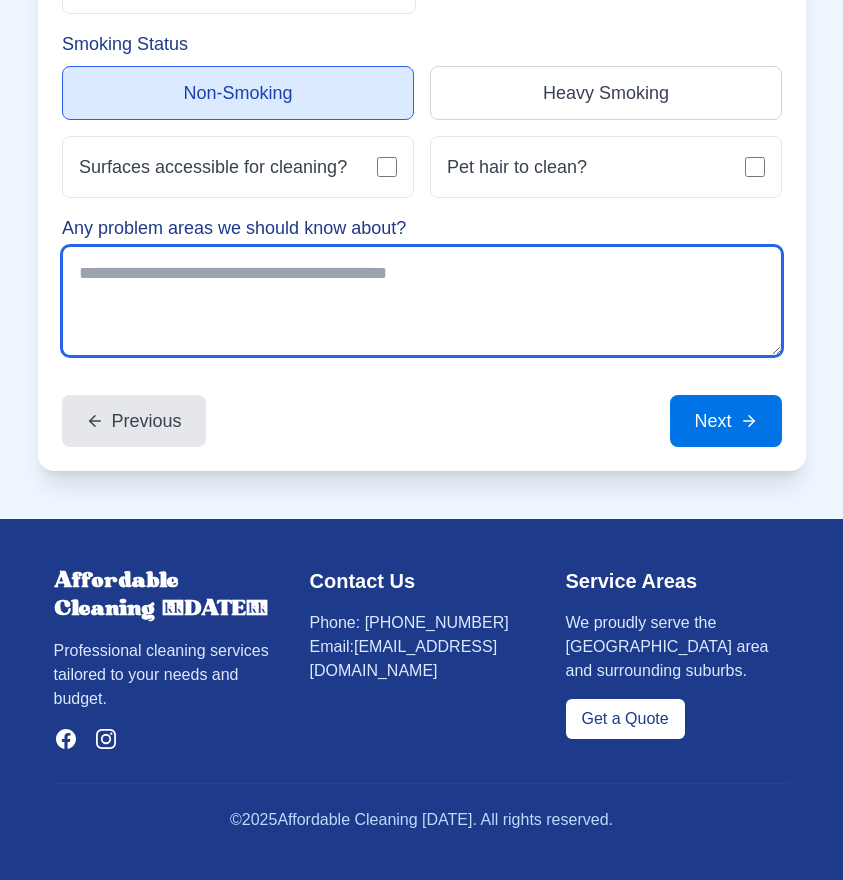 click on "Any problem areas we should know about?" at bounding box center [422, 301] 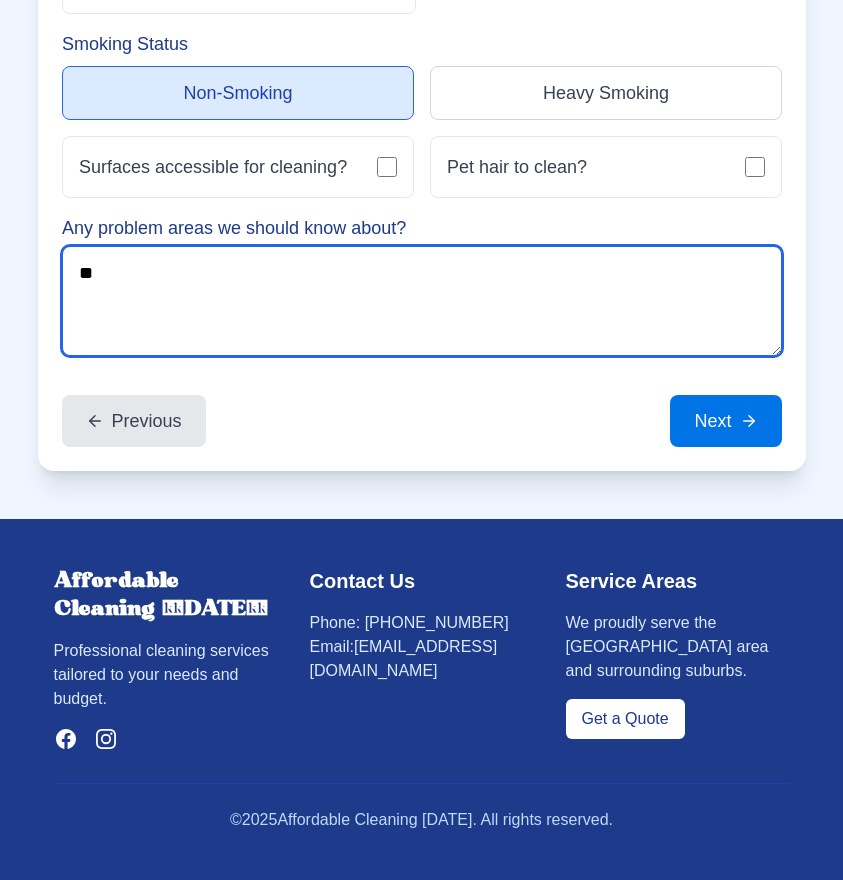 type on "**" 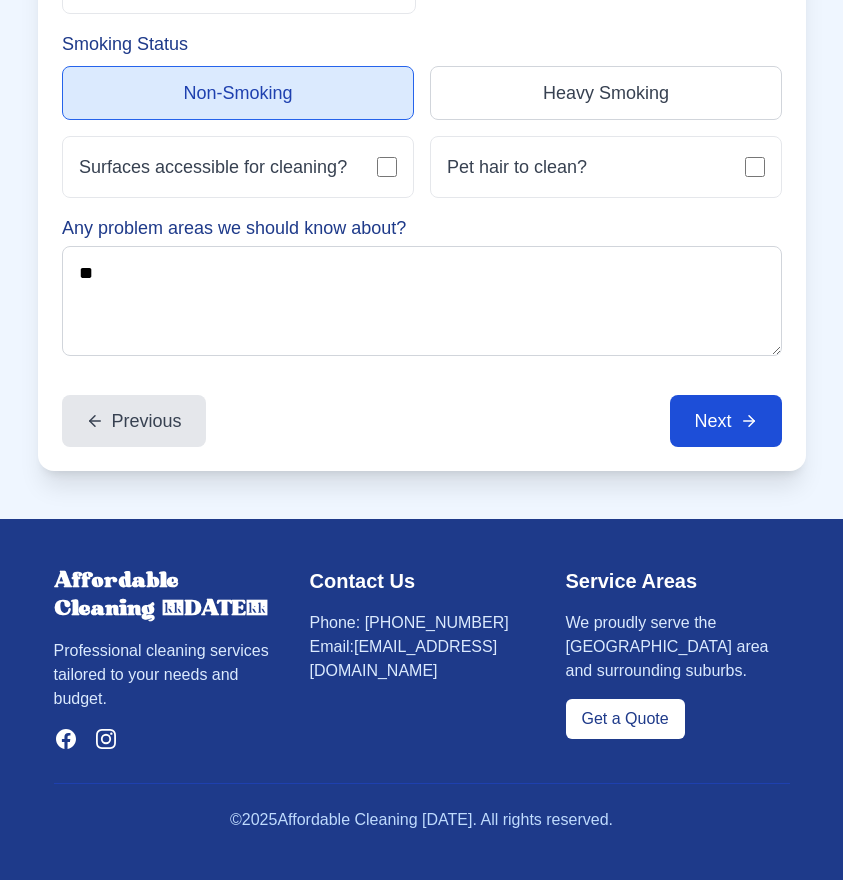 click on "Next" at bounding box center [725, 421] 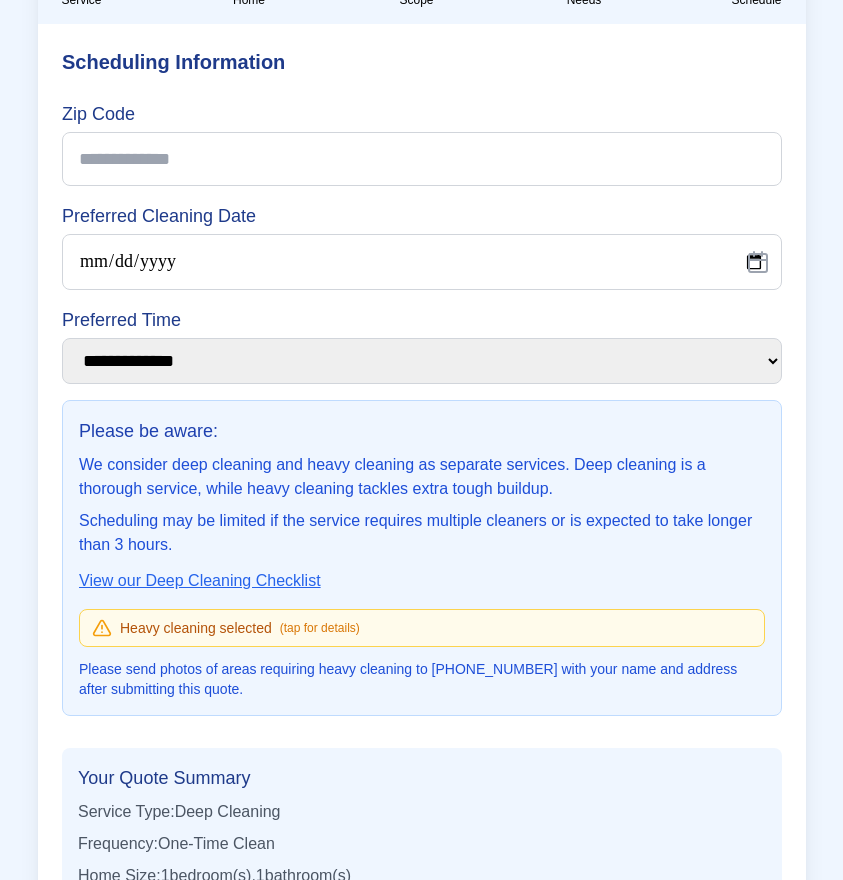scroll, scrollTop: 6887, scrollLeft: 0, axis: vertical 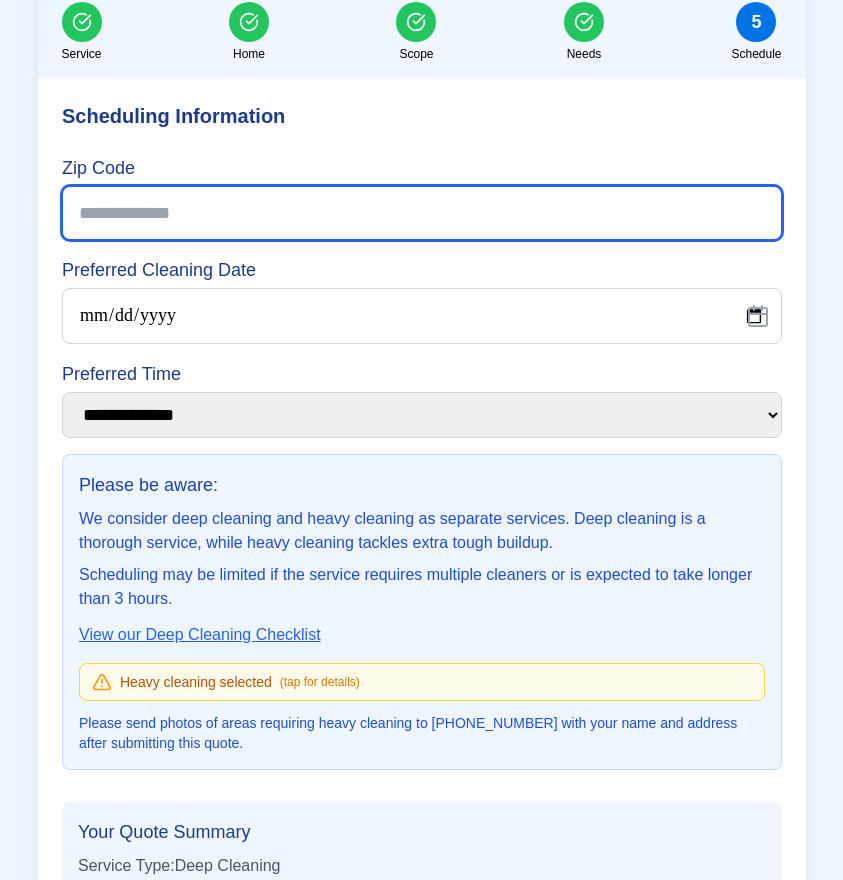click on "Zip Code" at bounding box center [422, 213] 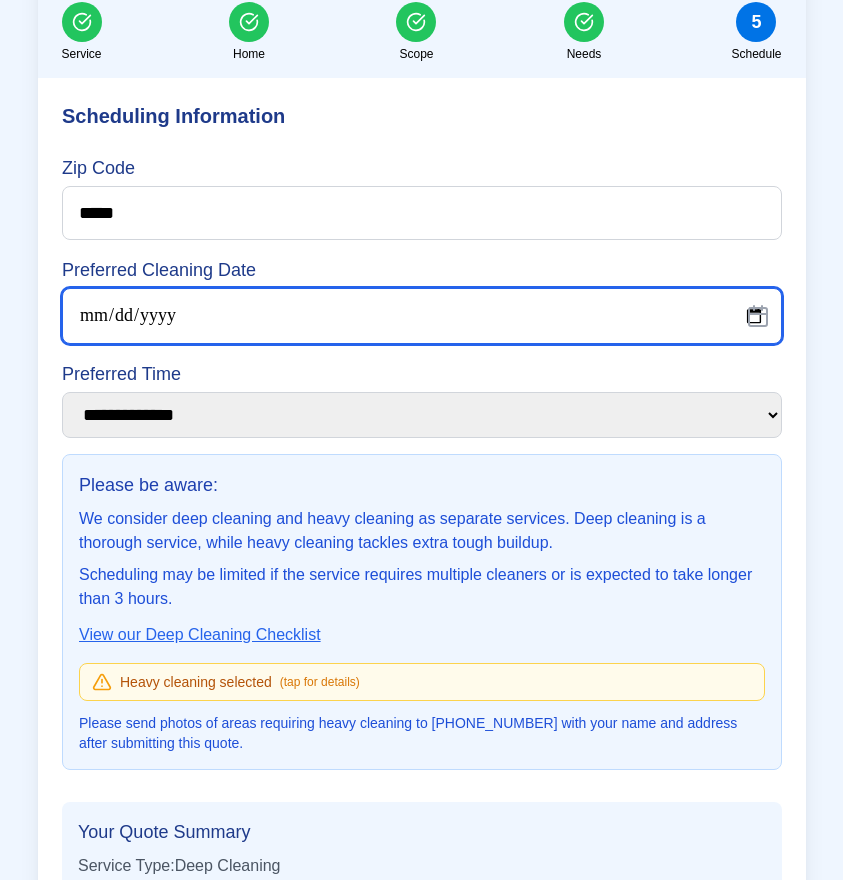 click on "Preferred Cleaning Date" at bounding box center (422, 316) 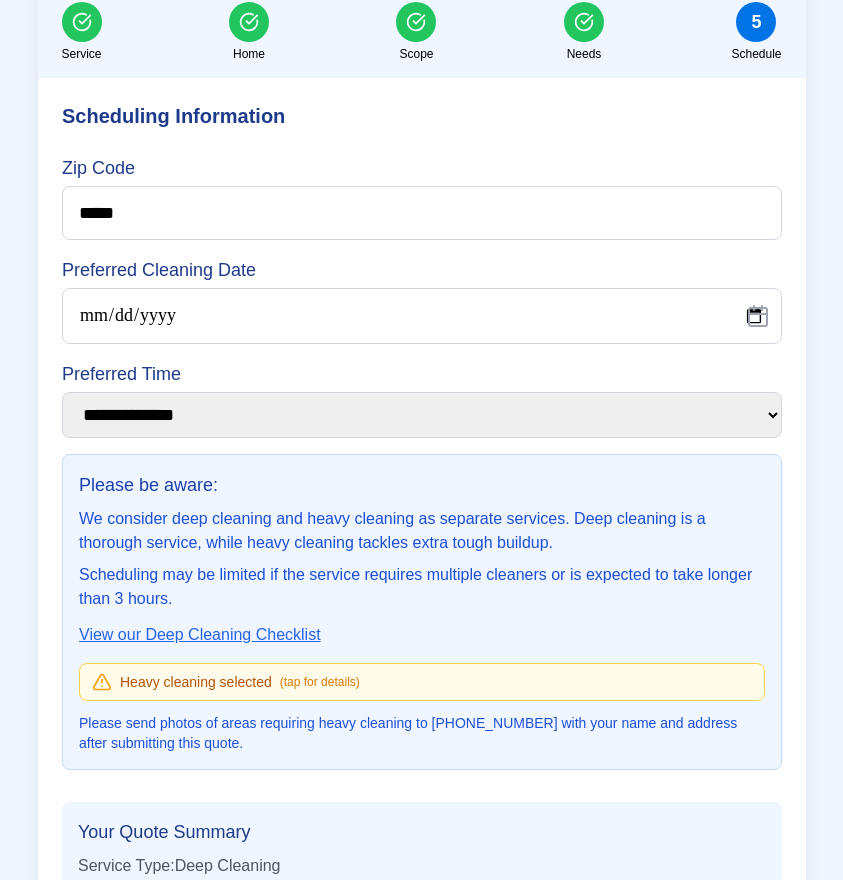 click on "**********" at bounding box center (422, 399) 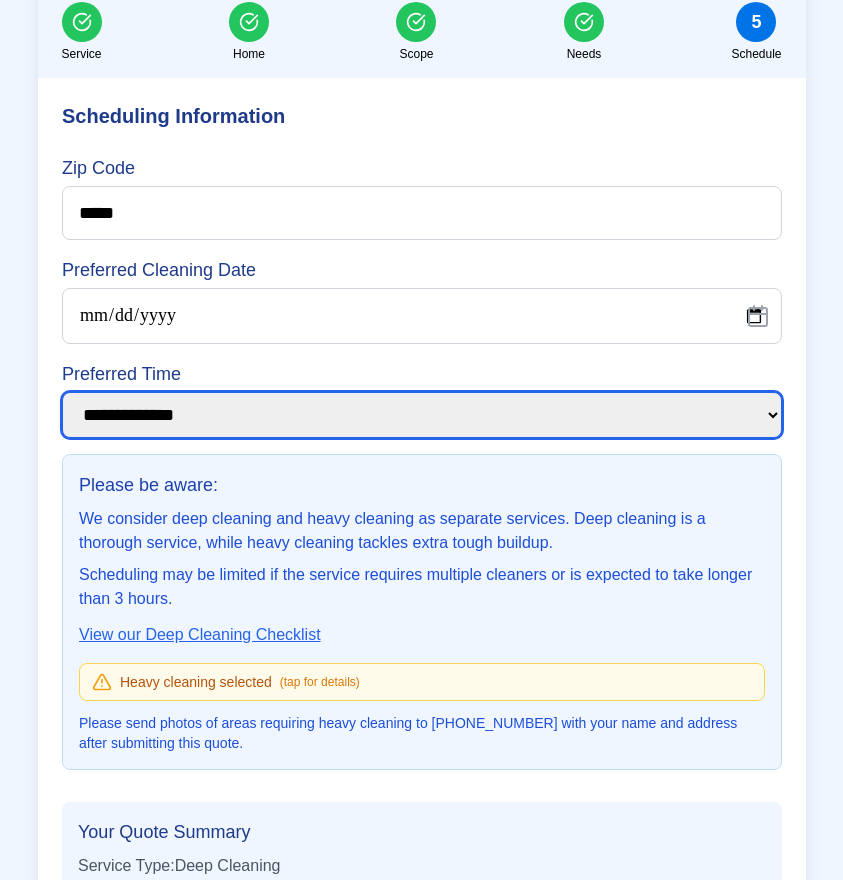 click on "**********" at bounding box center [422, 415] 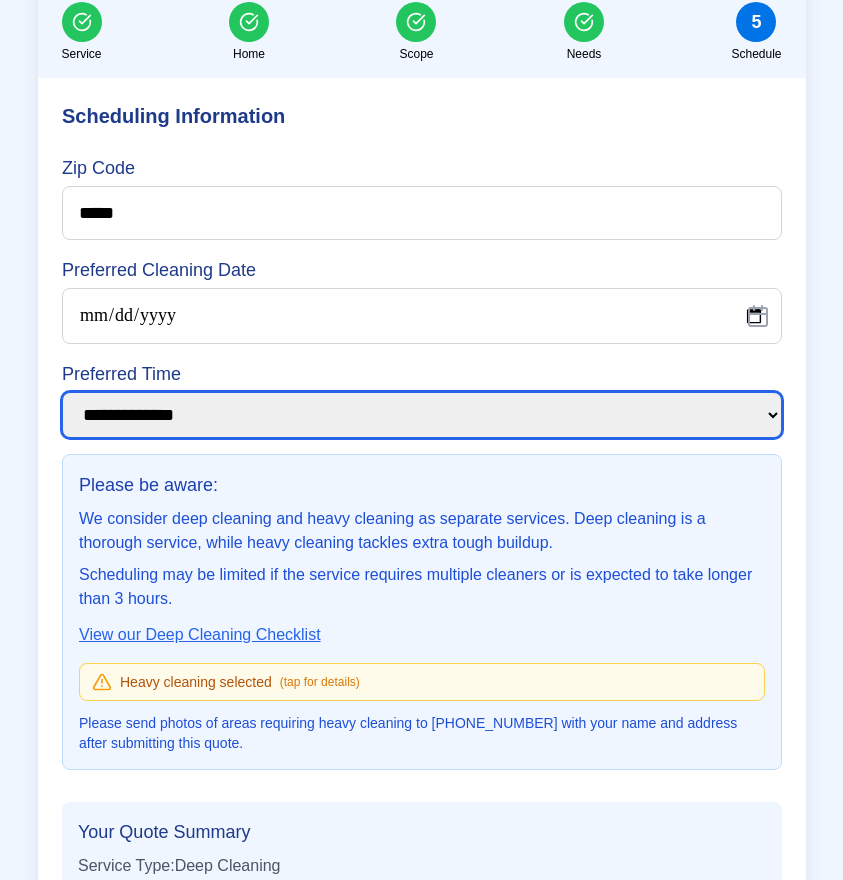 select on "****" 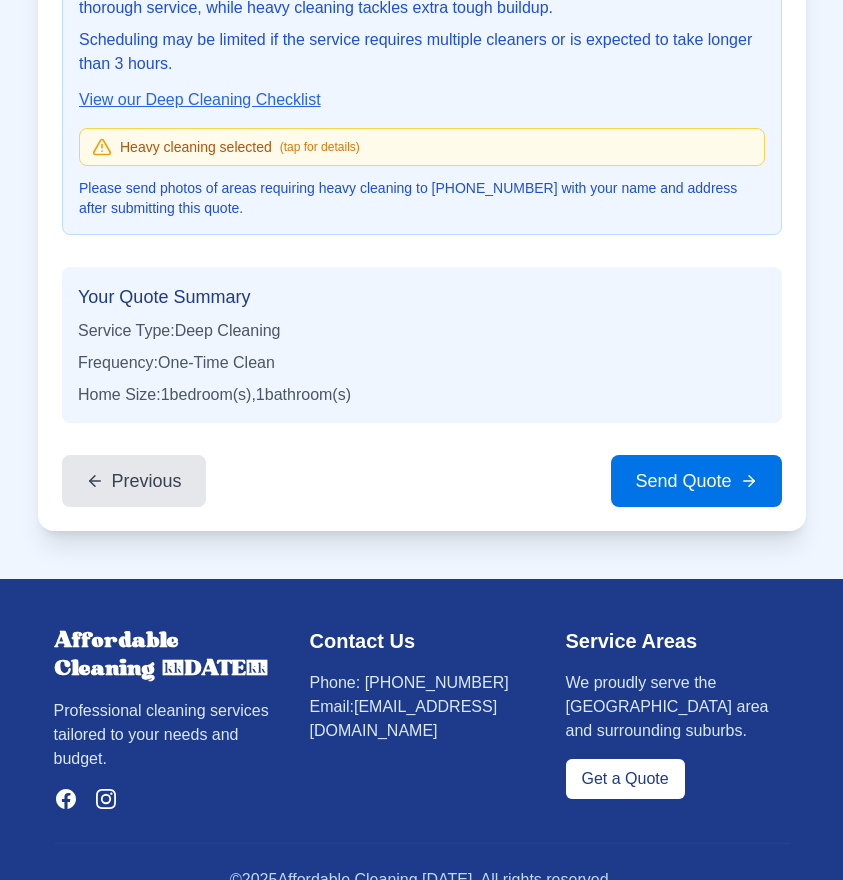scroll, scrollTop: 7426, scrollLeft: 0, axis: vertical 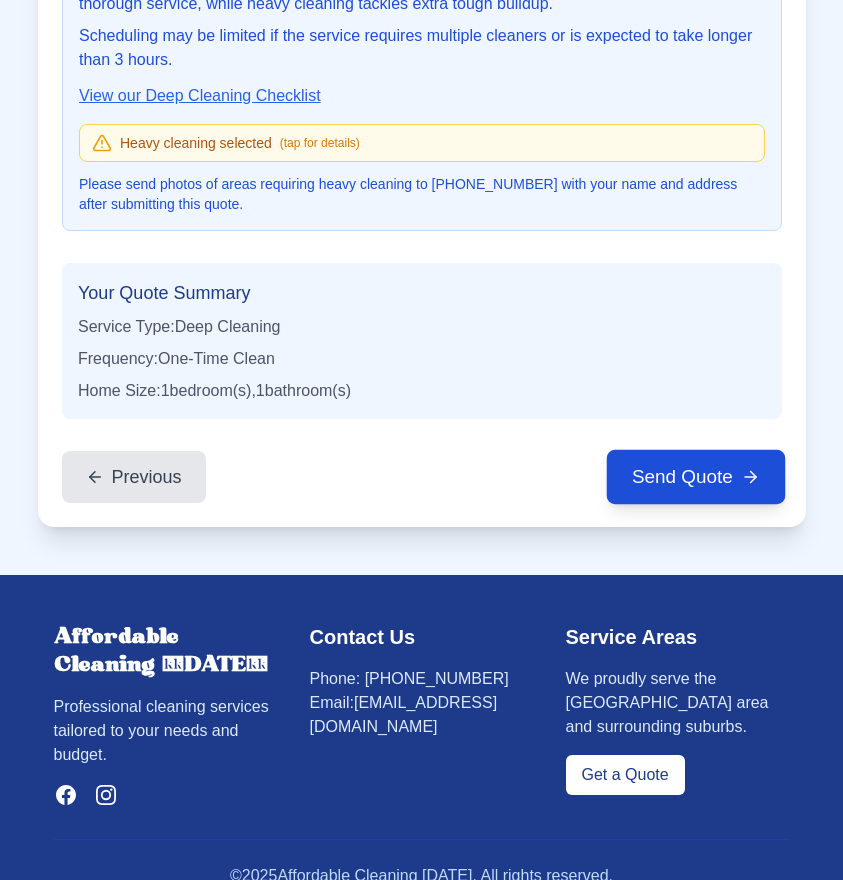 click on "Send Quote" at bounding box center (696, 477) 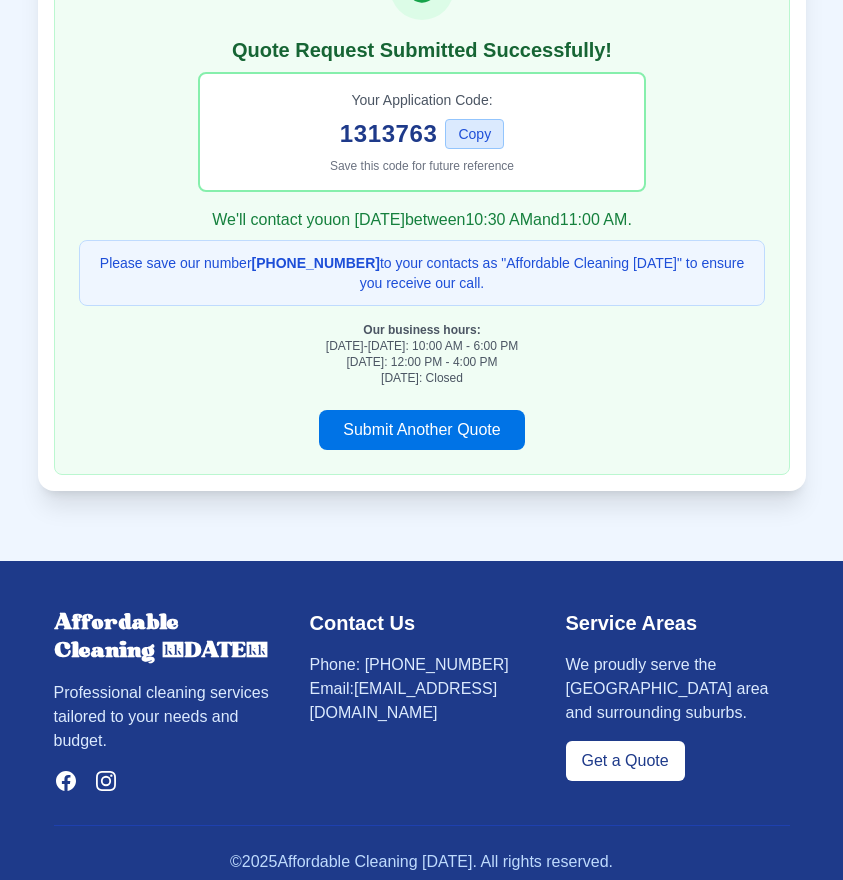 scroll, scrollTop: 6956, scrollLeft: 0, axis: vertical 